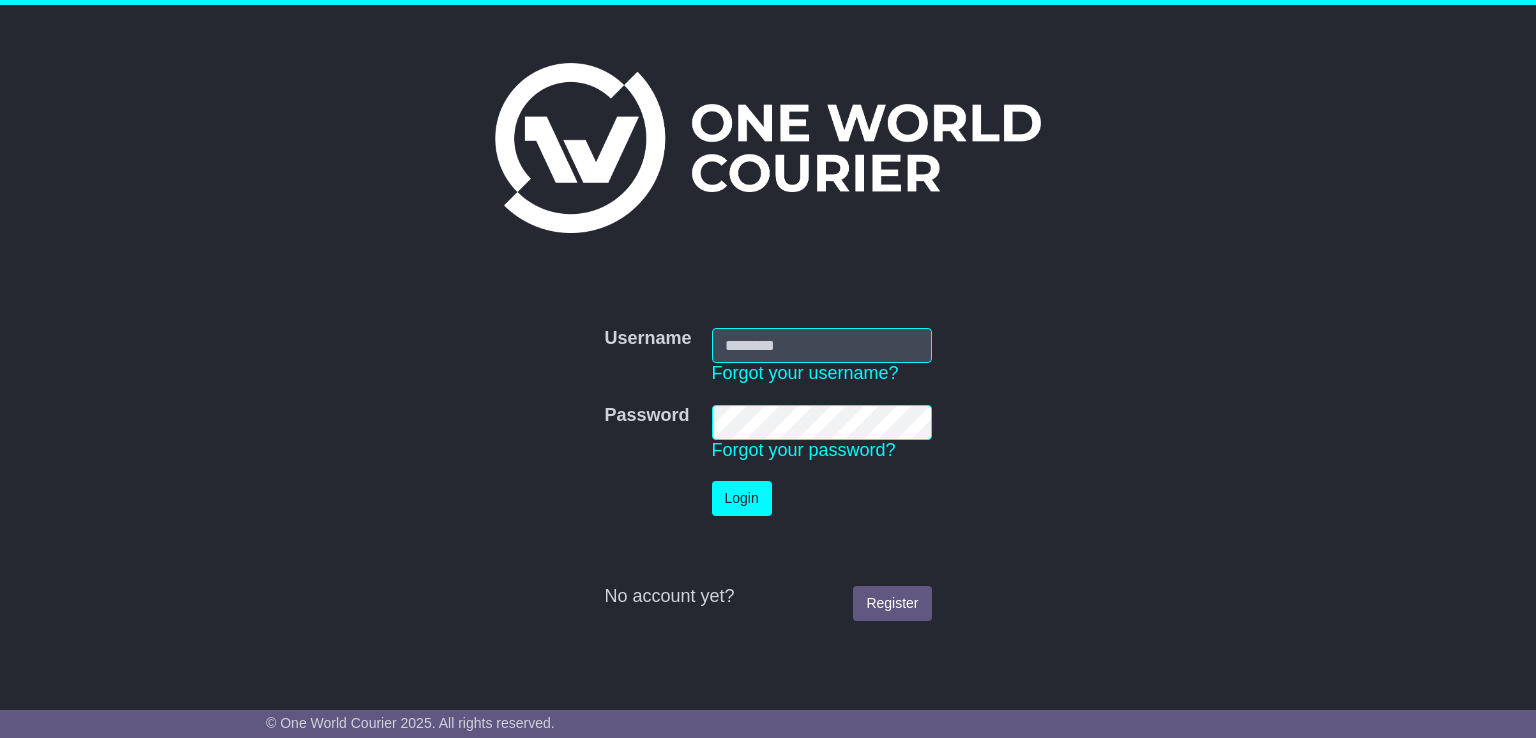 scroll, scrollTop: 0, scrollLeft: 0, axis: both 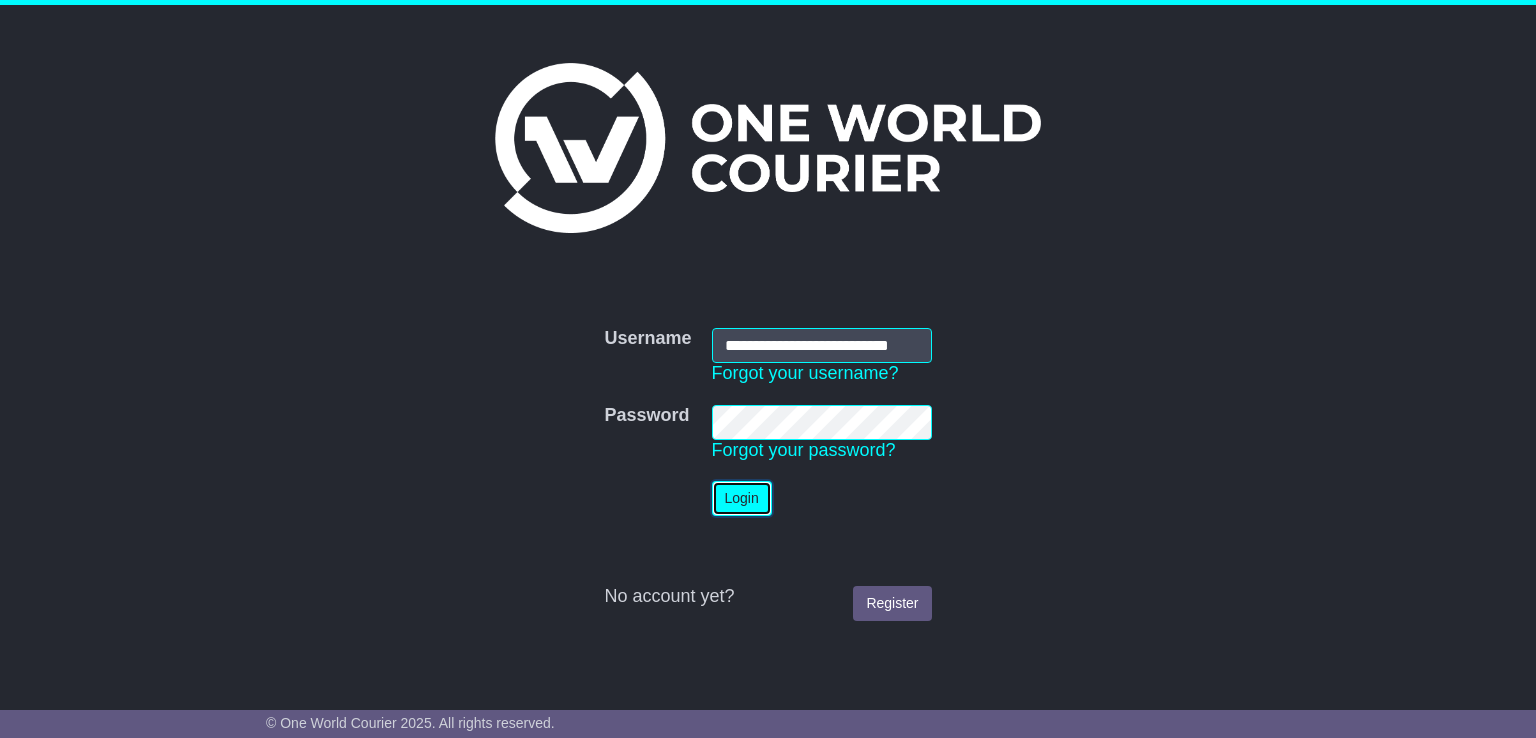 click on "Login" at bounding box center (742, 498) 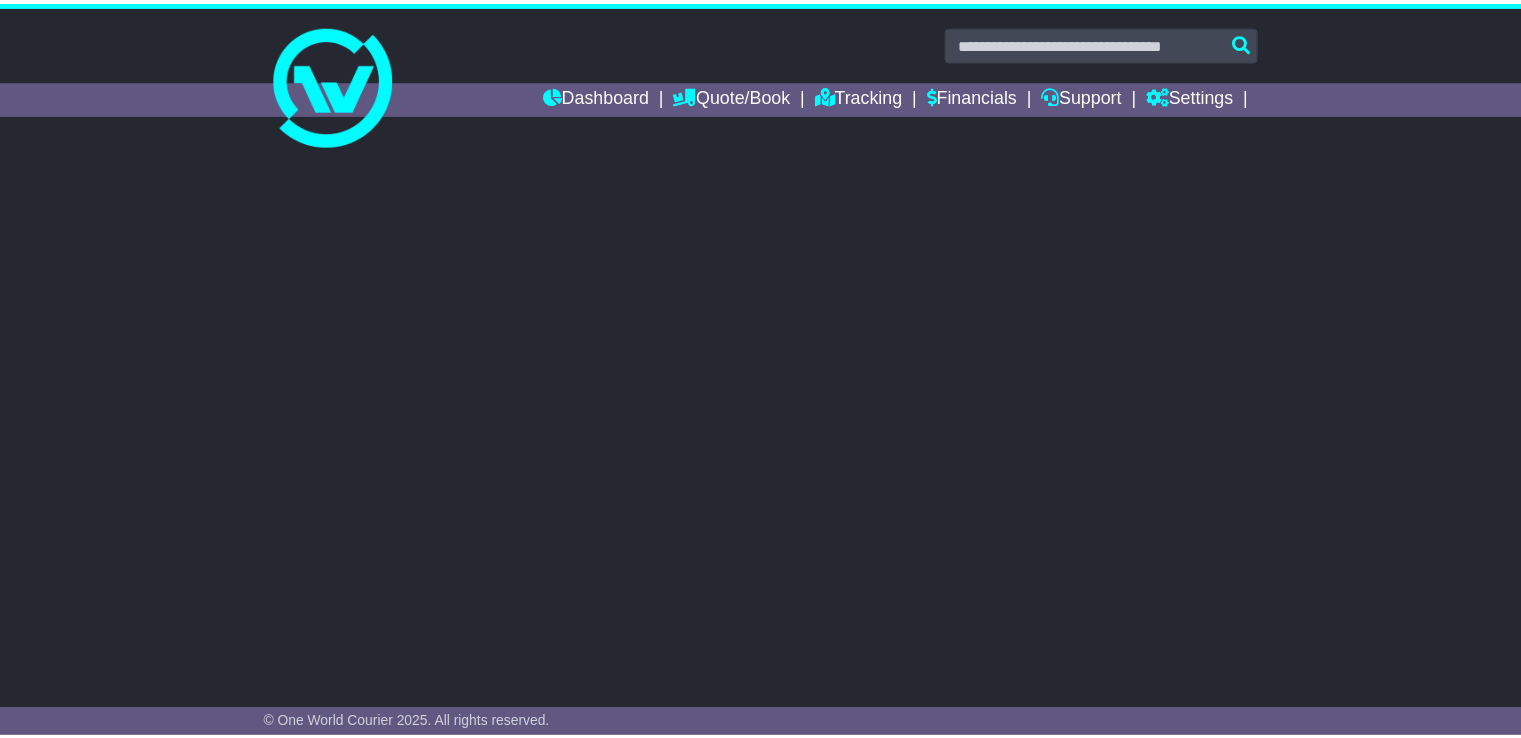 scroll, scrollTop: 0, scrollLeft: 0, axis: both 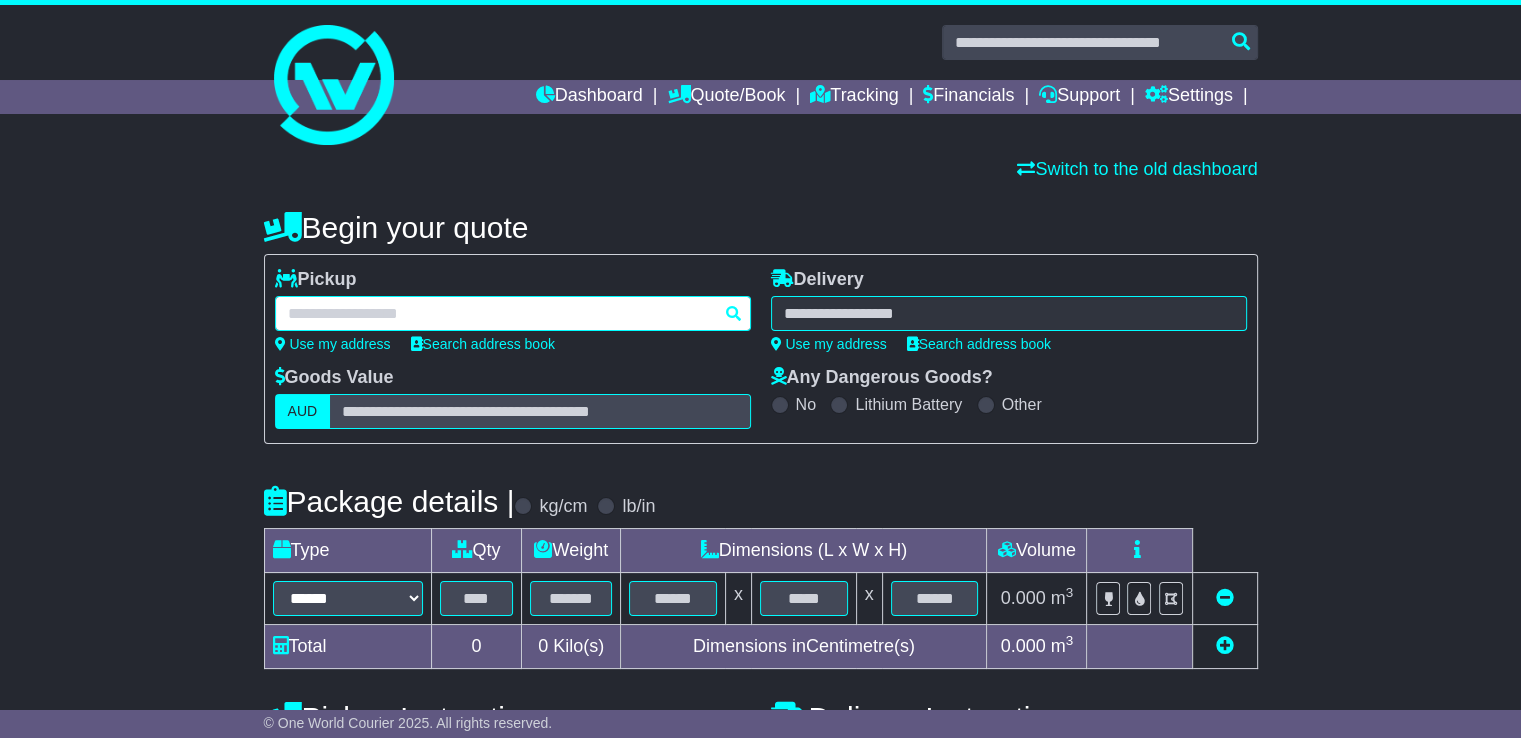 click at bounding box center [513, 313] 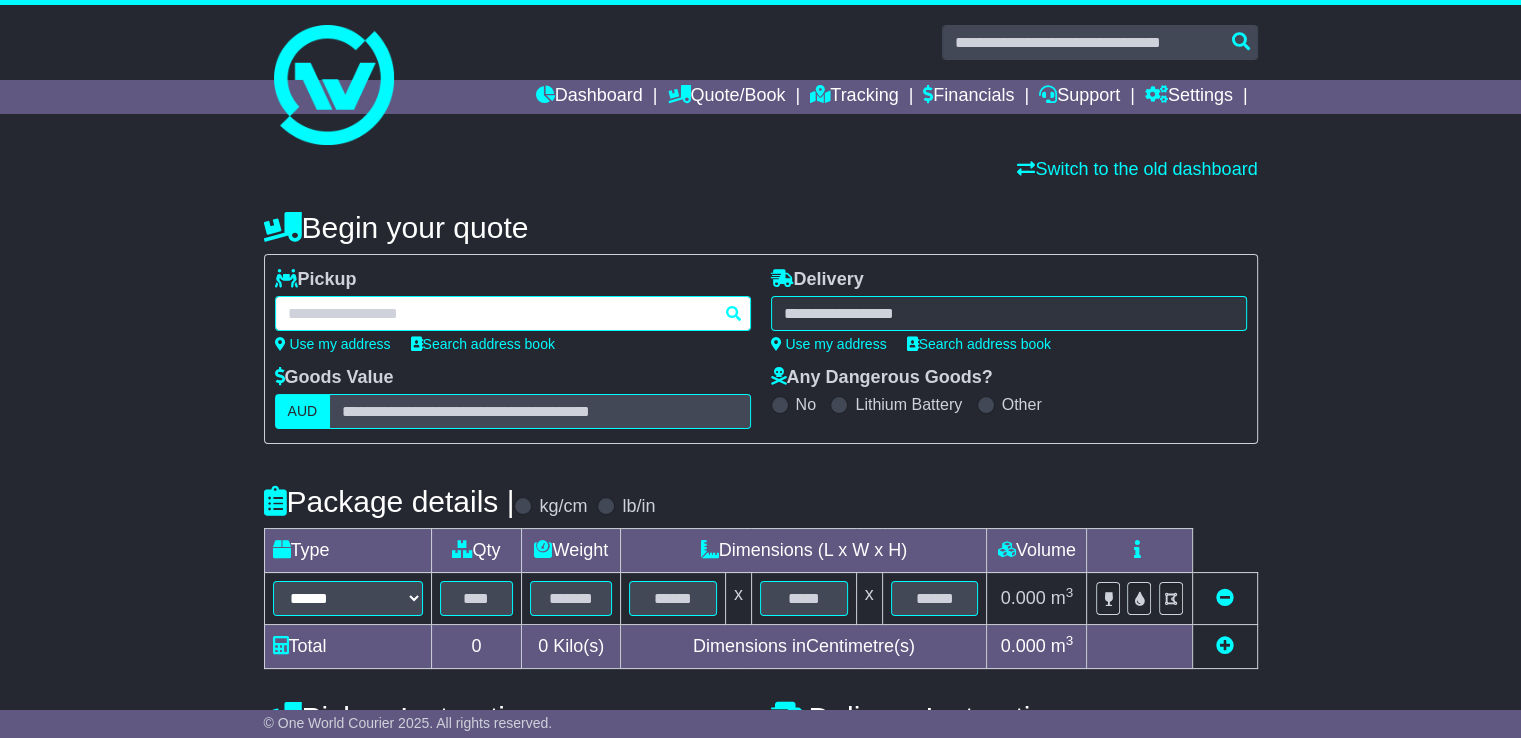 type on "**********" 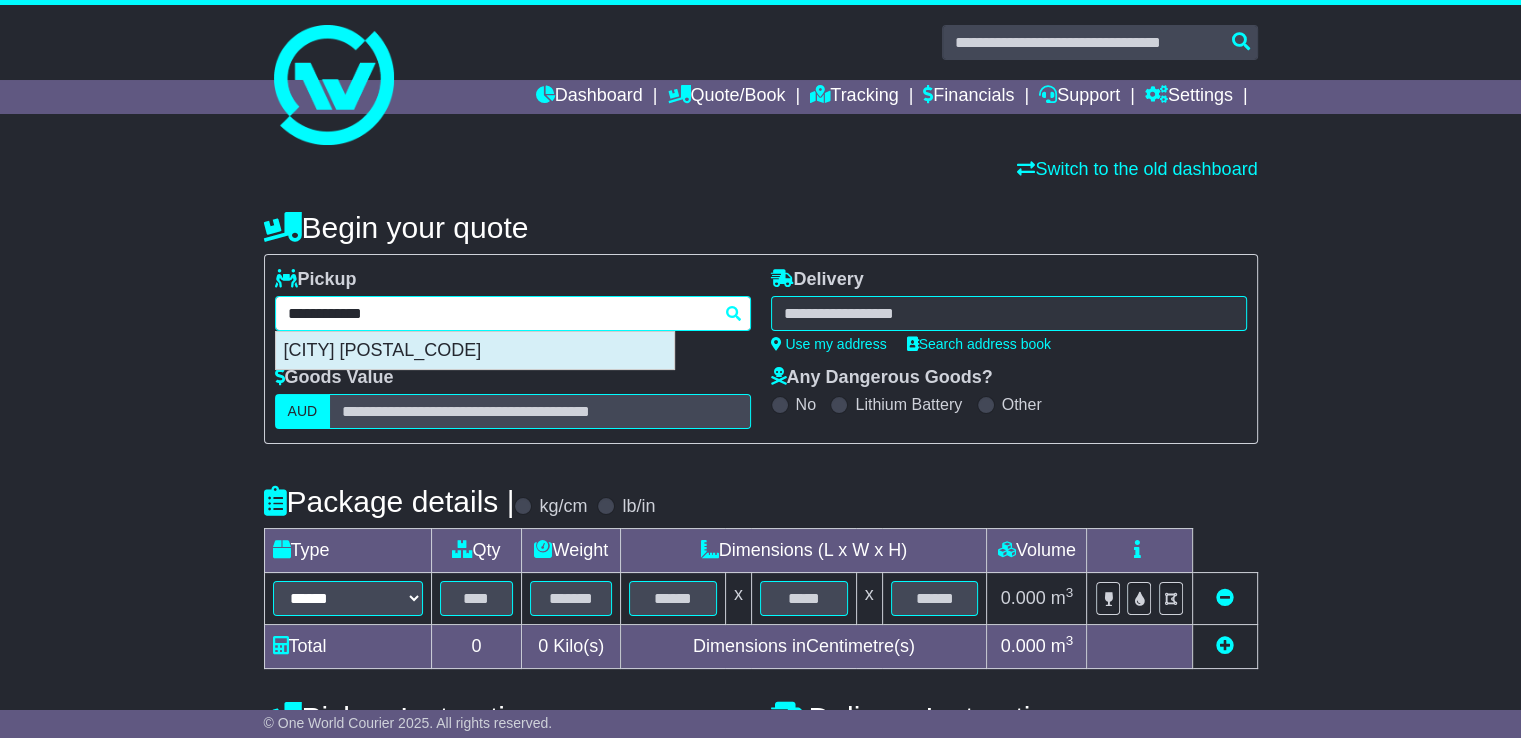 click on "ALTONA NORTH 3025" at bounding box center [475, 351] 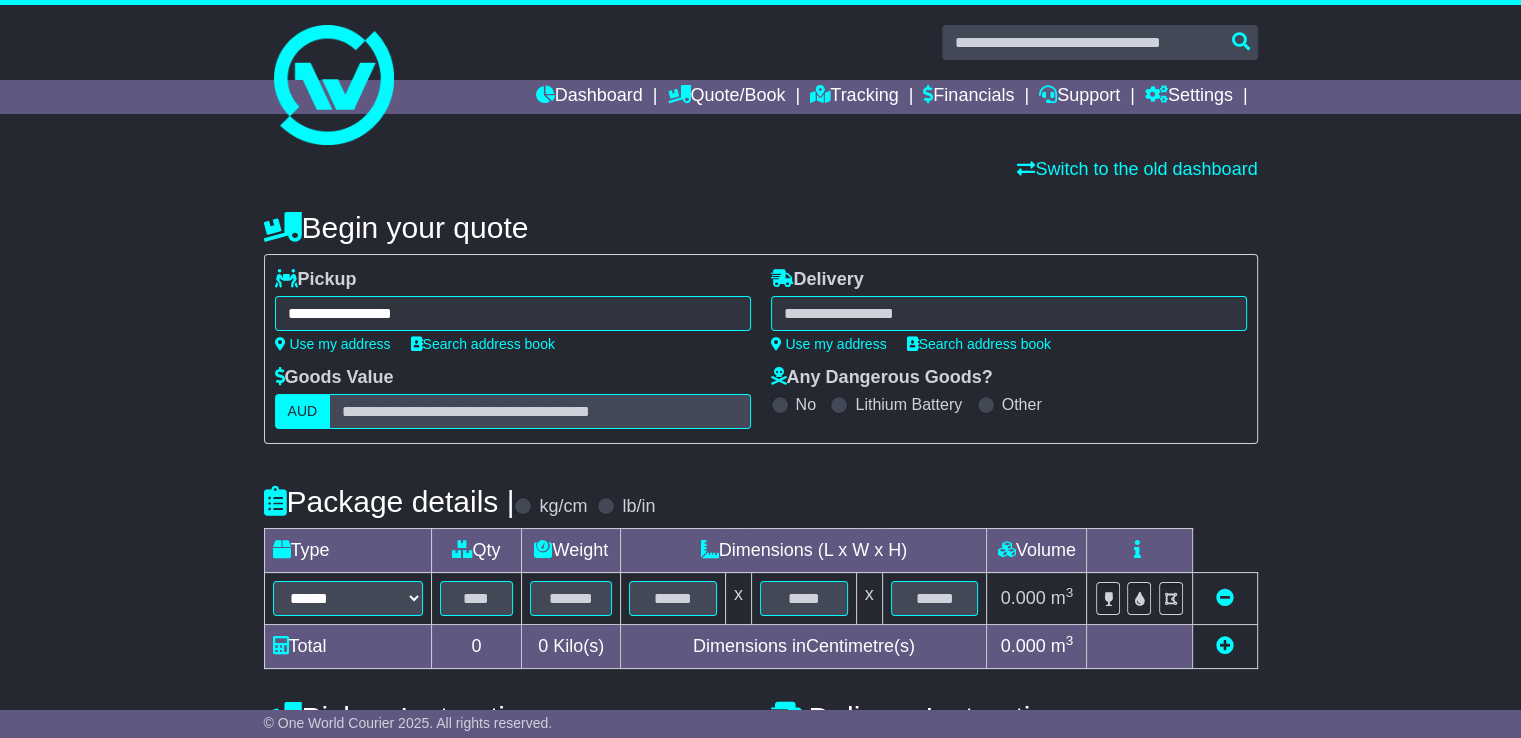 type on "**********" 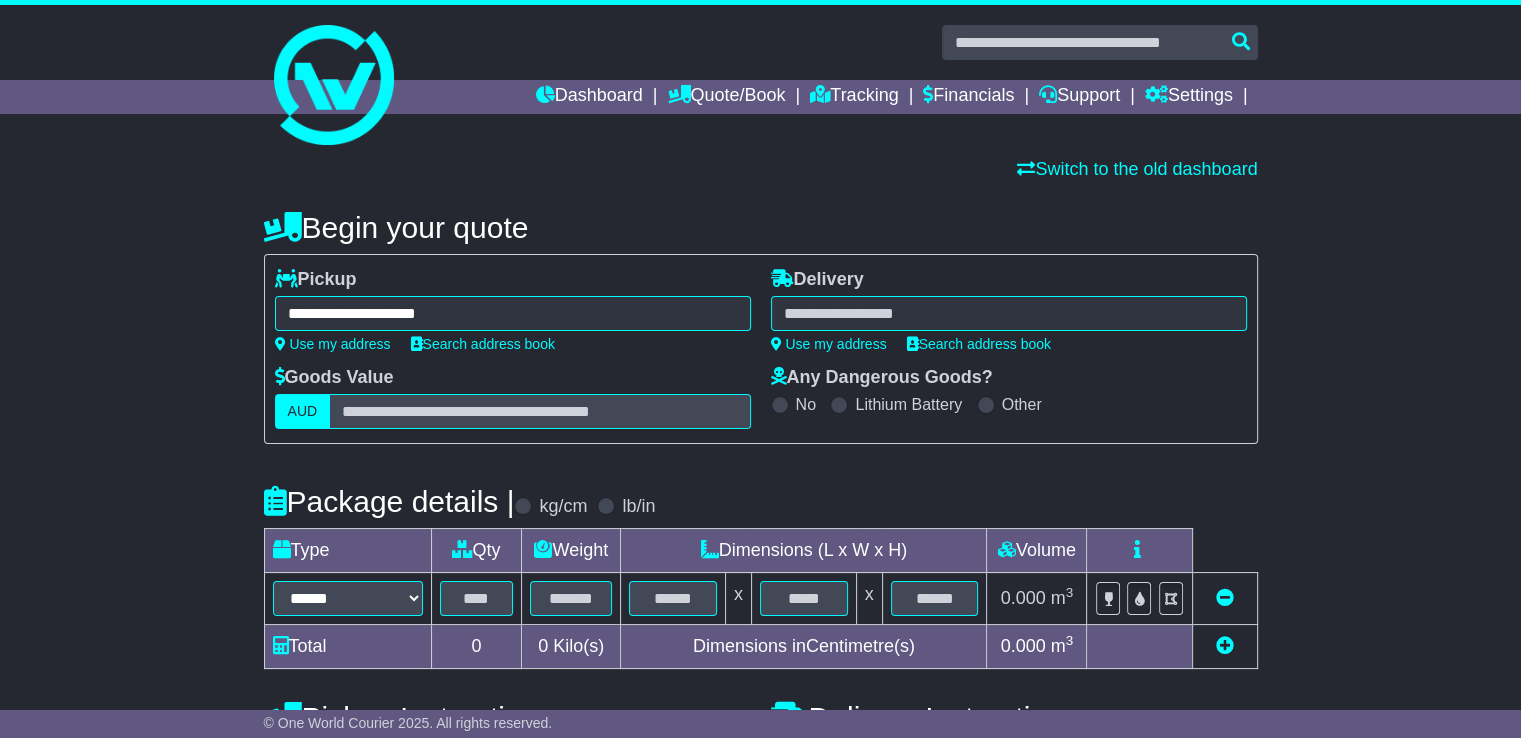 click at bounding box center [1009, 313] 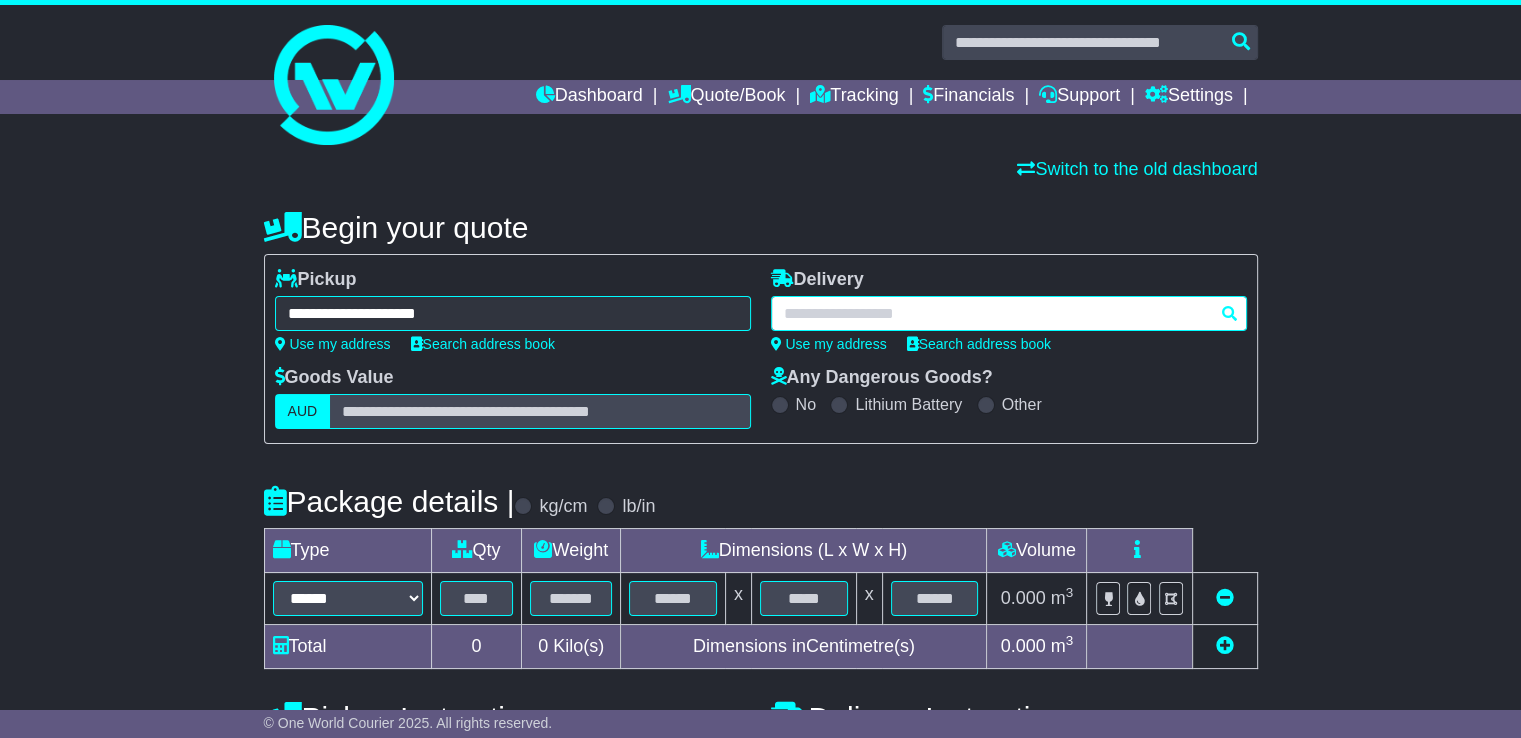 paste on "**********" 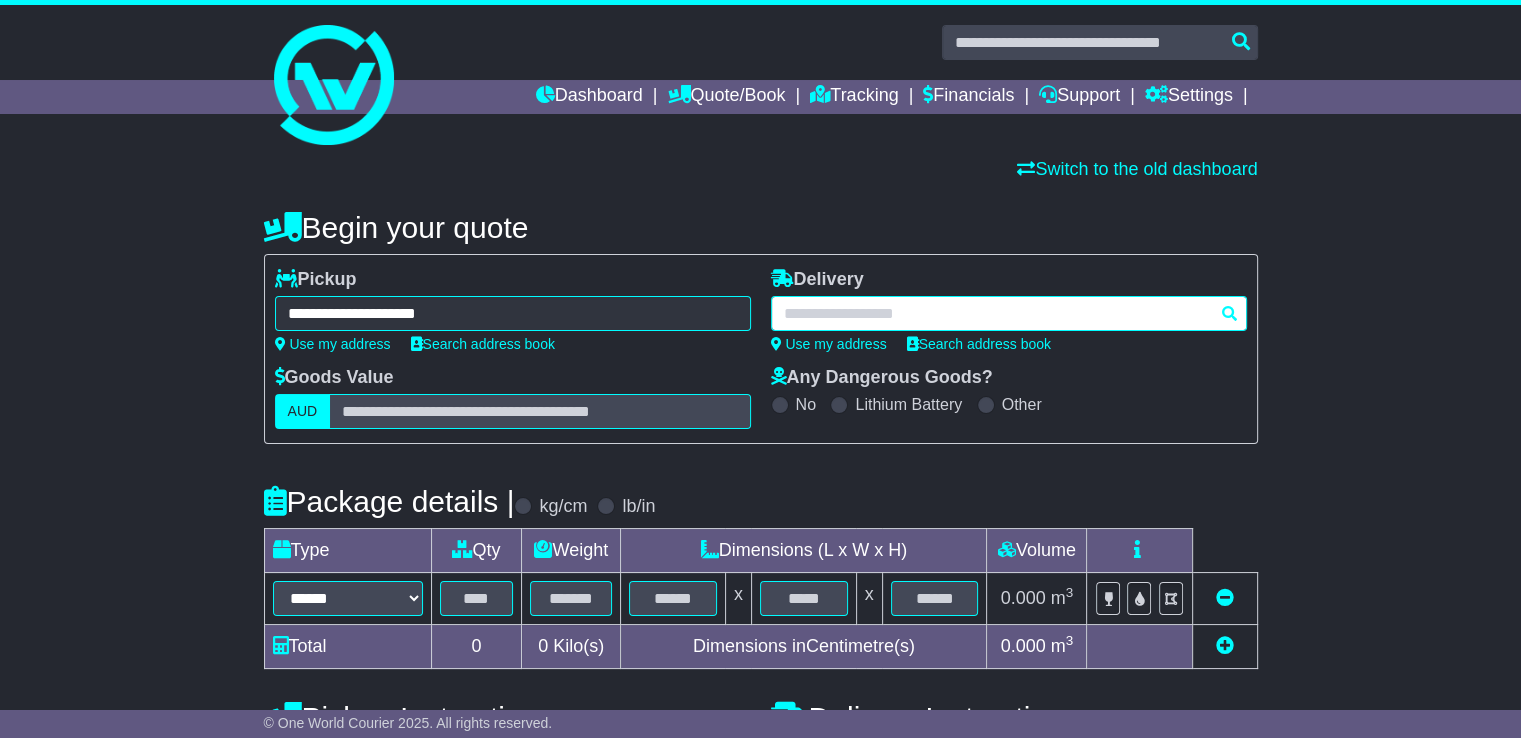 type on "**********" 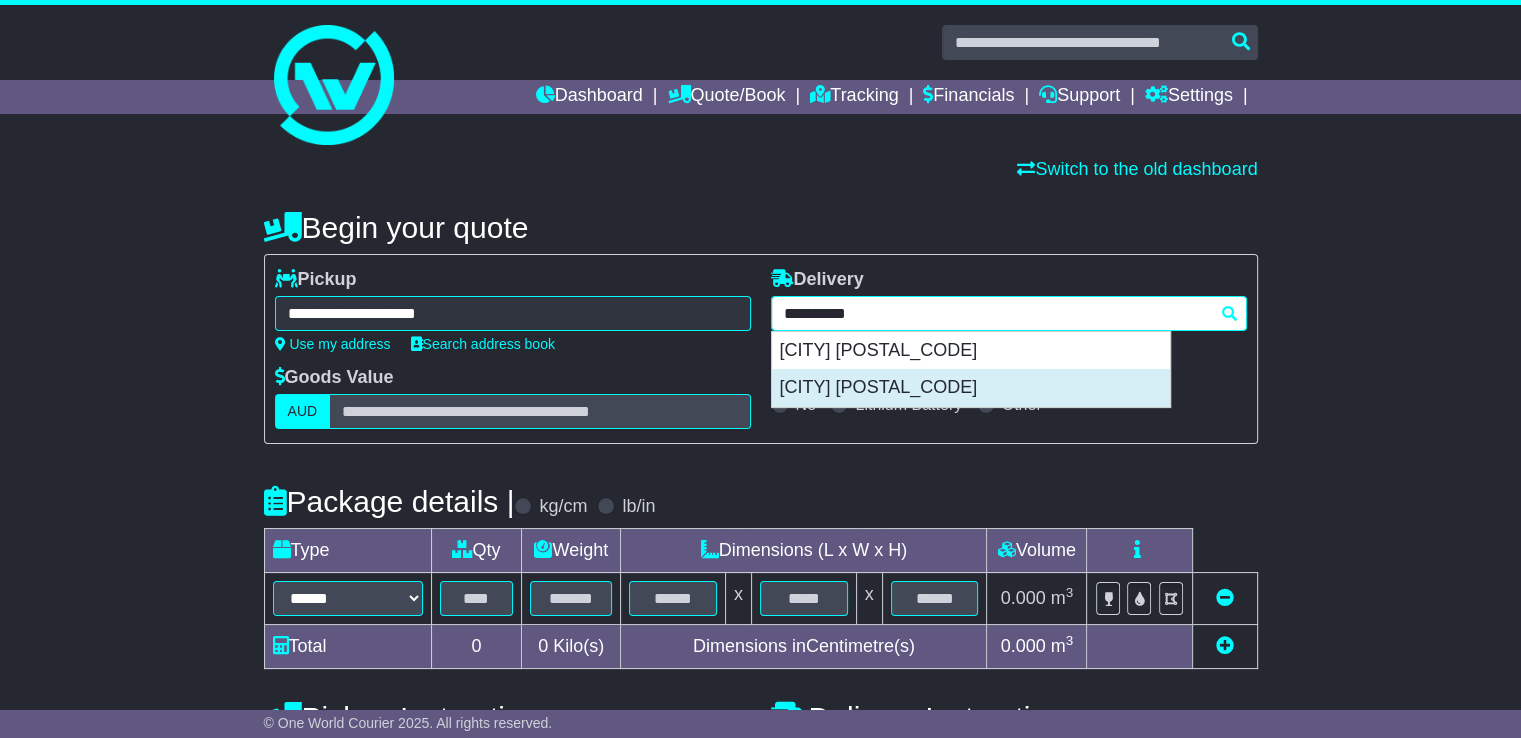 click on "ALEXANDRIA 2015" at bounding box center [971, 388] 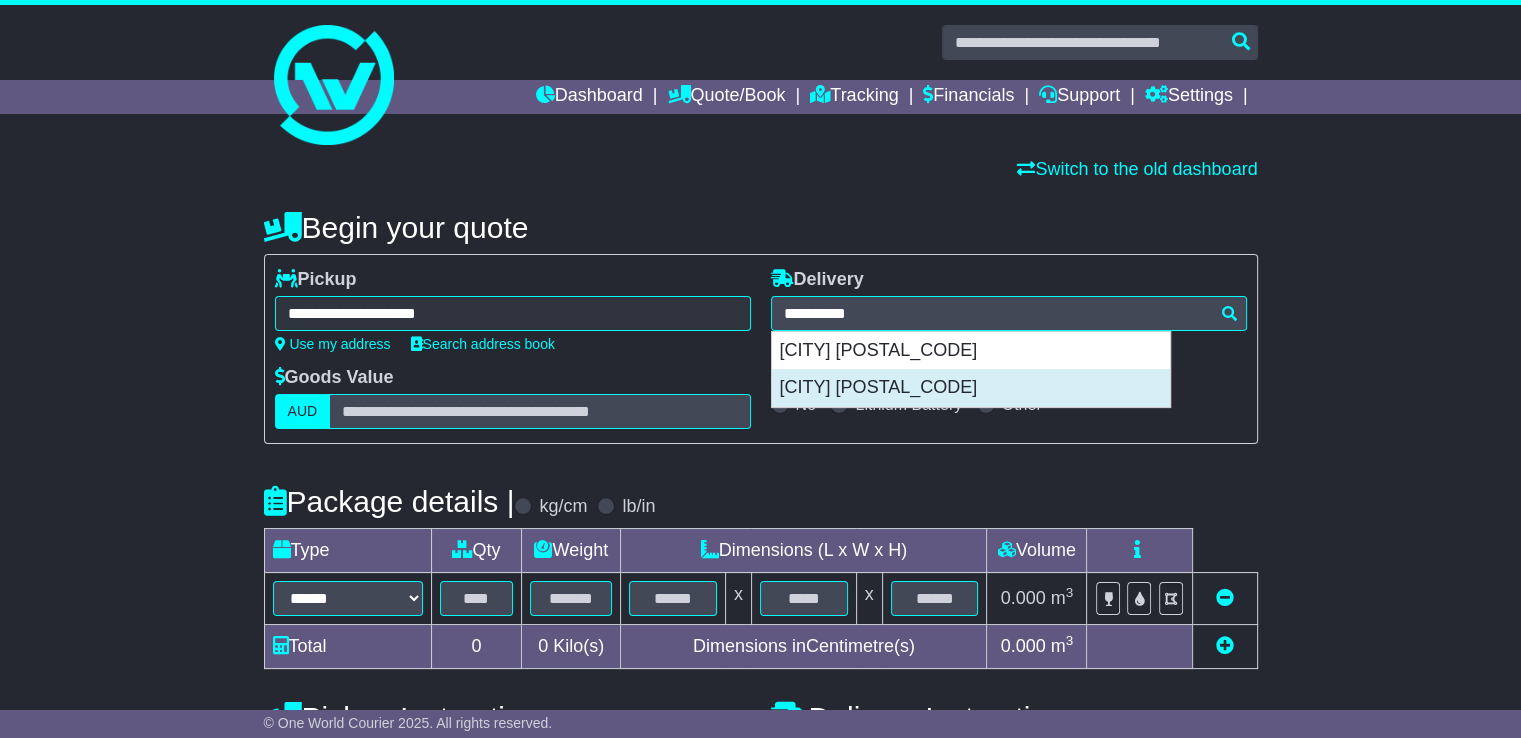 type on "**********" 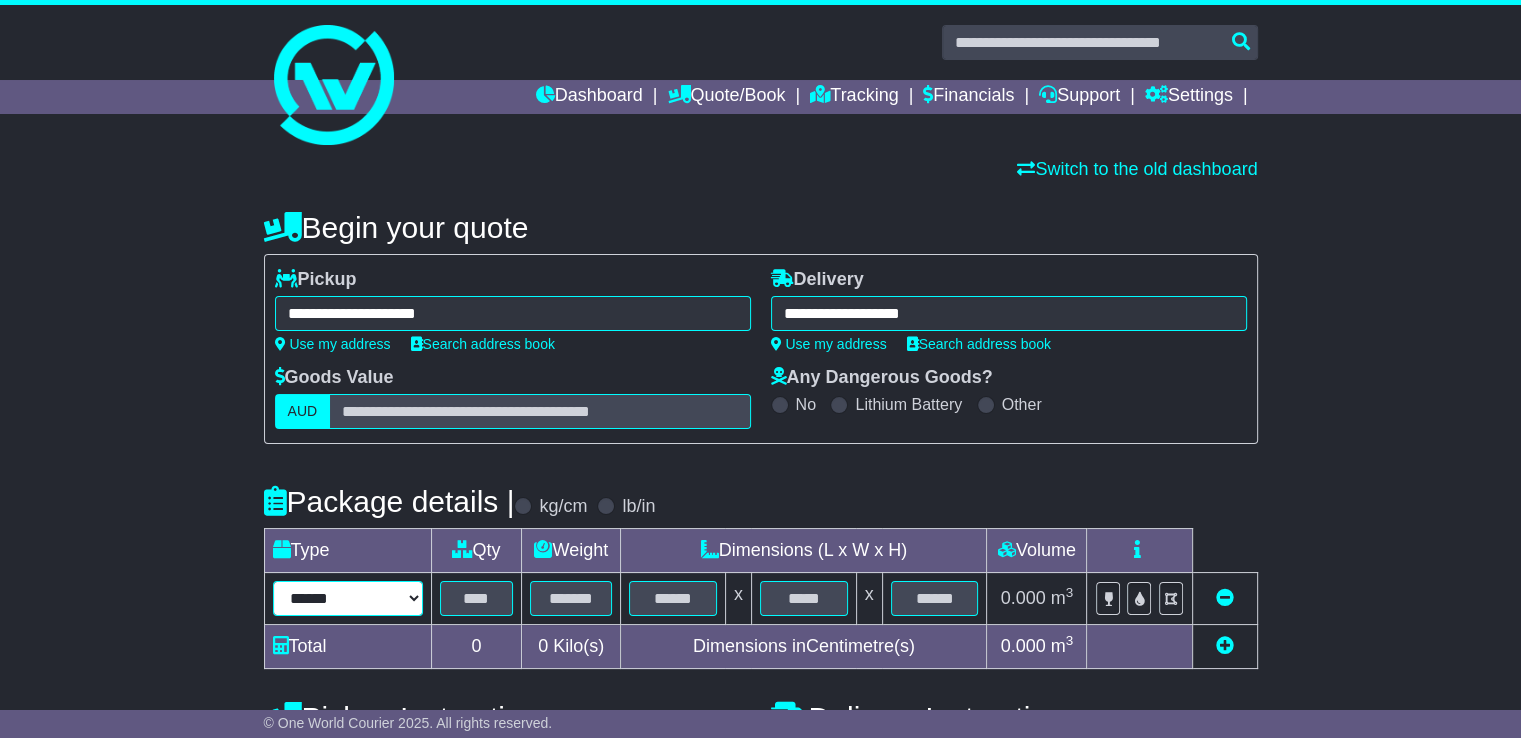 click on "****** ****** *** ******** ***** **** **** ****** *** *******" at bounding box center (348, 598) 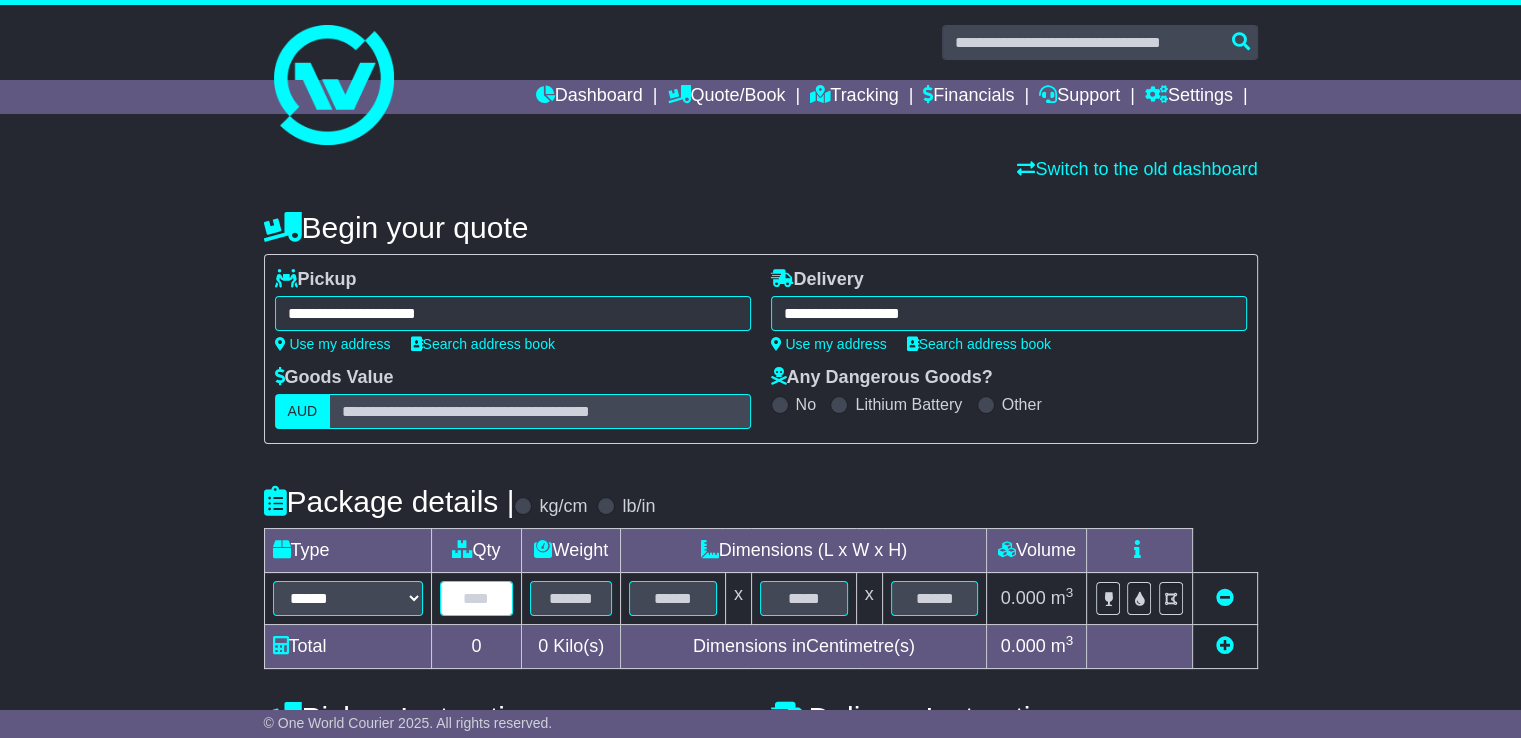 click at bounding box center (477, 598) 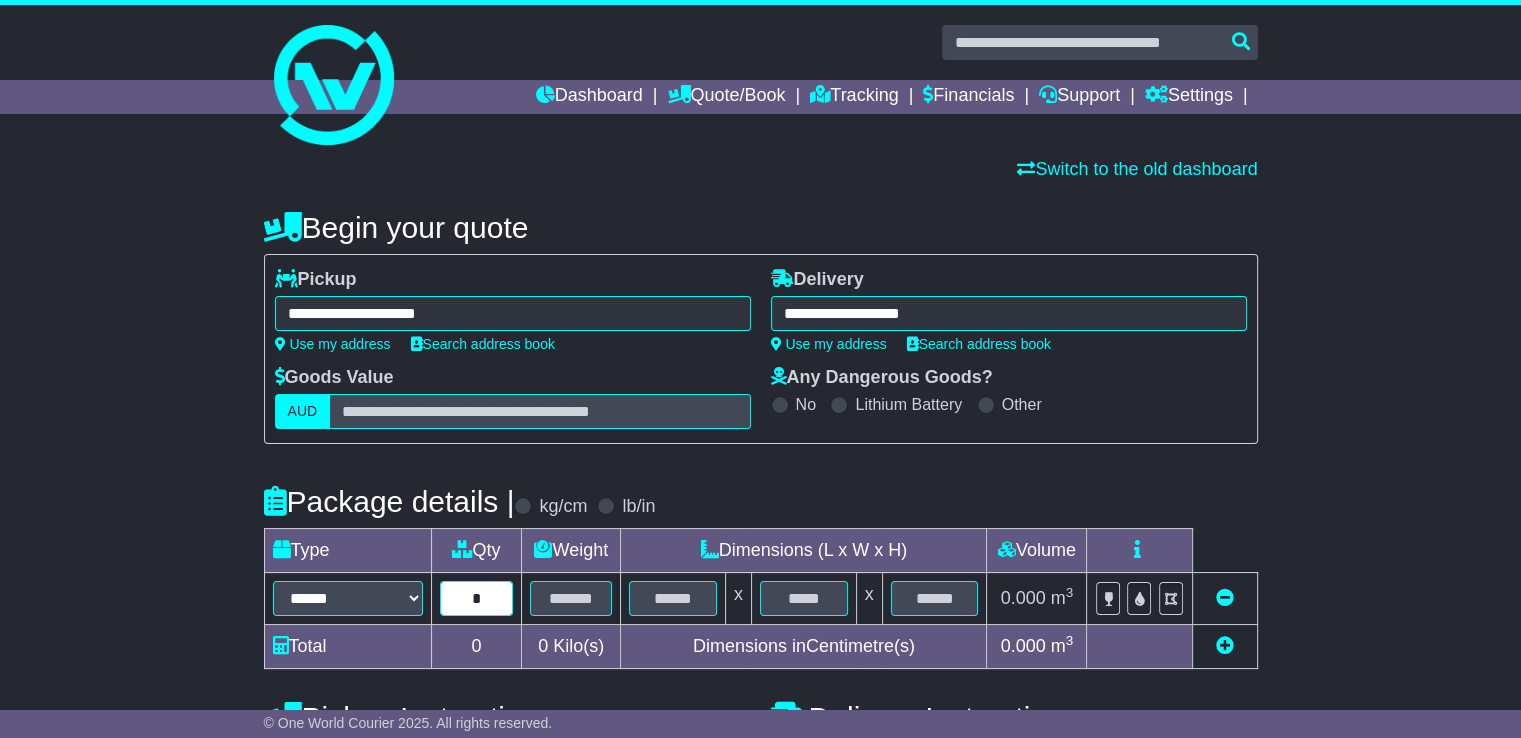 type on "*" 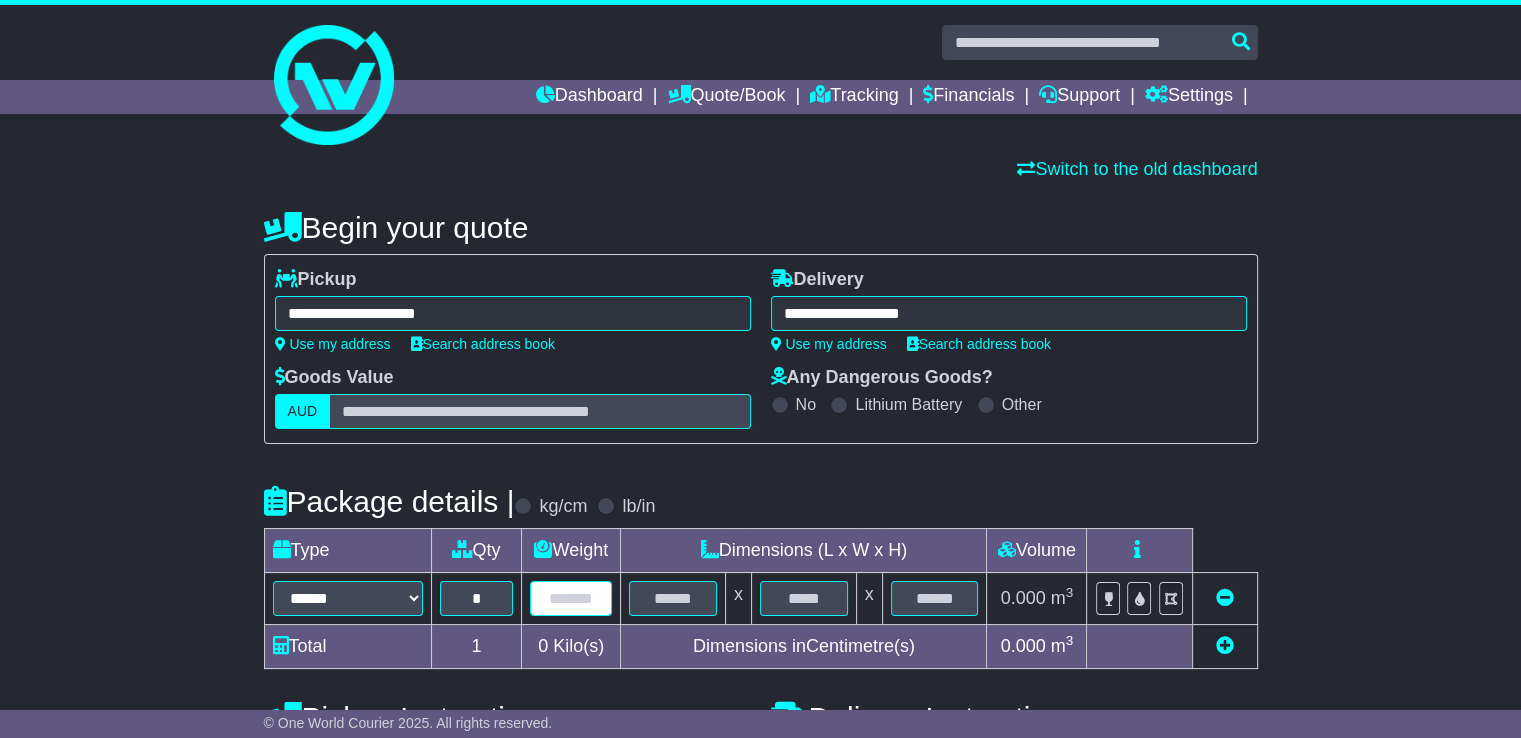 click at bounding box center (571, 598) 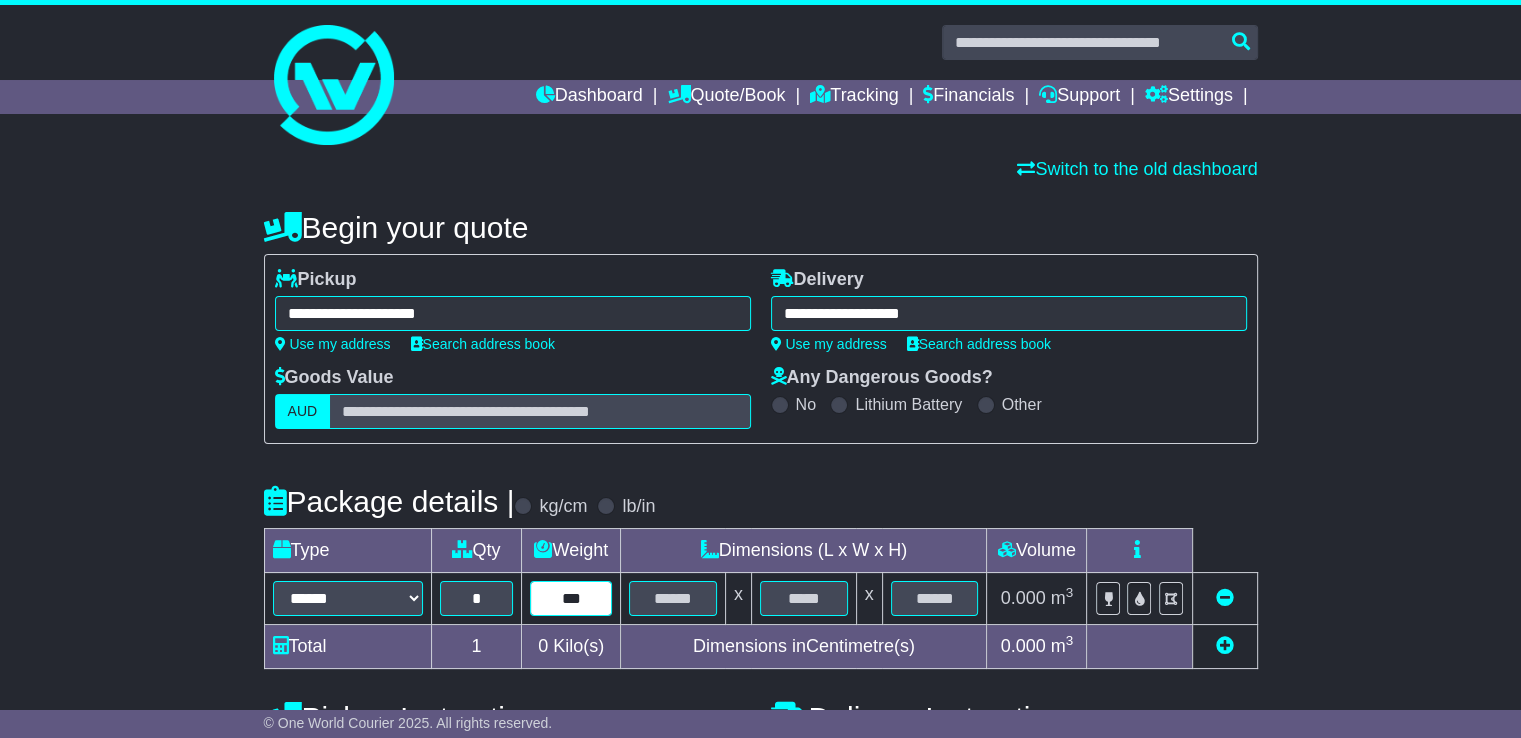 type on "***" 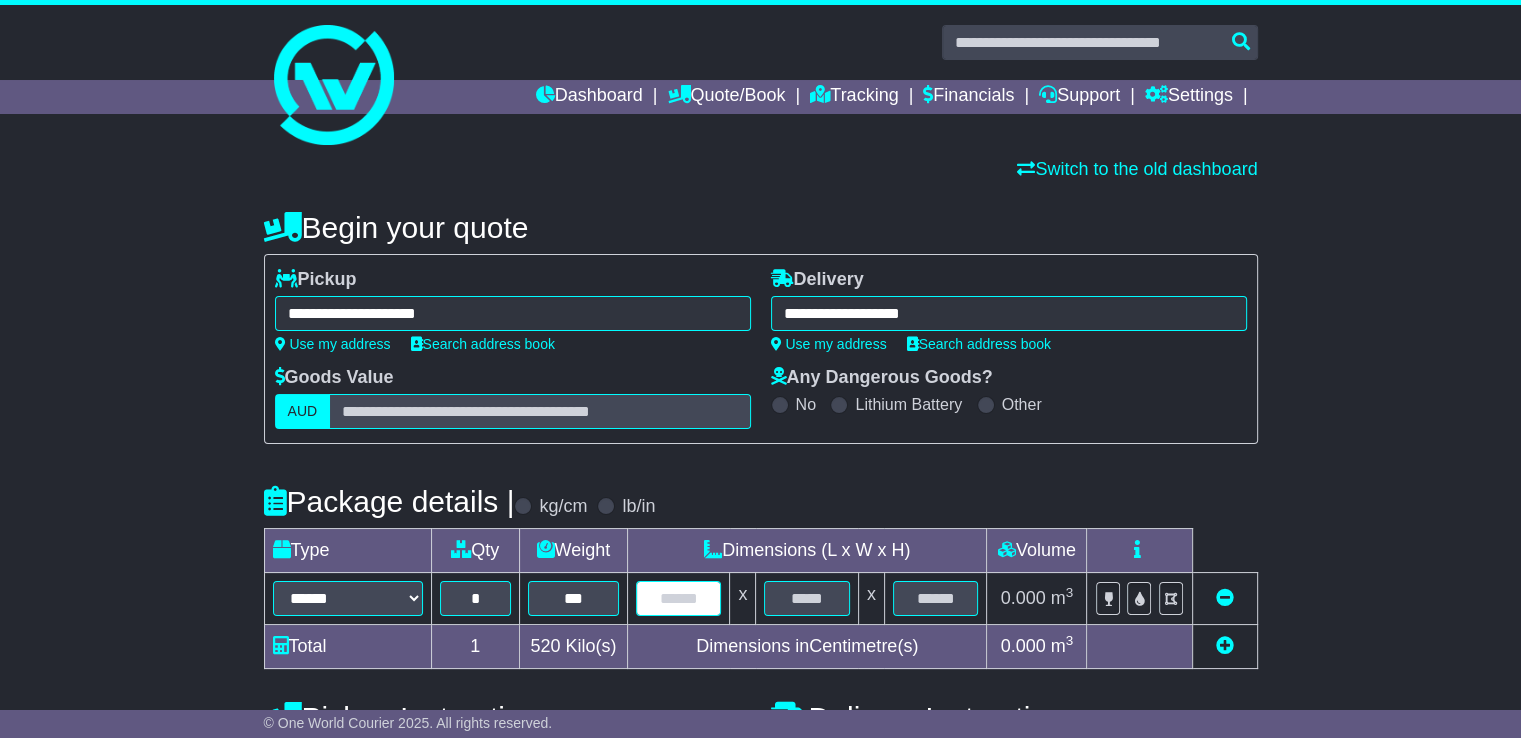 click at bounding box center [678, 598] 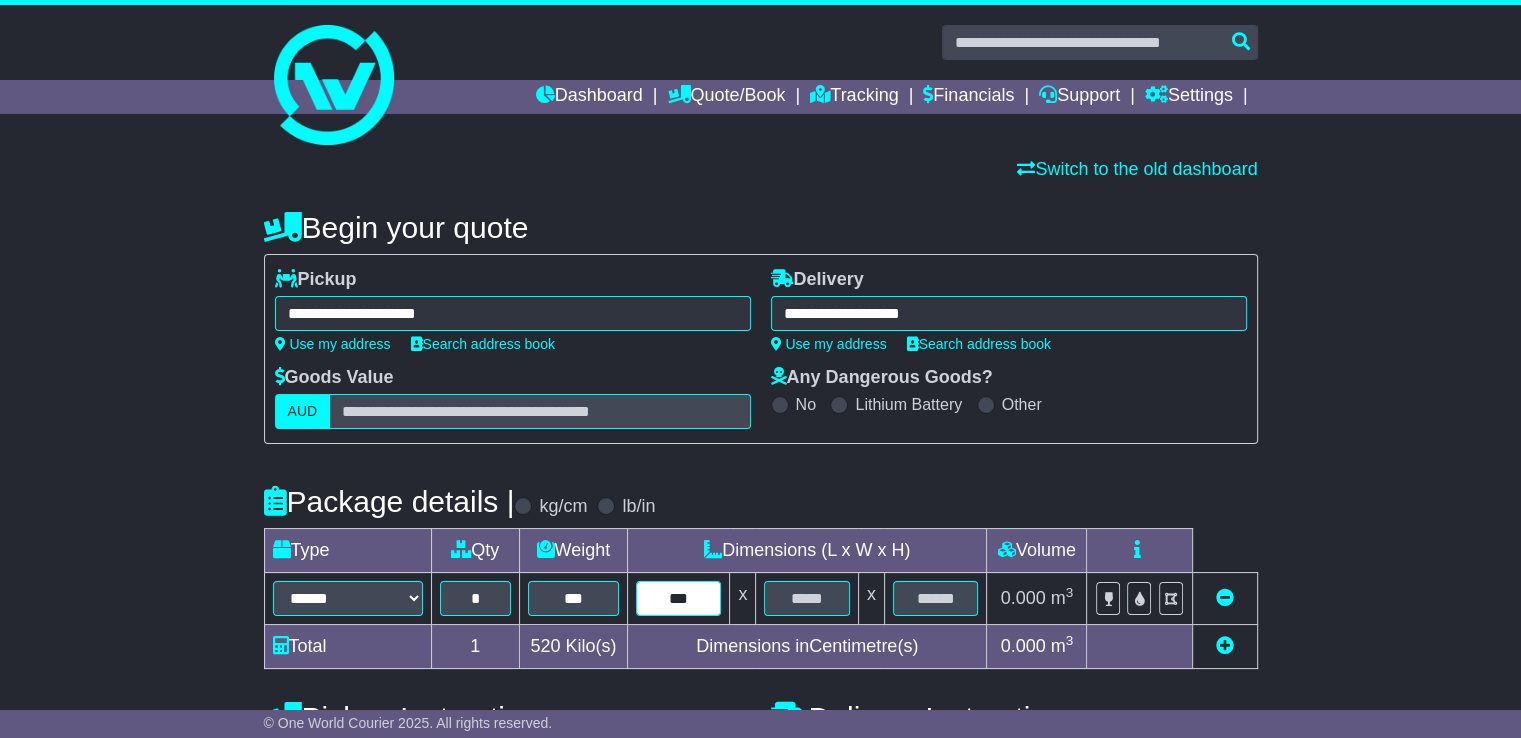 type on "***" 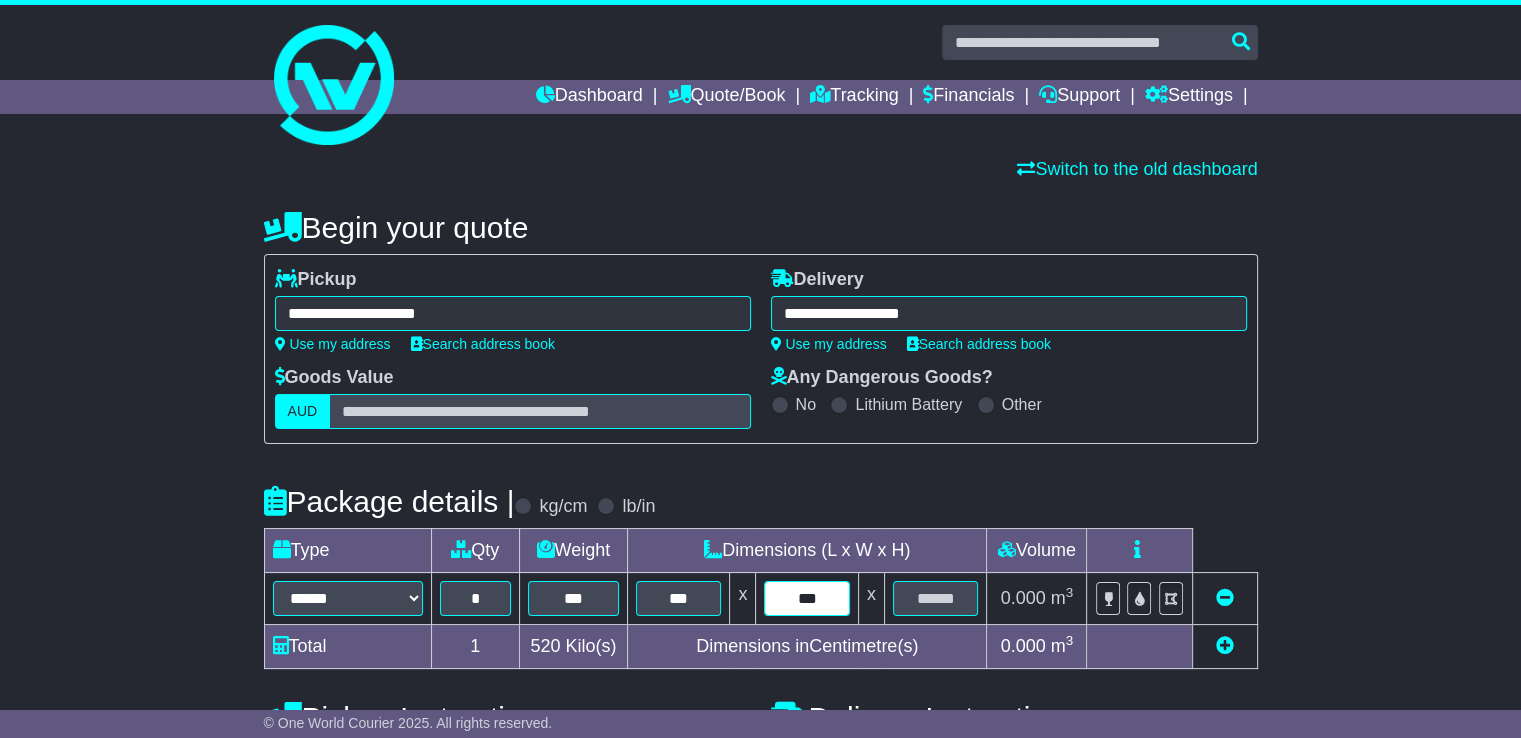 type on "***" 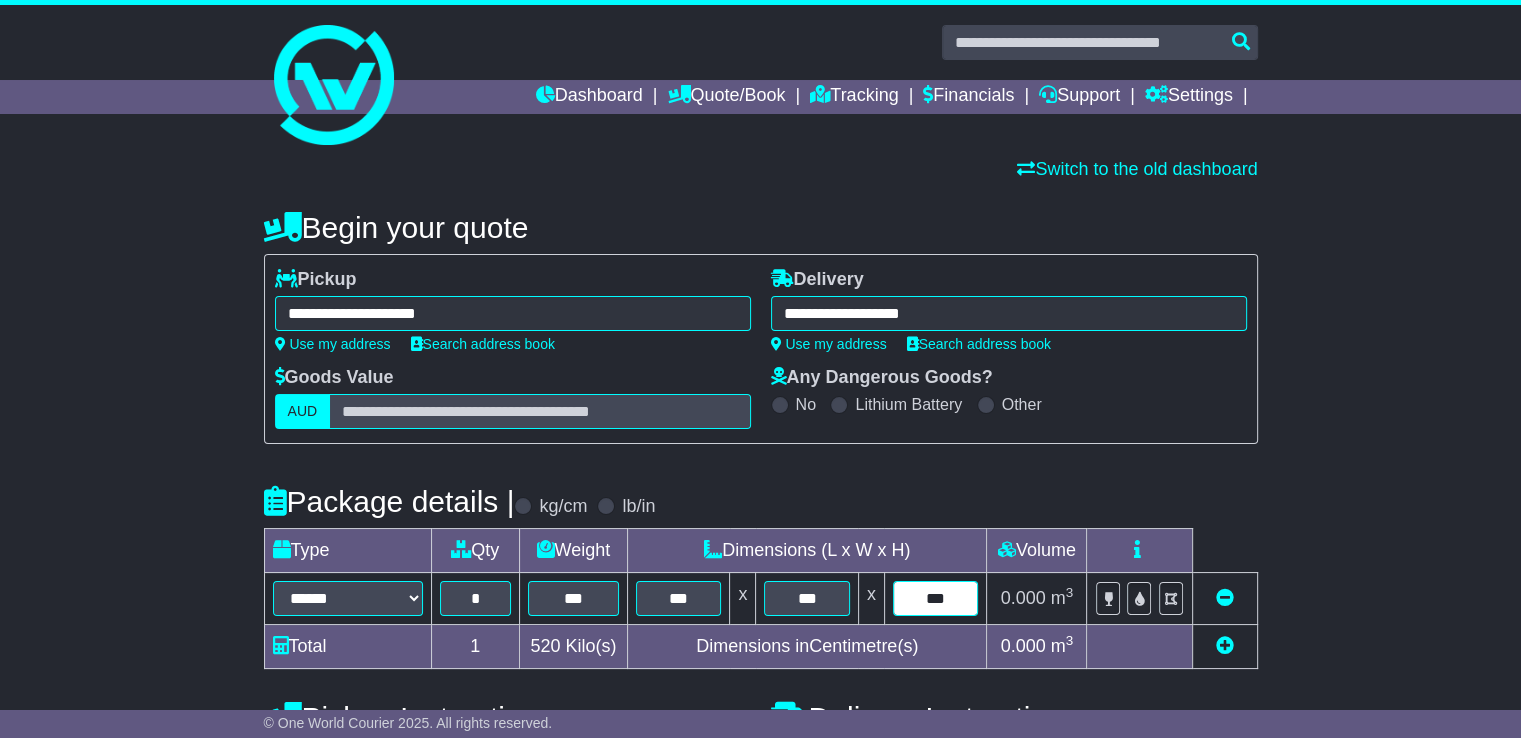 type on "***" 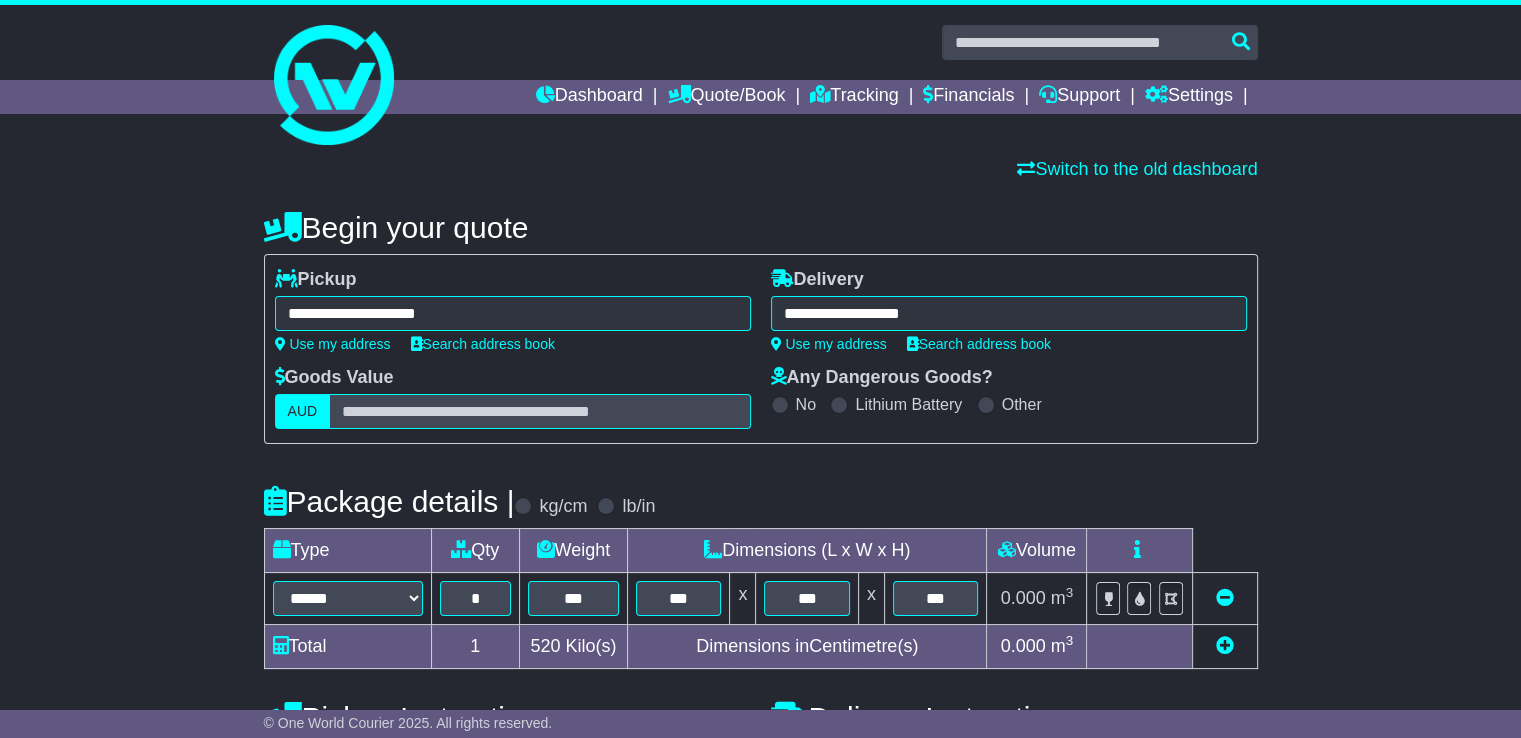 scroll, scrollTop: 492, scrollLeft: 0, axis: vertical 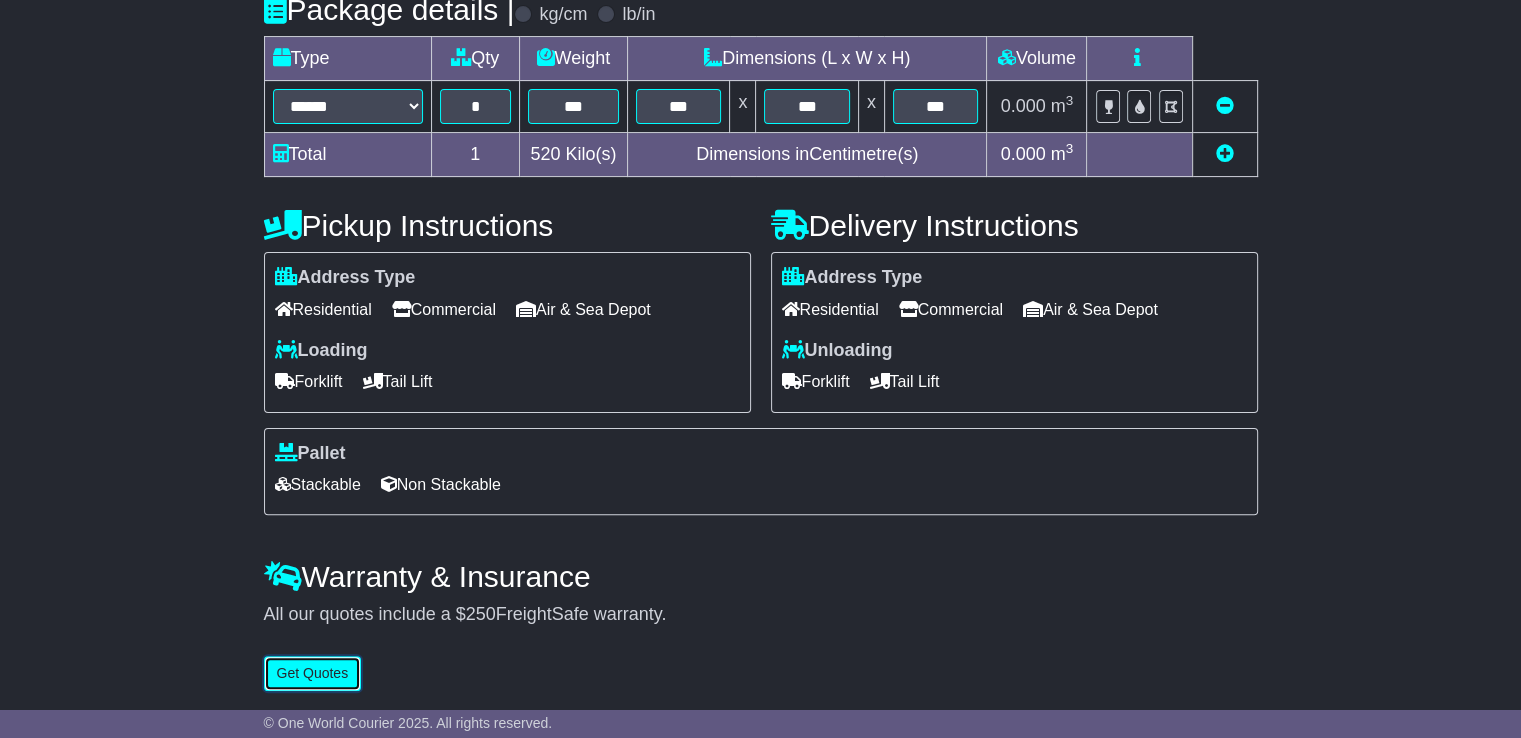 type 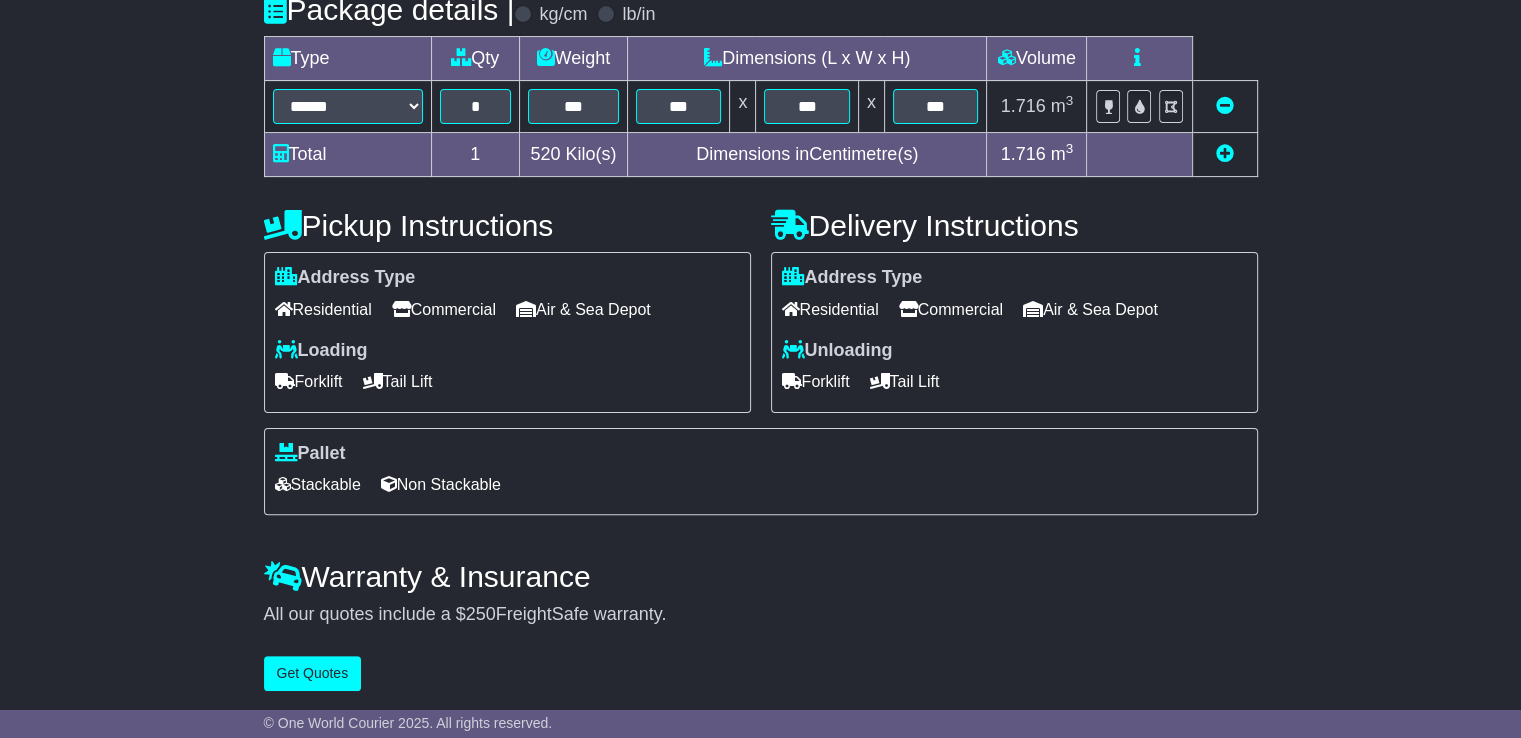 click on "Commercial" at bounding box center [444, 309] 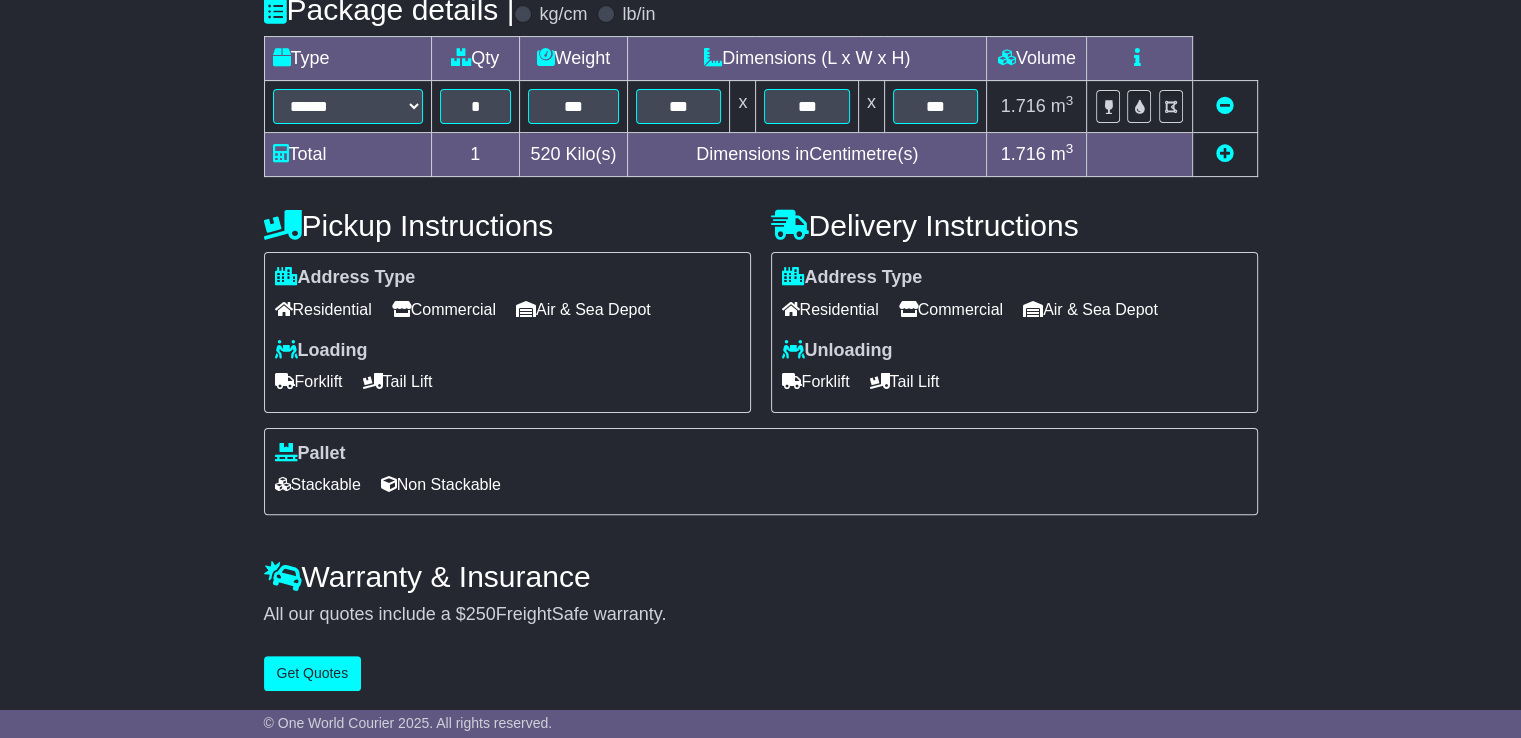 click on "Commercial" at bounding box center (951, 309) 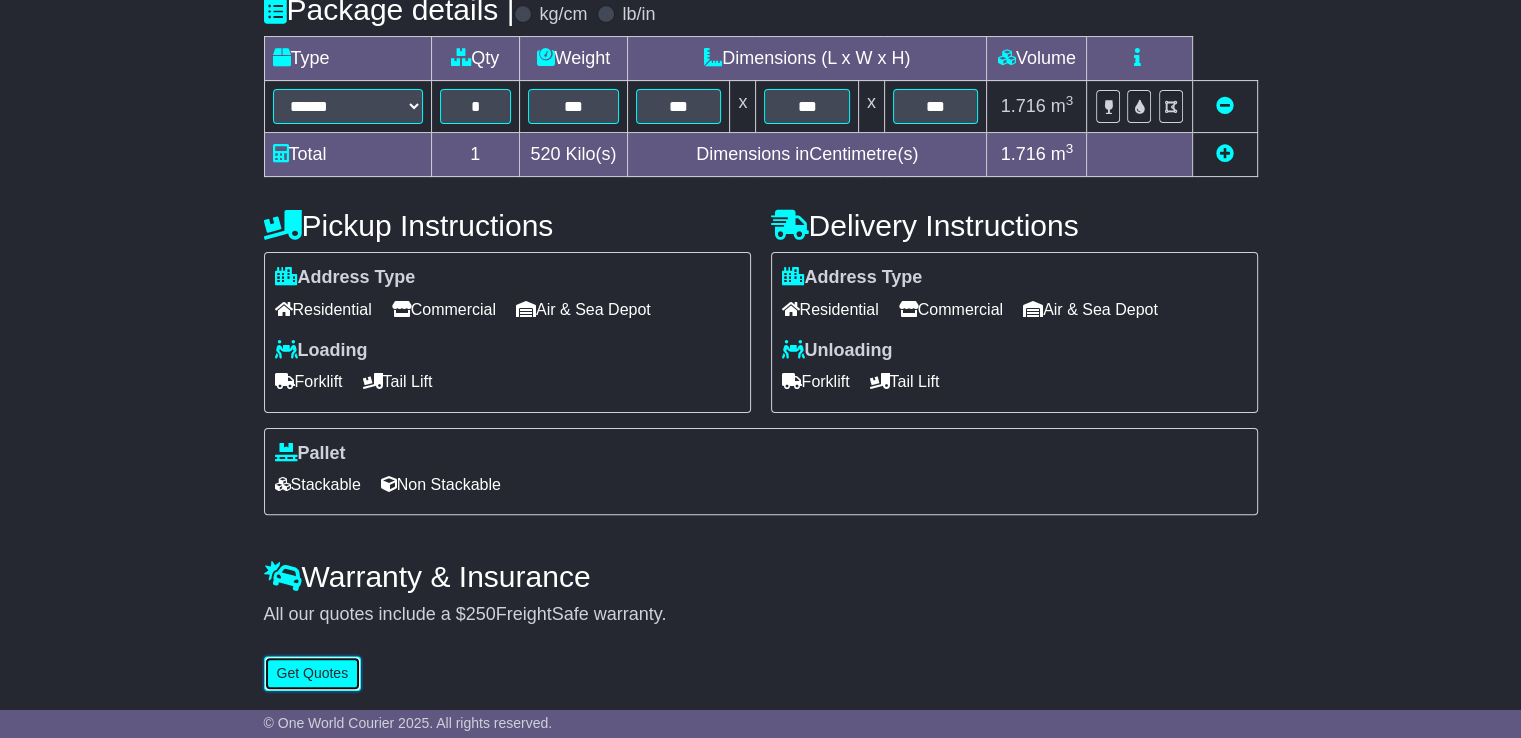 click on "Get Quotes" at bounding box center (313, 673) 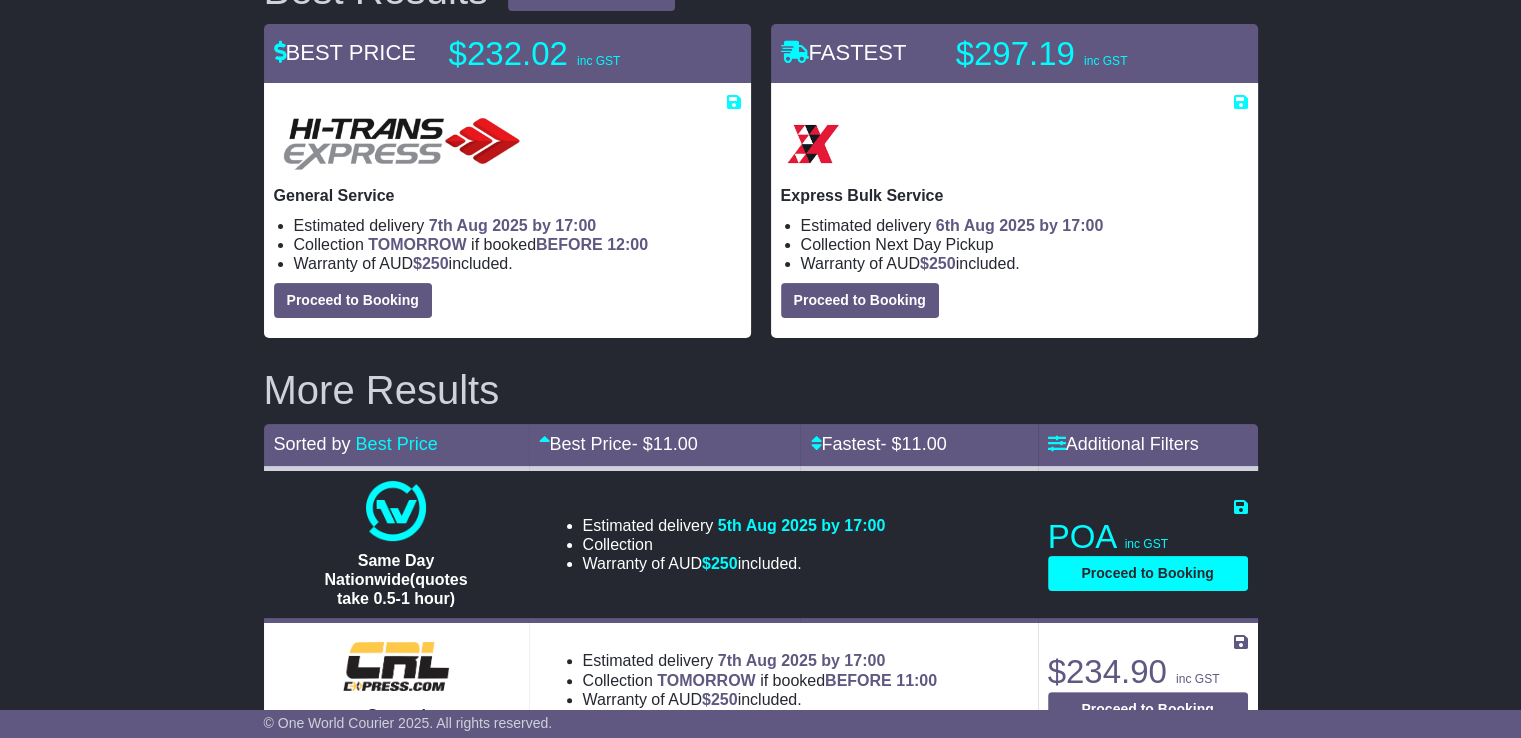 scroll, scrollTop: 600, scrollLeft: 0, axis: vertical 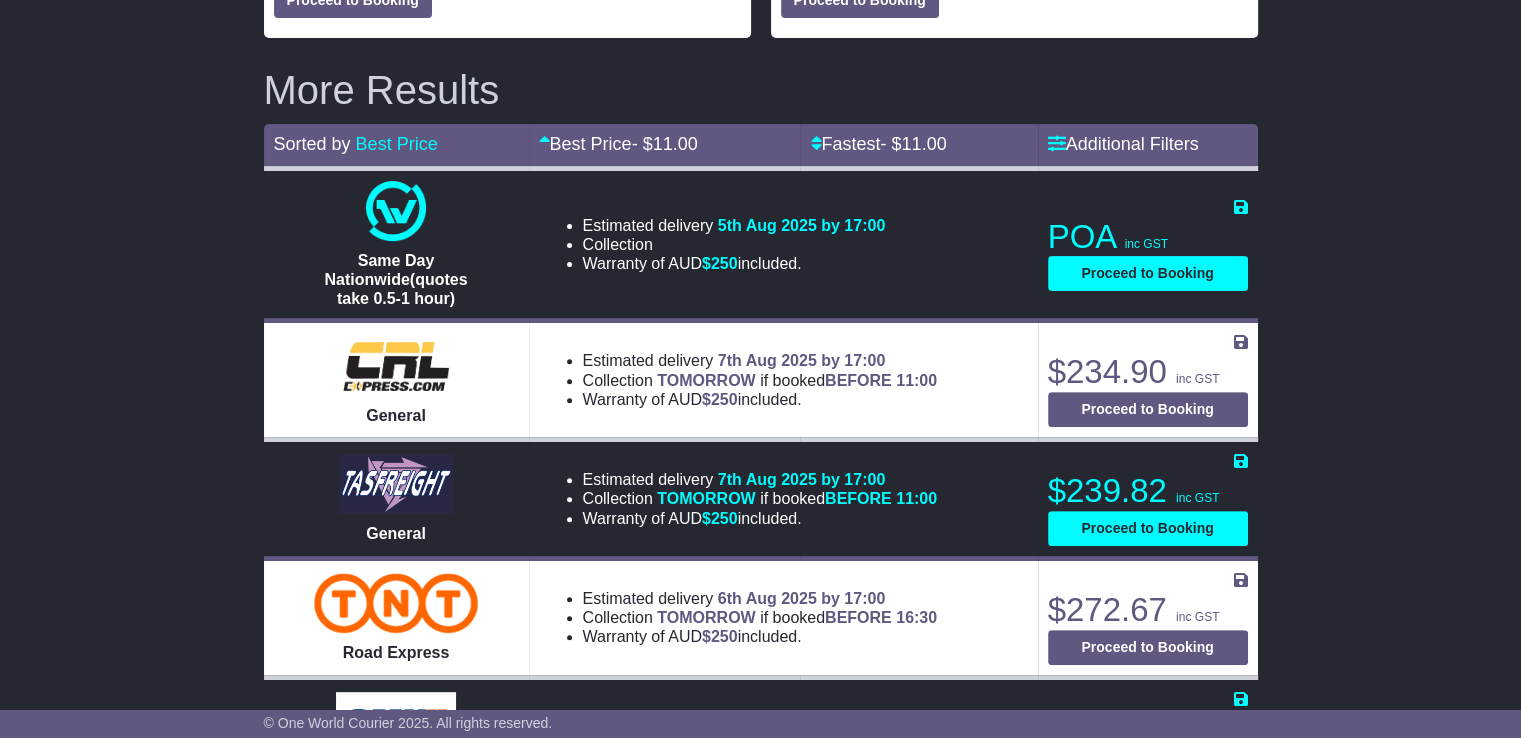 click on "Tracking" at bounding box center [854, -503] 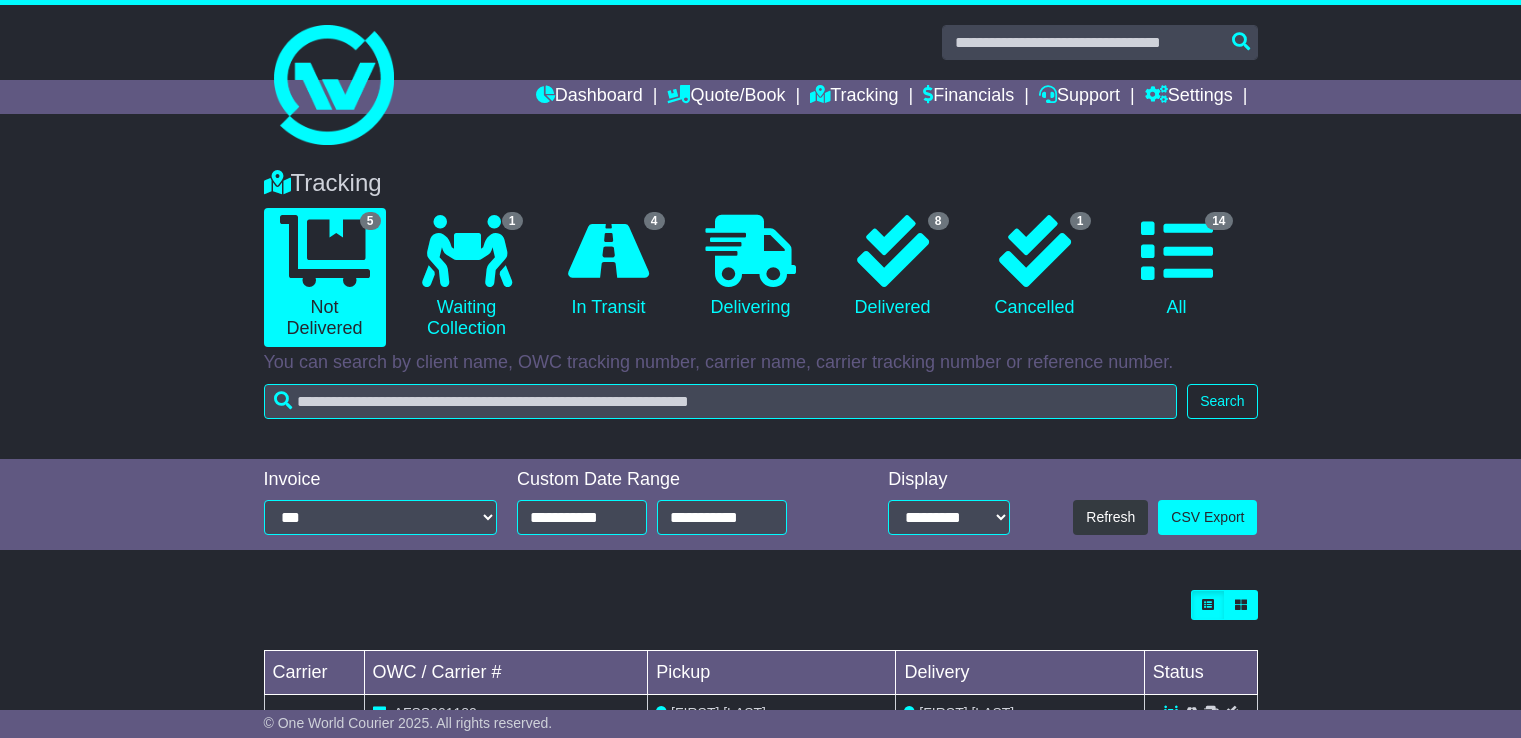 scroll, scrollTop: 0, scrollLeft: 0, axis: both 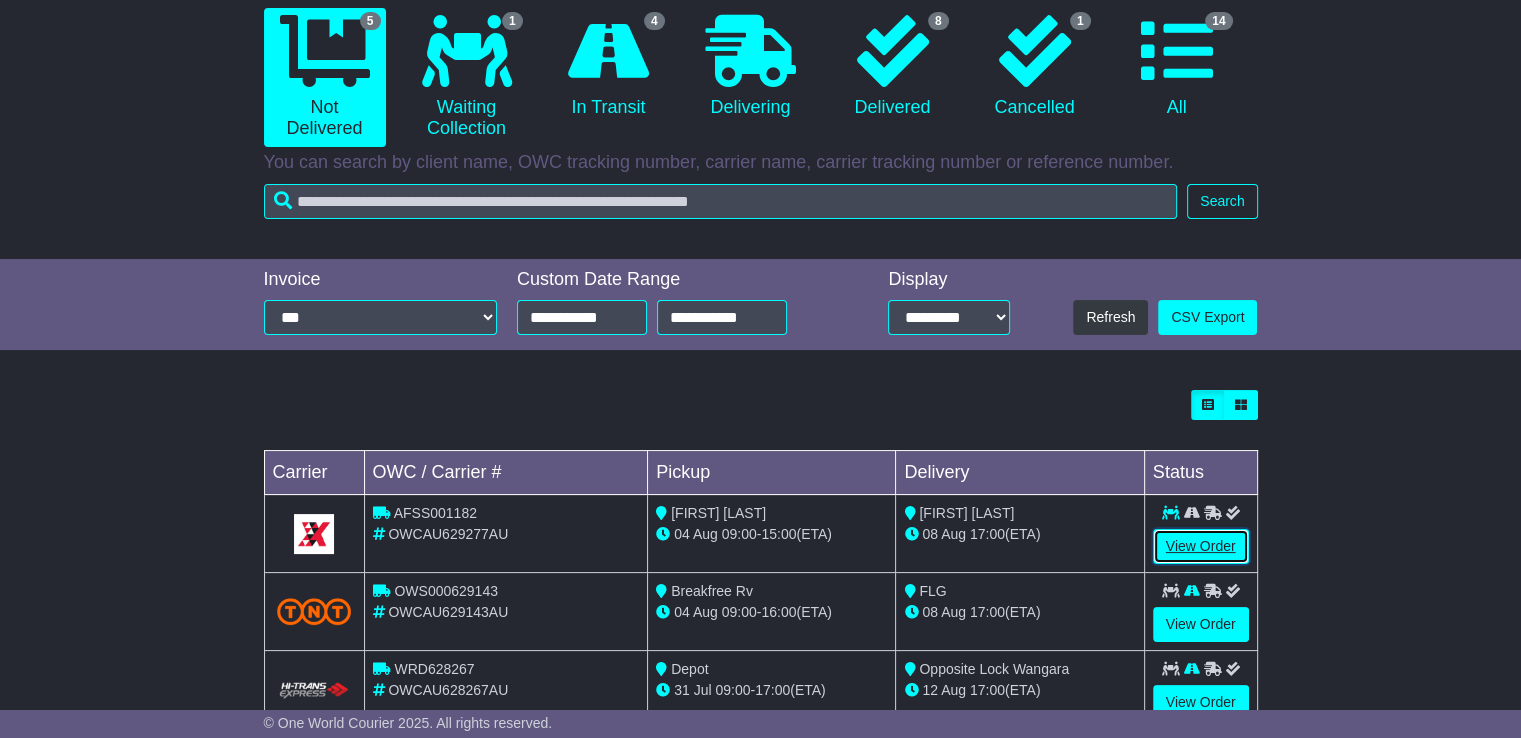 click on "View Order" at bounding box center [1201, 546] 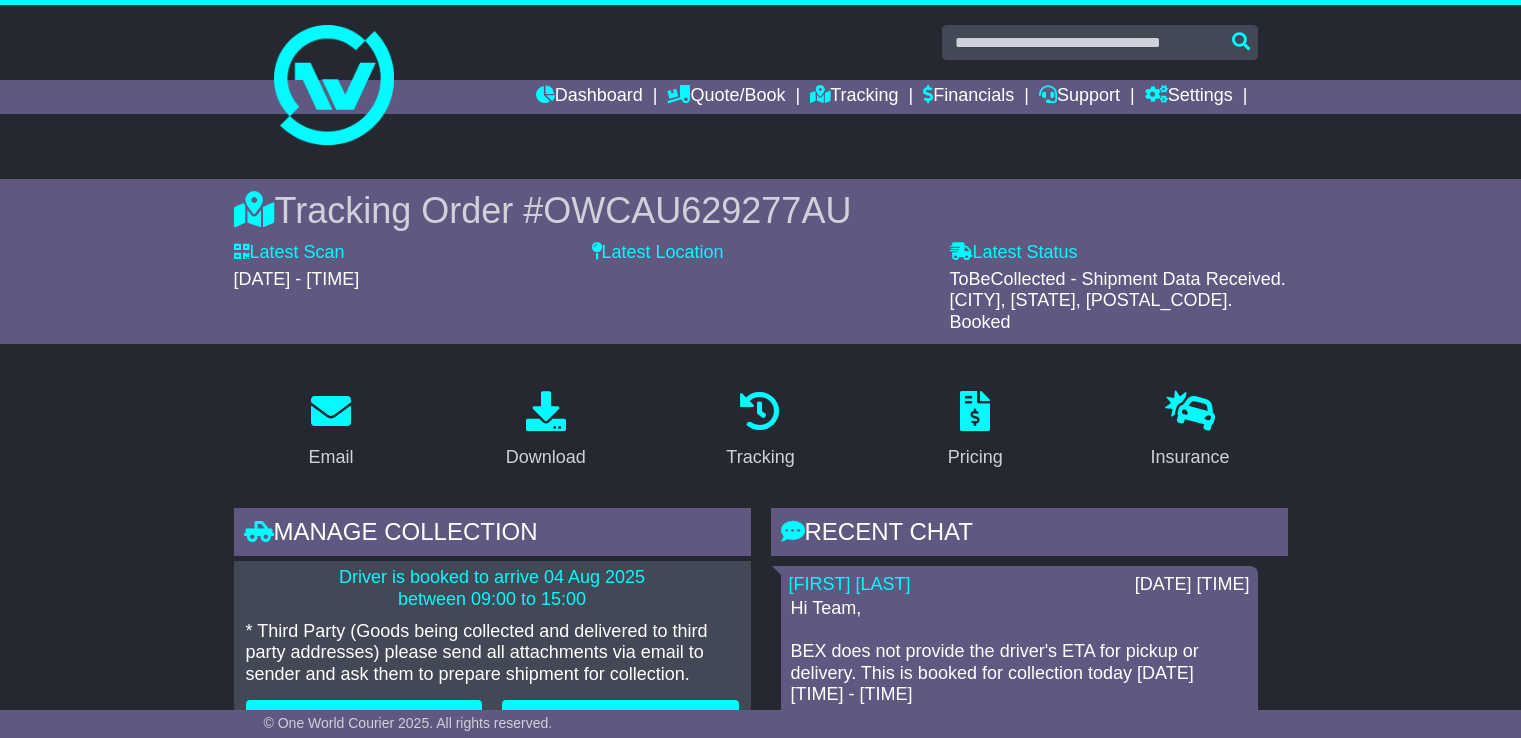 scroll, scrollTop: 0, scrollLeft: 0, axis: both 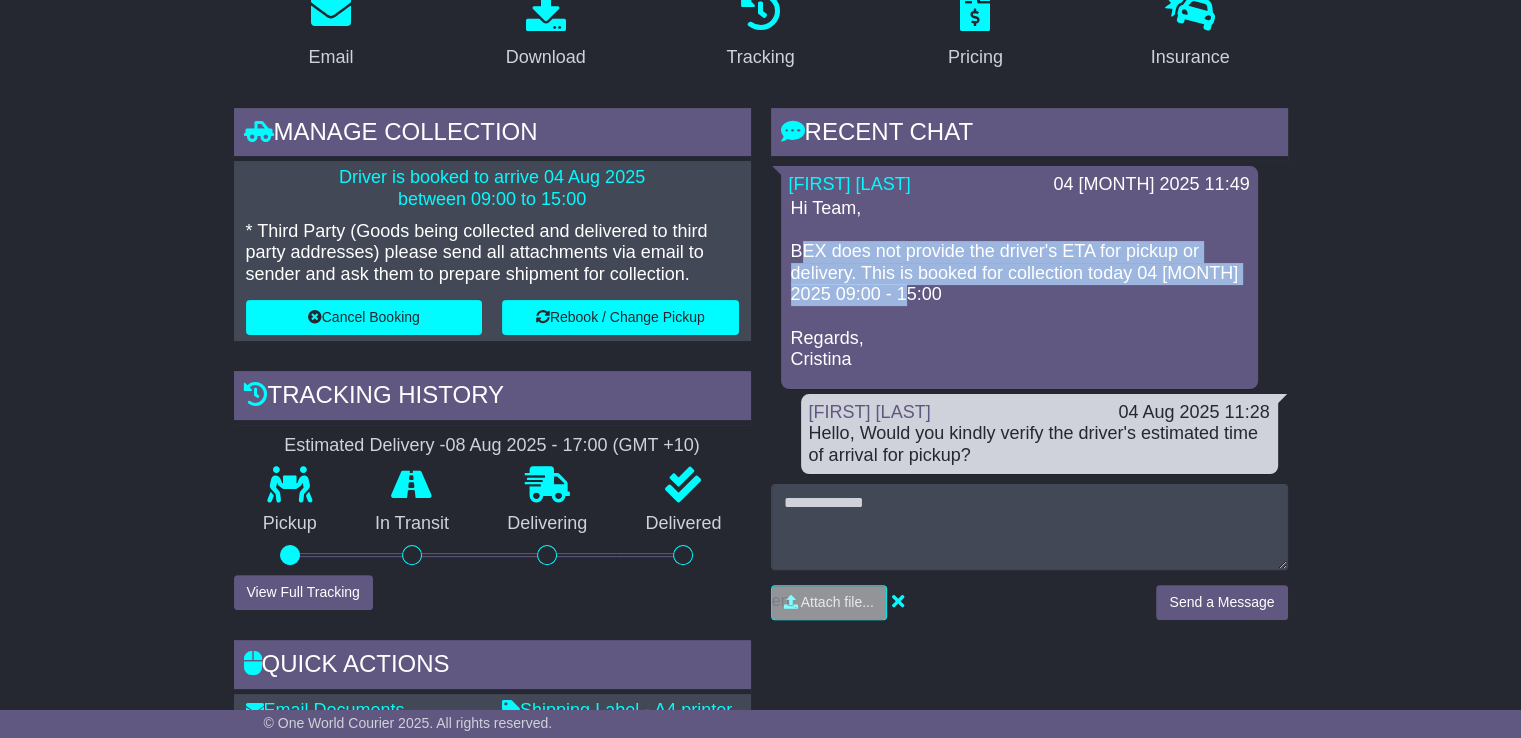 click on "Hi Team, BEX does not provide the driver's ETA for pickup or delivery. This is booked for collection today 04 [MONTH] 2025 09:00 - 15:00 Regards, [NAME]" at bounding box center [1019, 284] 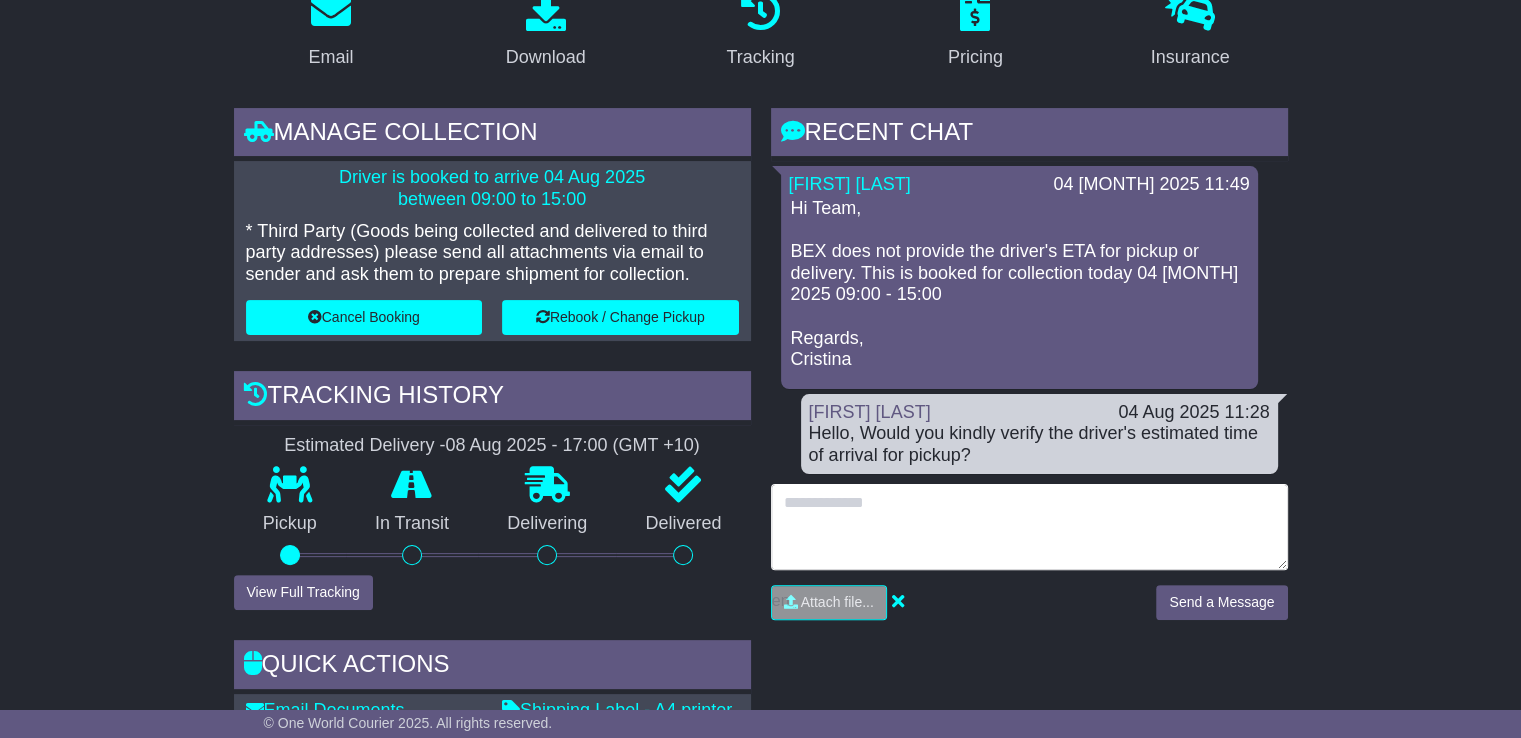 click at bounding box center (1029, 527) 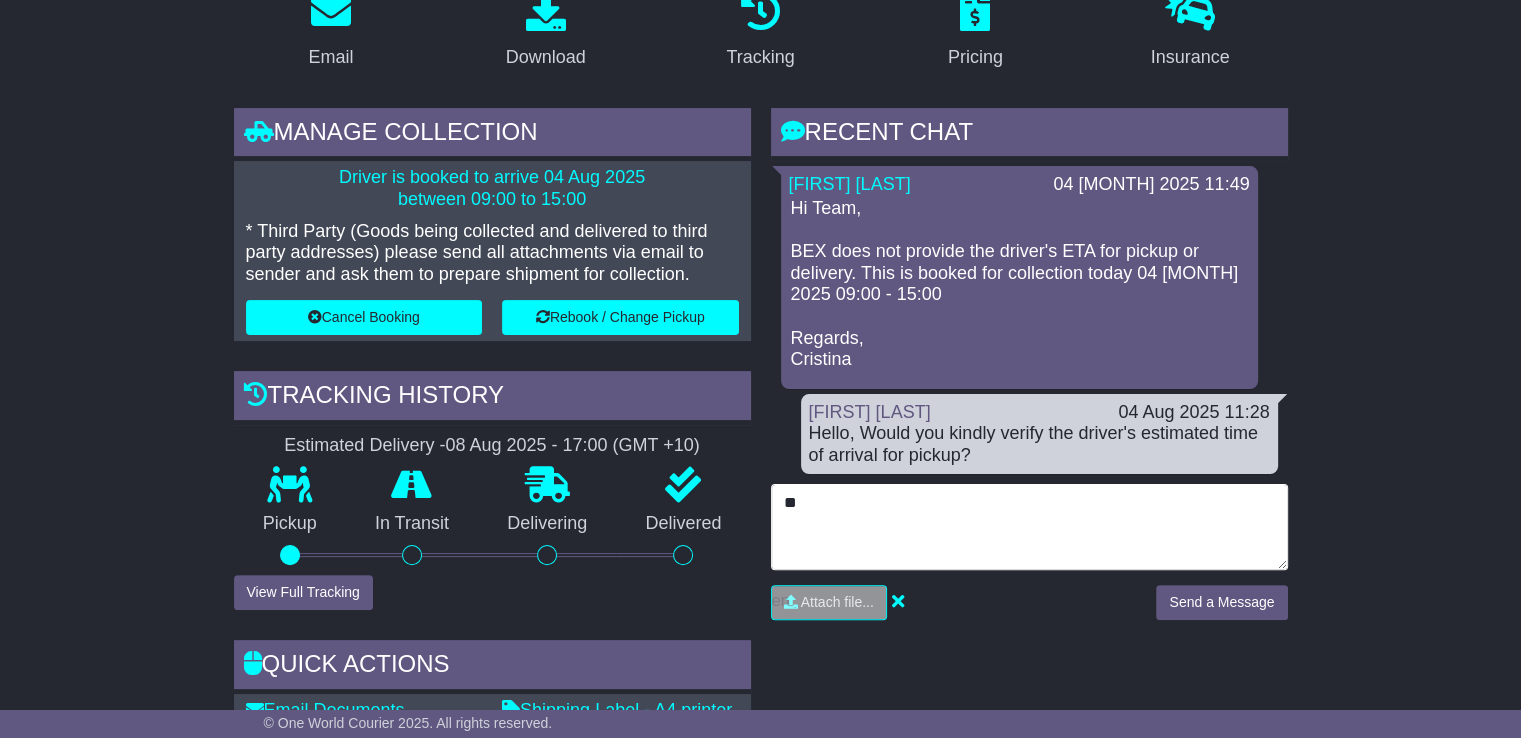 type on "*" 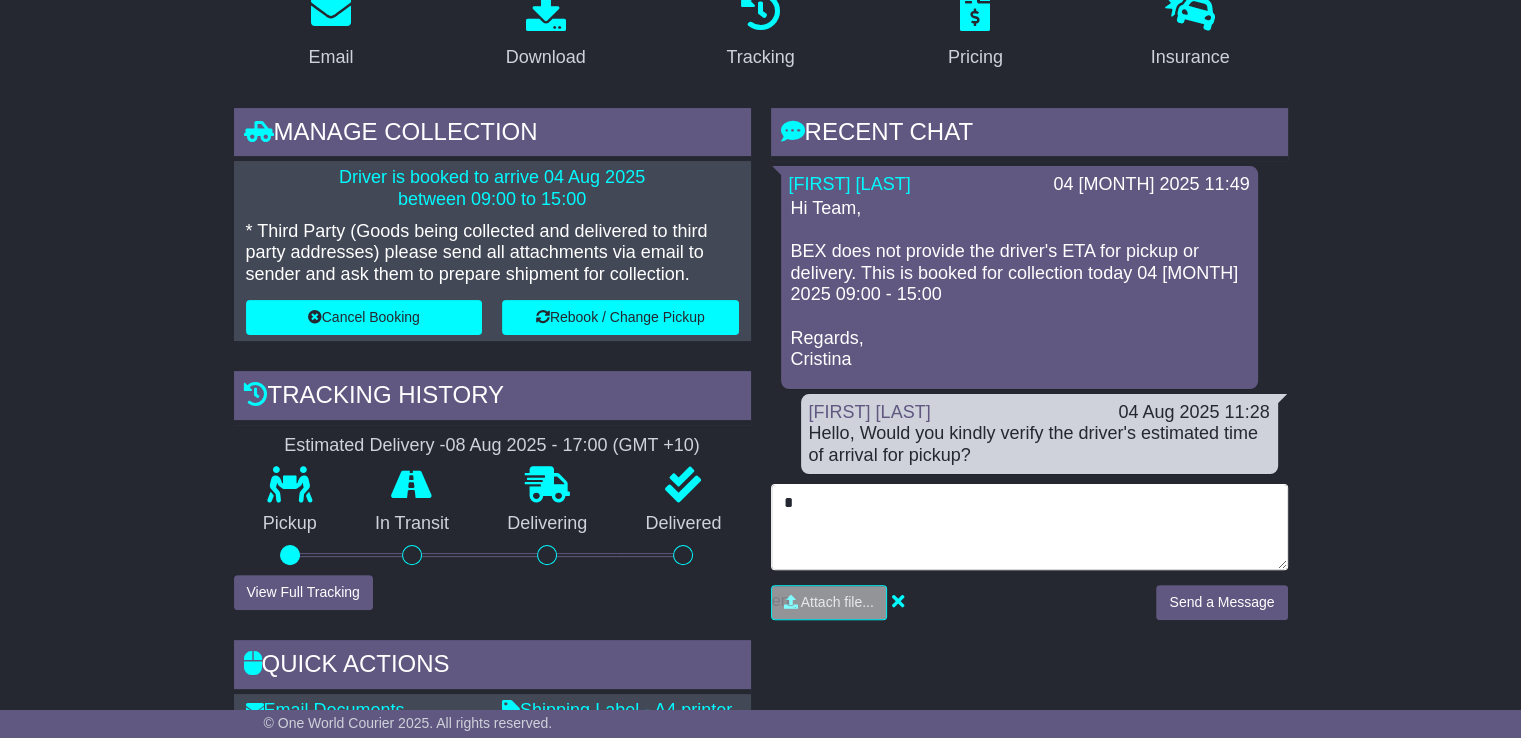 type 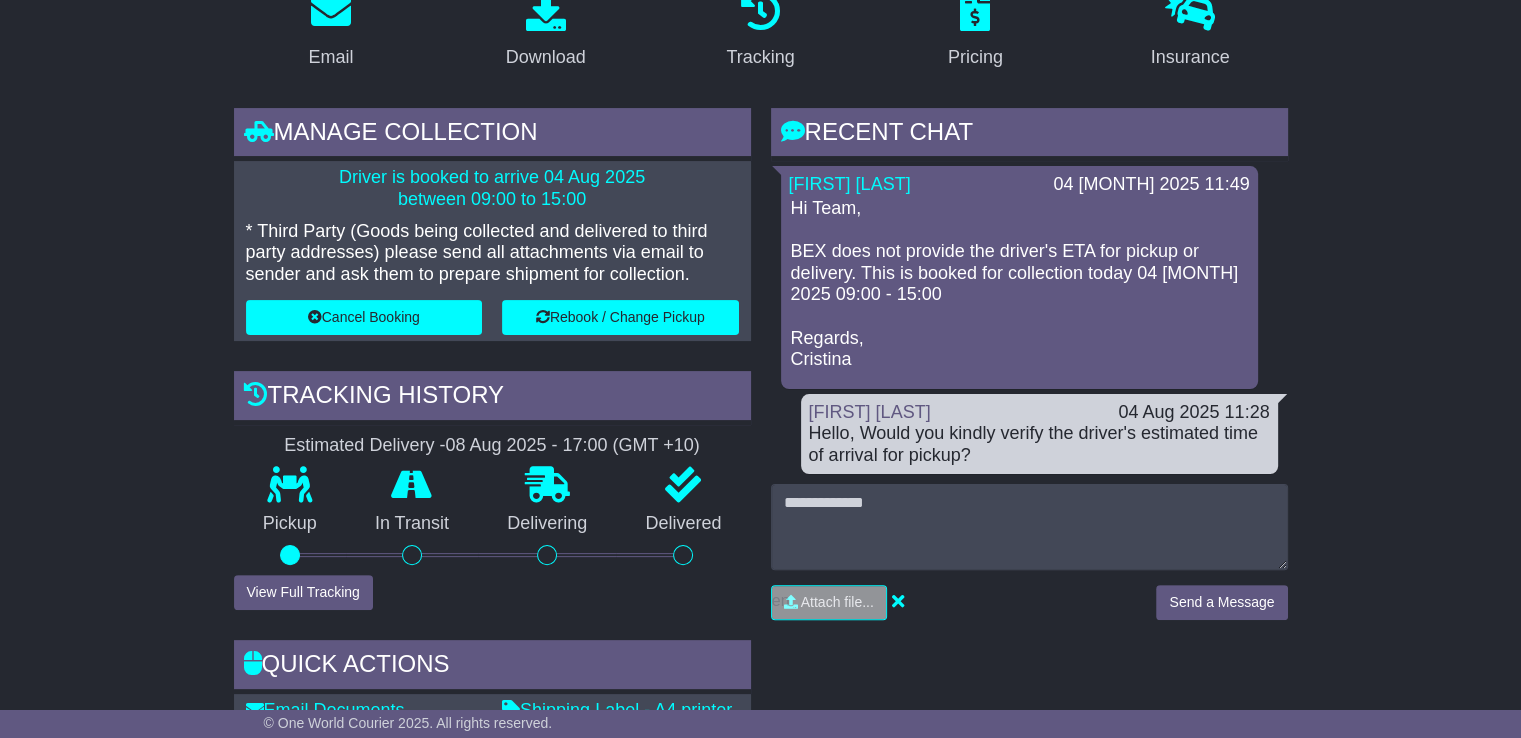 click on "Email
Download
Tracking
Pricing
Insurance" at bounding box center (760, 1151) 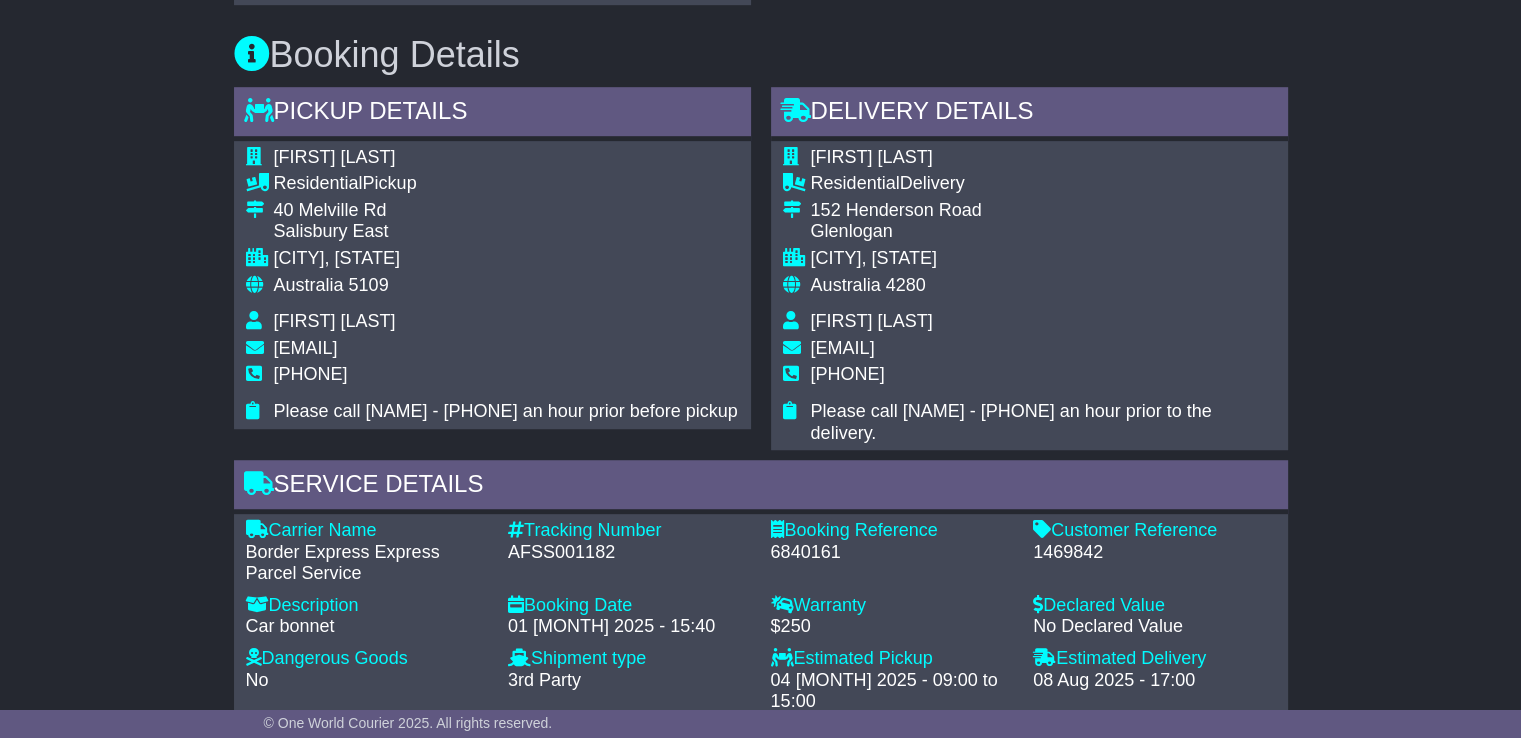 scroll, scrollTop: 1400, scrollLeft: 0, axis: vertical 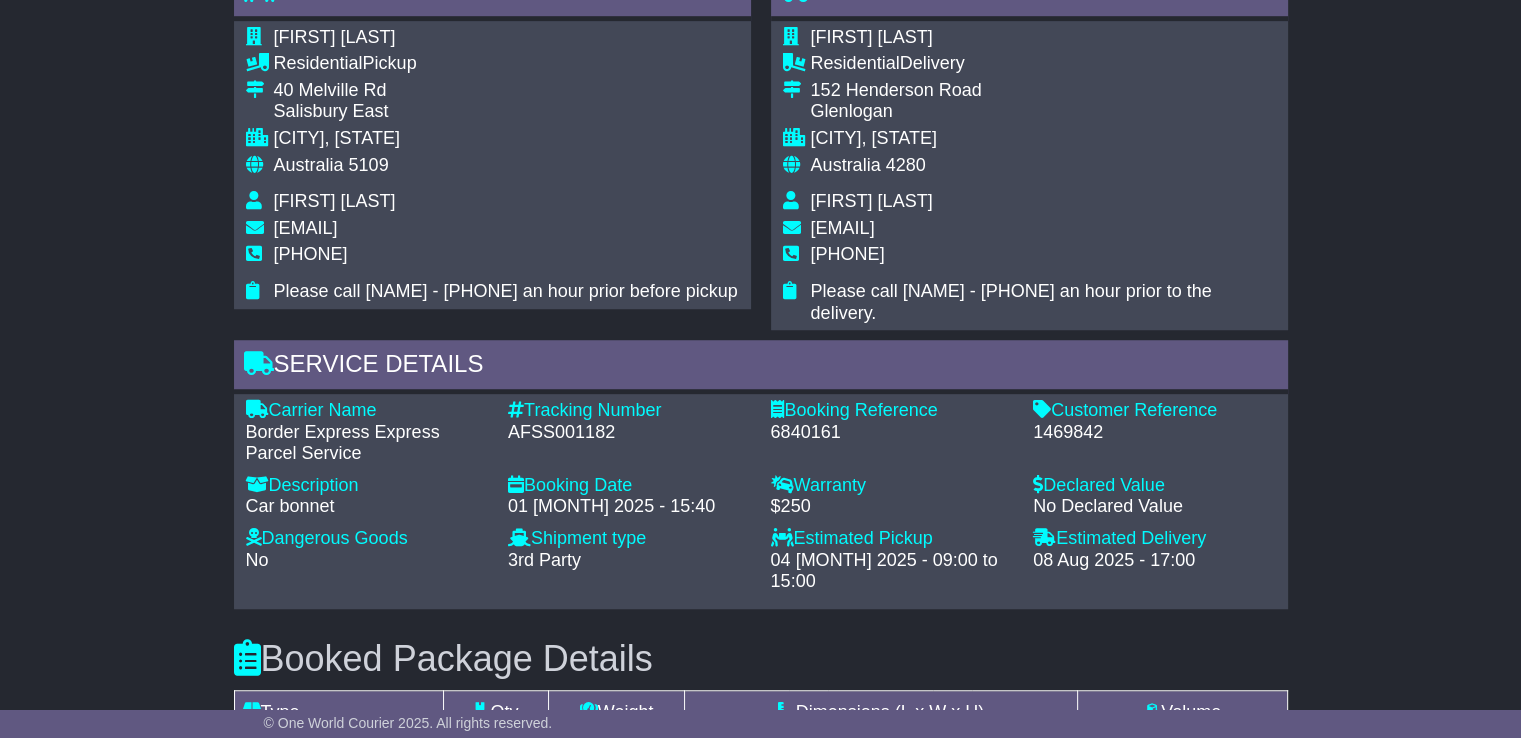 click on "AFSS001182" at bounding box center [629, 433] 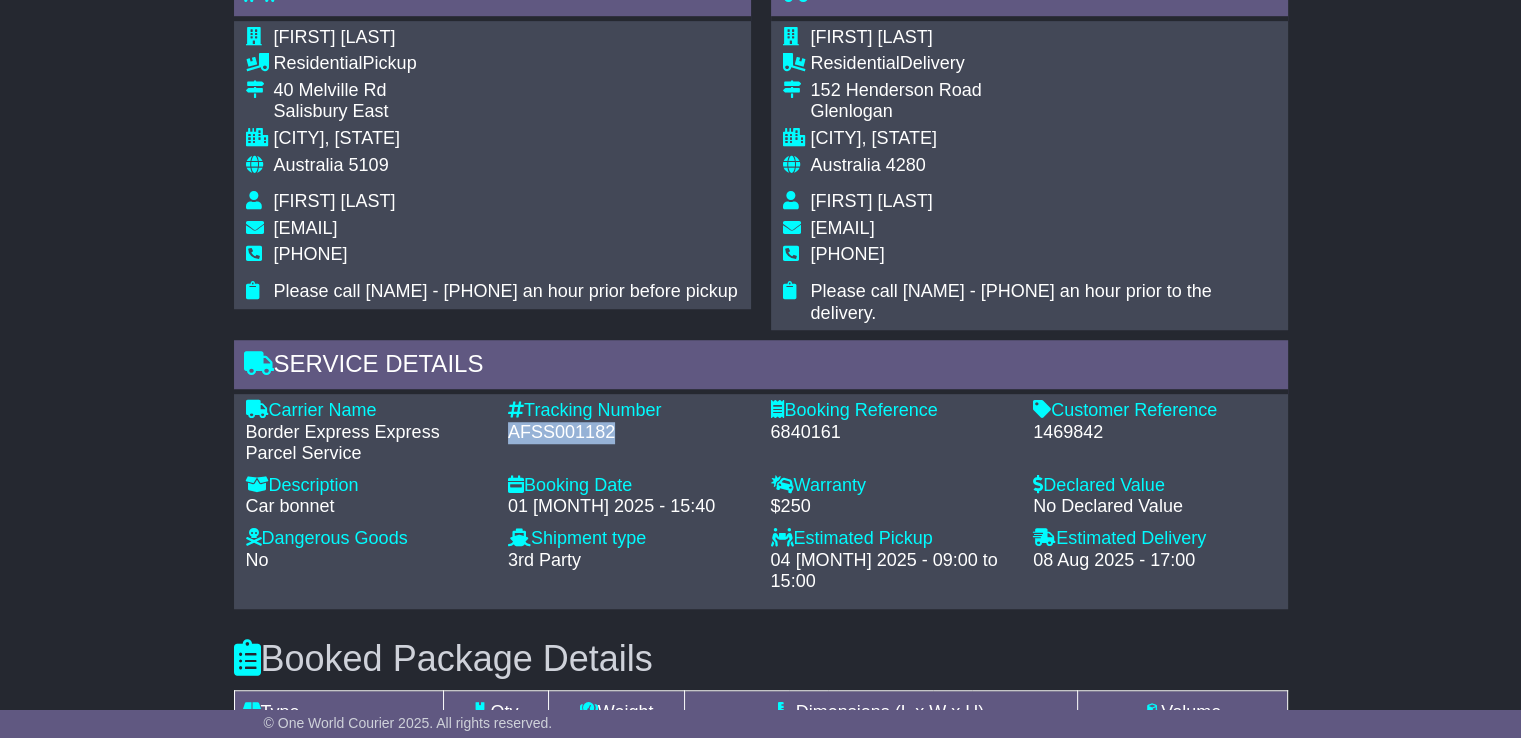 click on "AFSS001182" at bounding box center (629, 433) 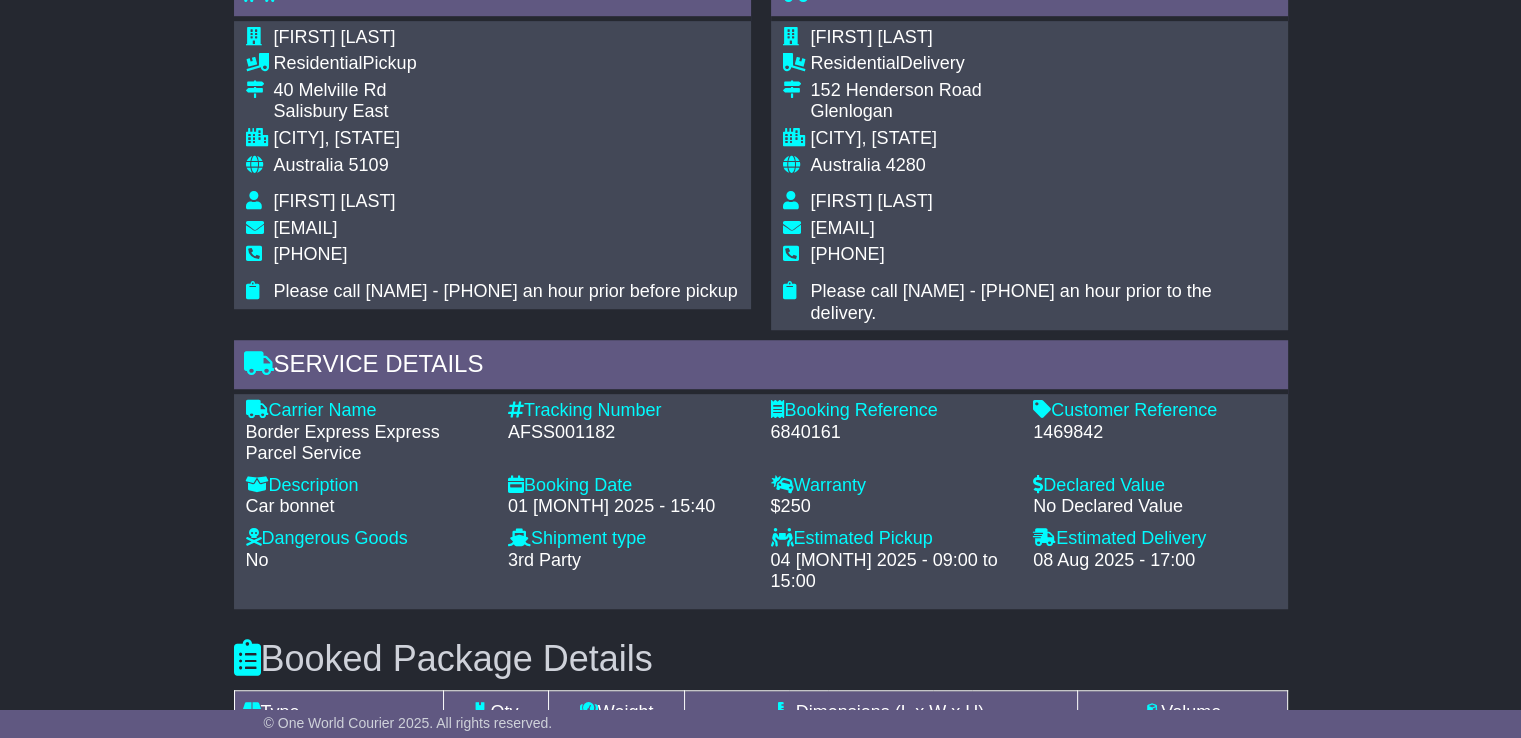 click on "Booking Reference
-
6840161" at bounding box center (892, 432) 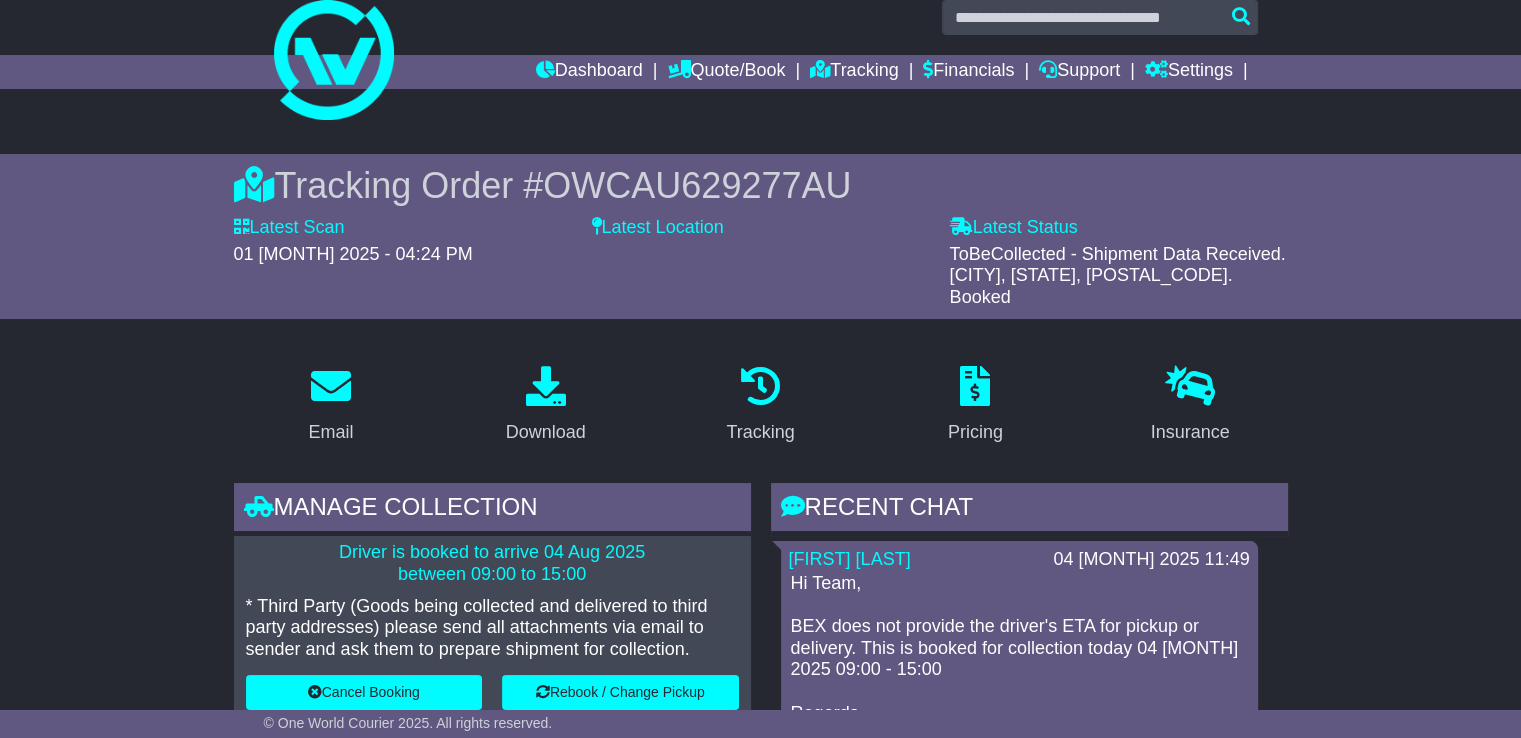 scroll, scrollTop: 0, scrollLeft: 0, axis: both 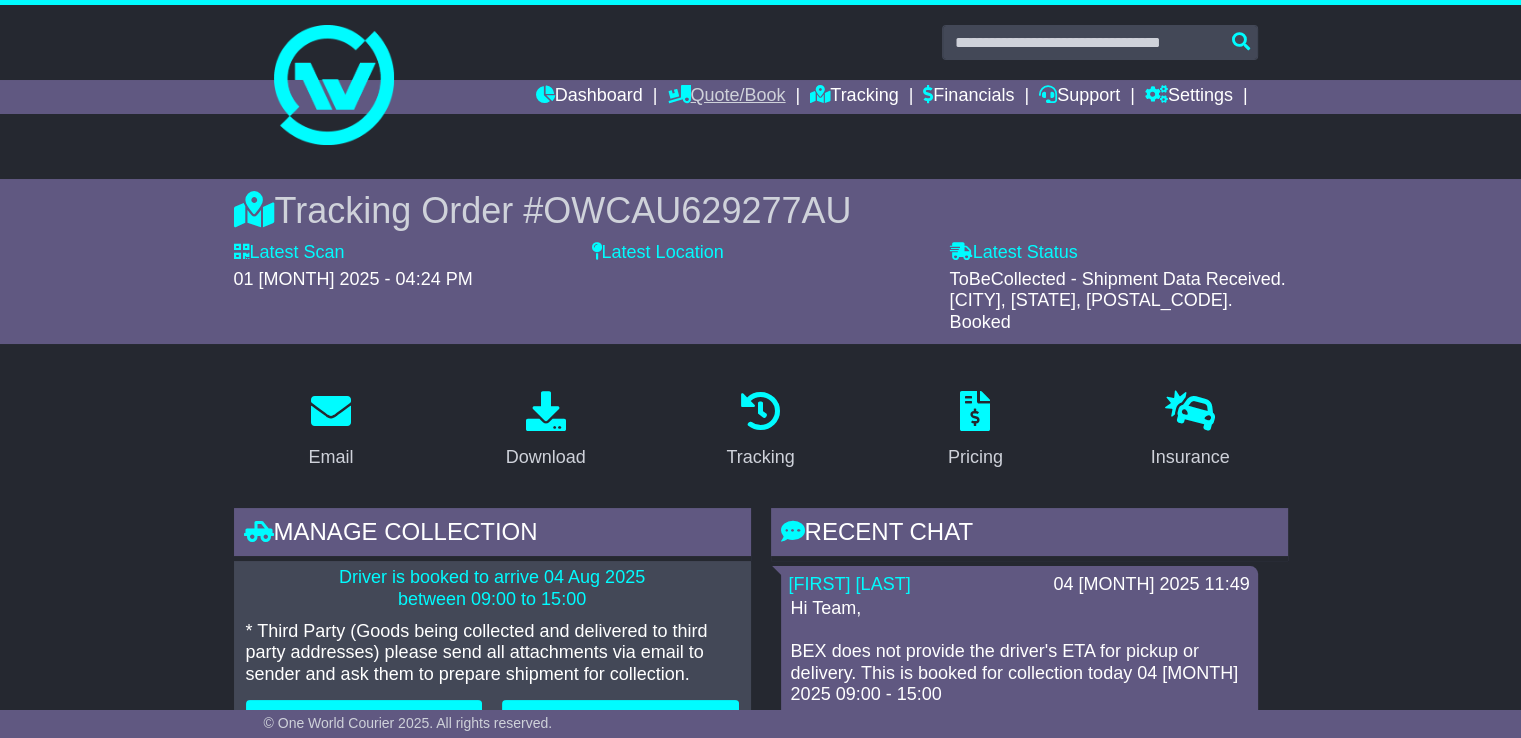click on "Quote/Book" at bounding box center [726, 97] 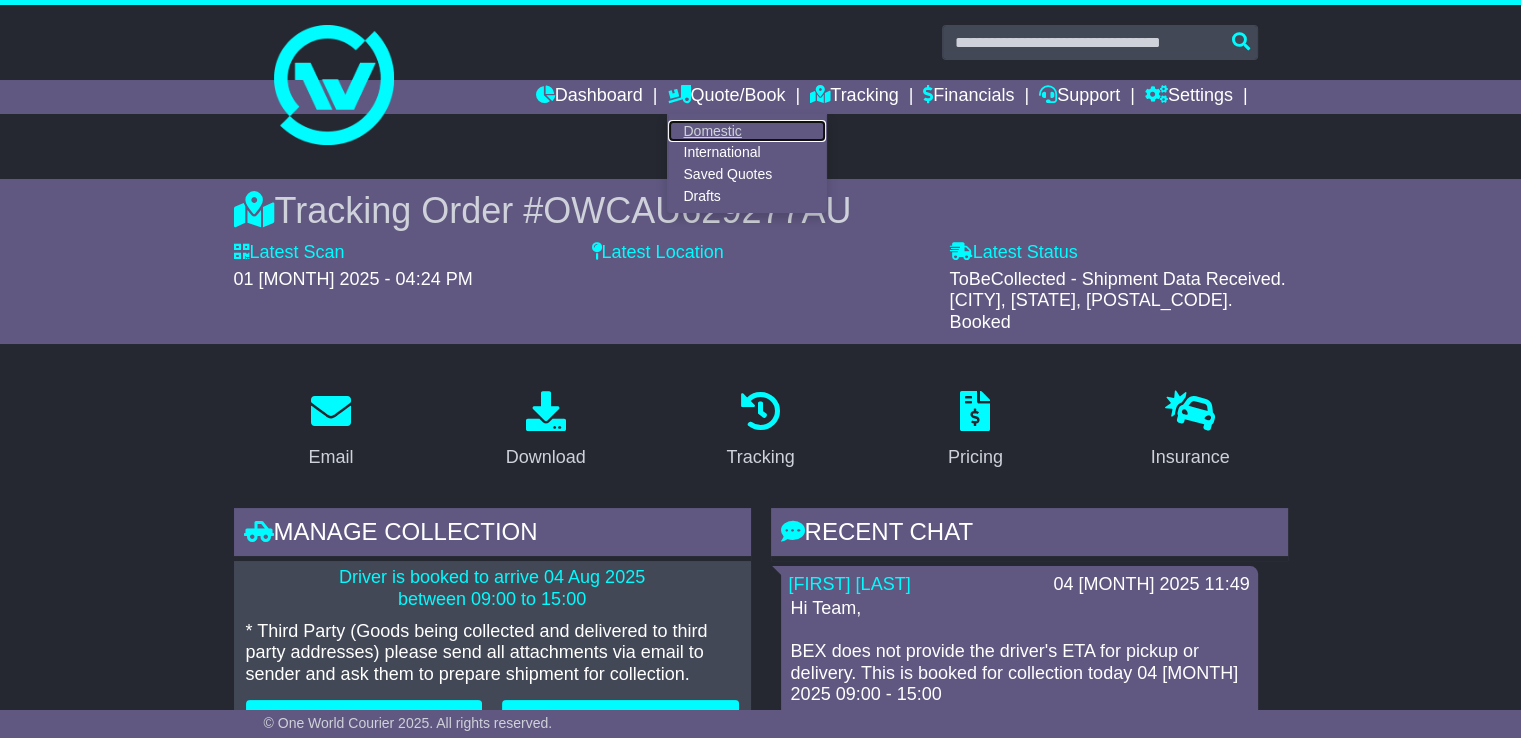 click on "Domestic" at bounding box center (747, 131) 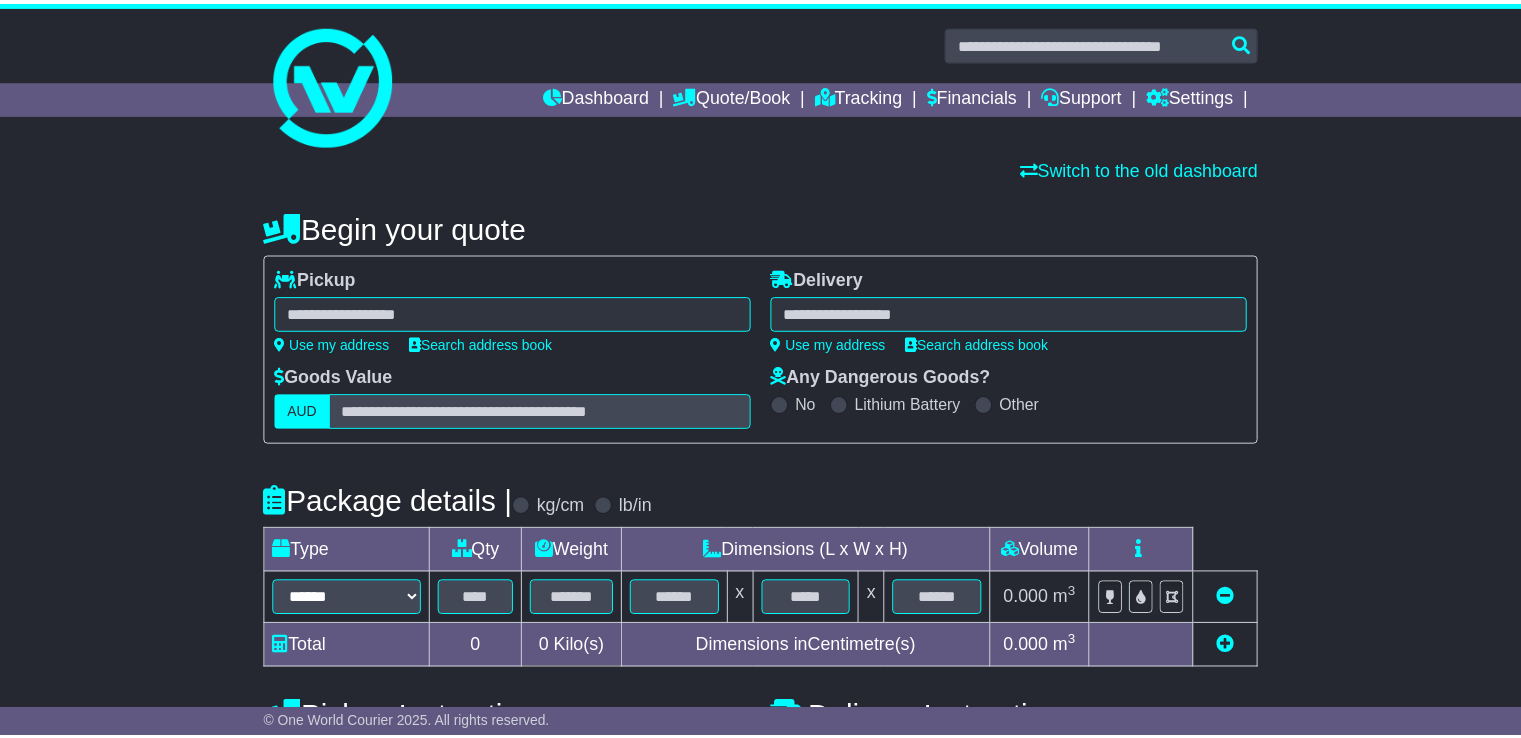 scroll, scrollTop: 0, scrollLeft: 0, axis: both 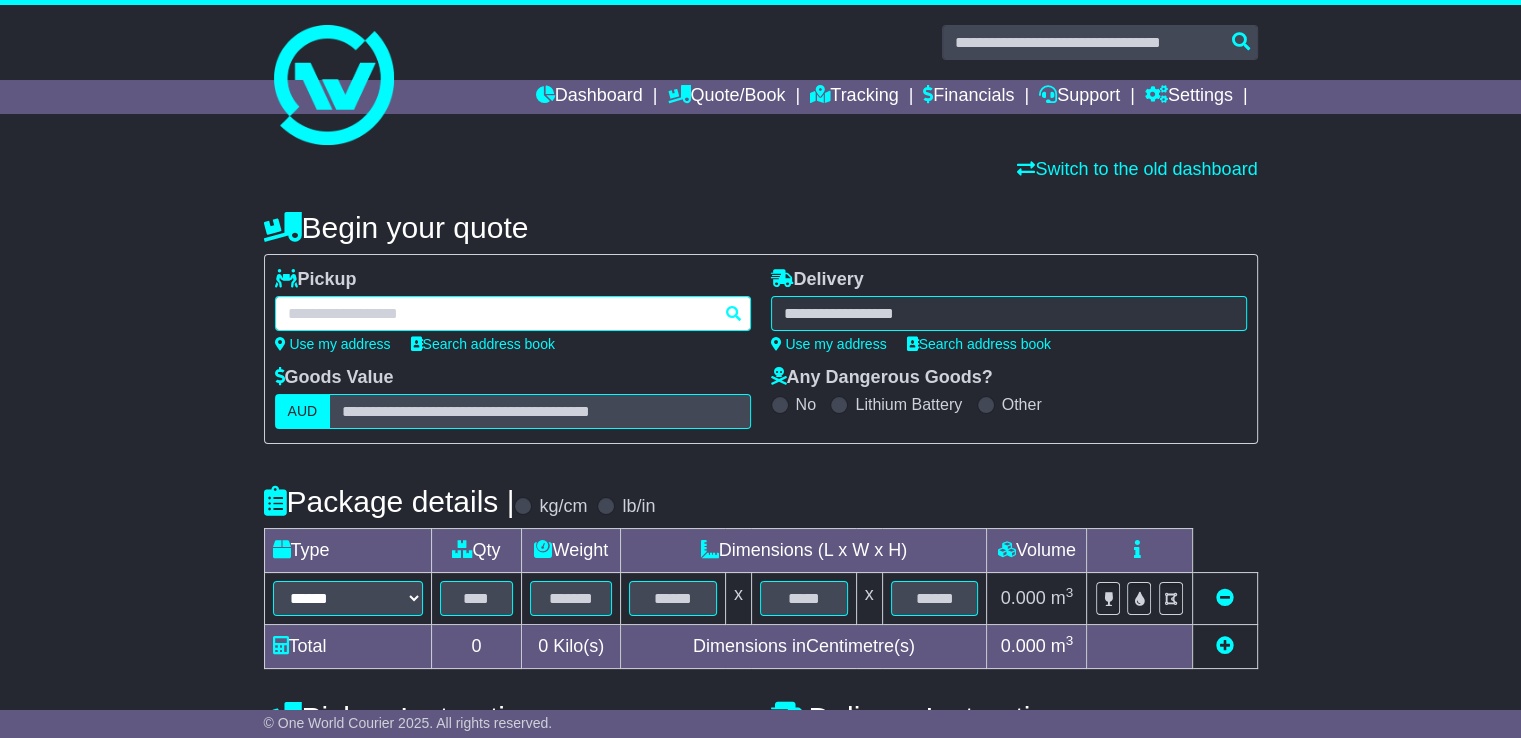 click at bounding box center (513, 313) 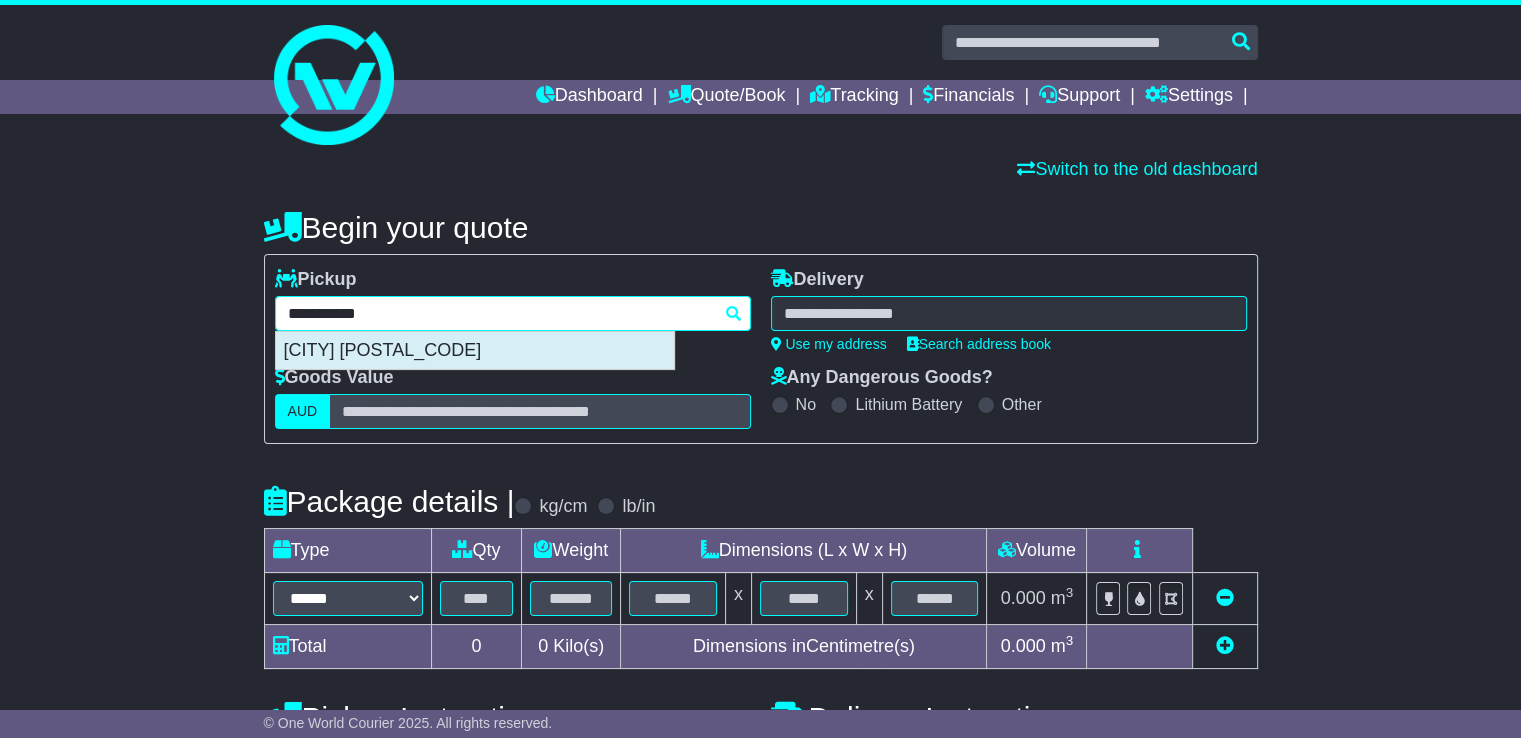 click on "[CITY] [POSTAL_CODE]" at bounding box center [475, 351] 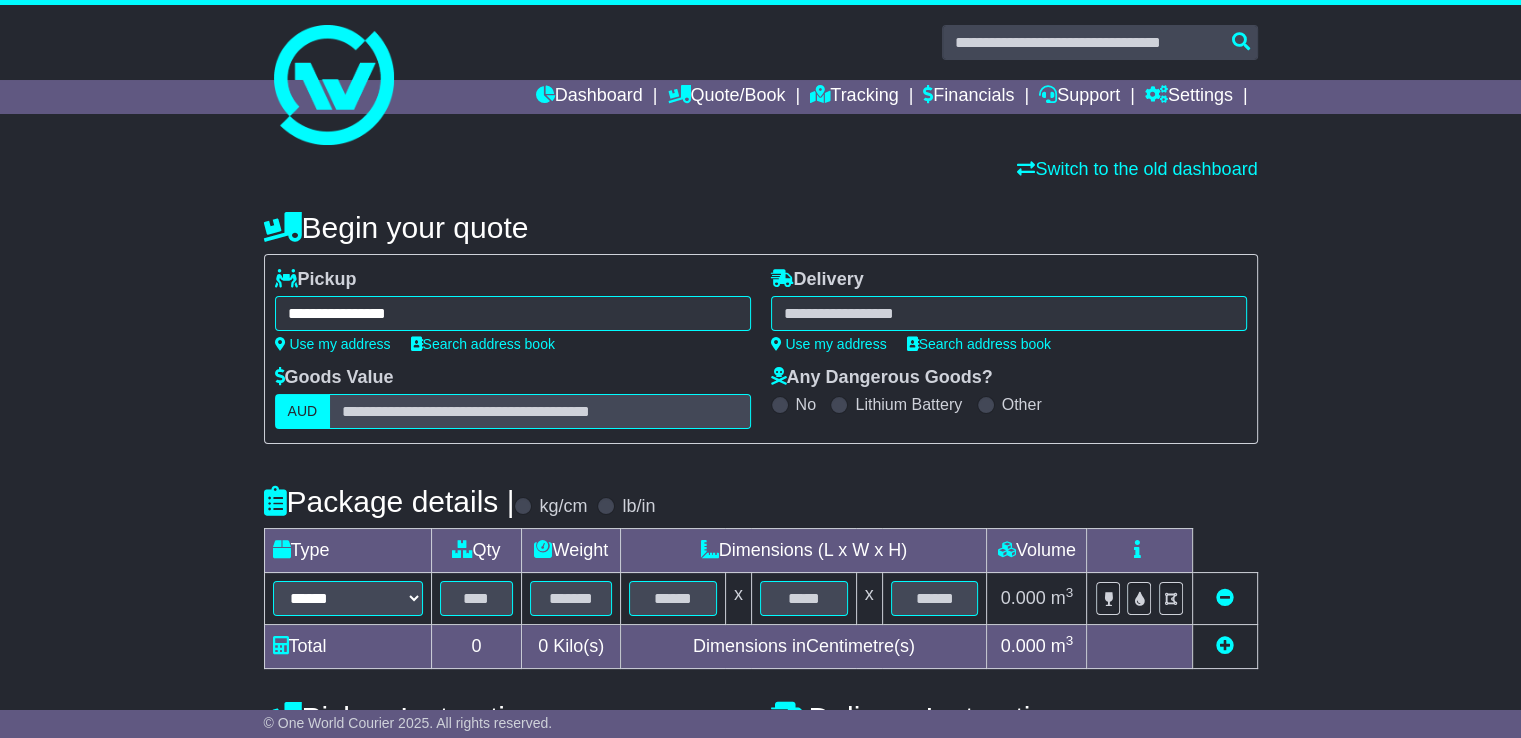 type on "**********" 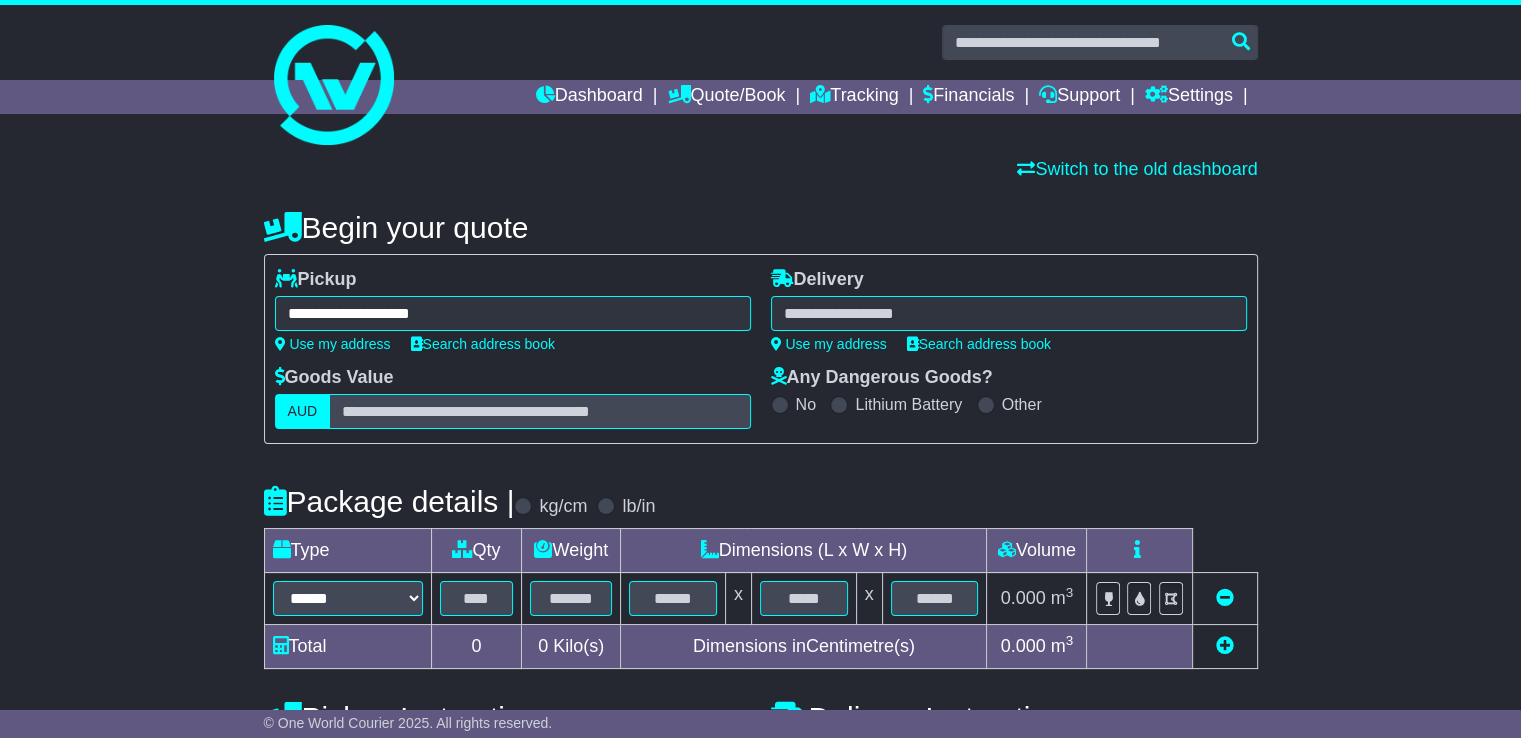 click at bounding box center [1009, 313] 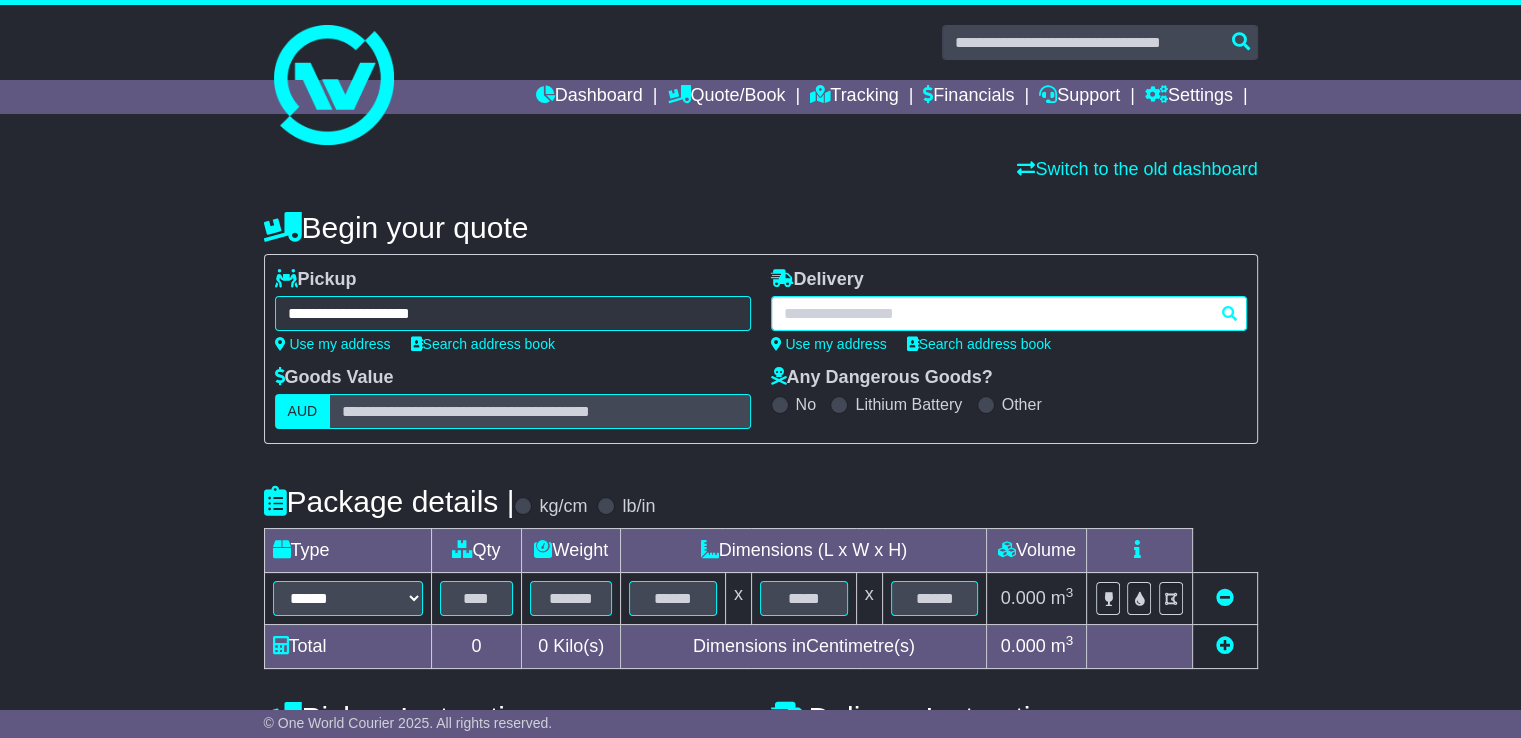 paste on "**********" 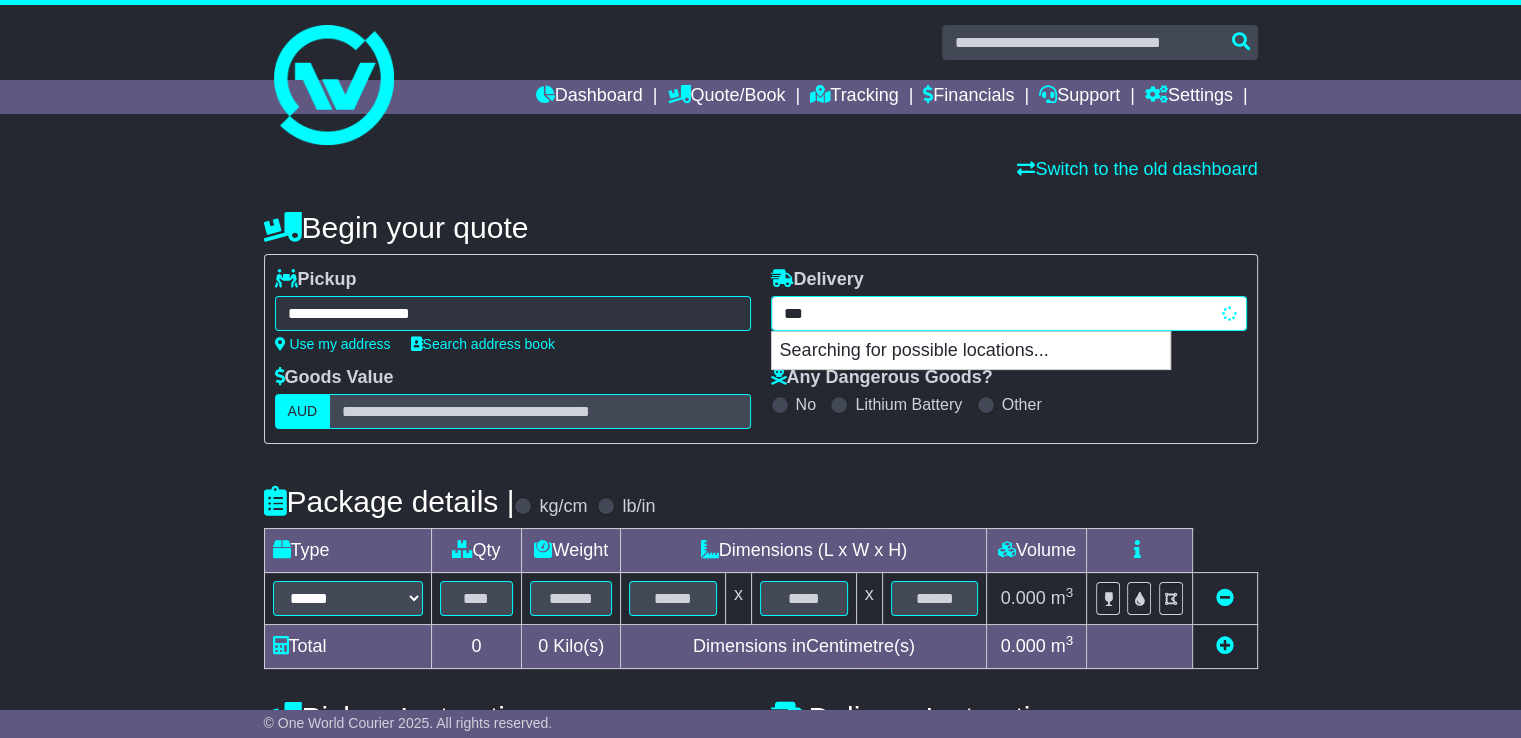 type on "*" 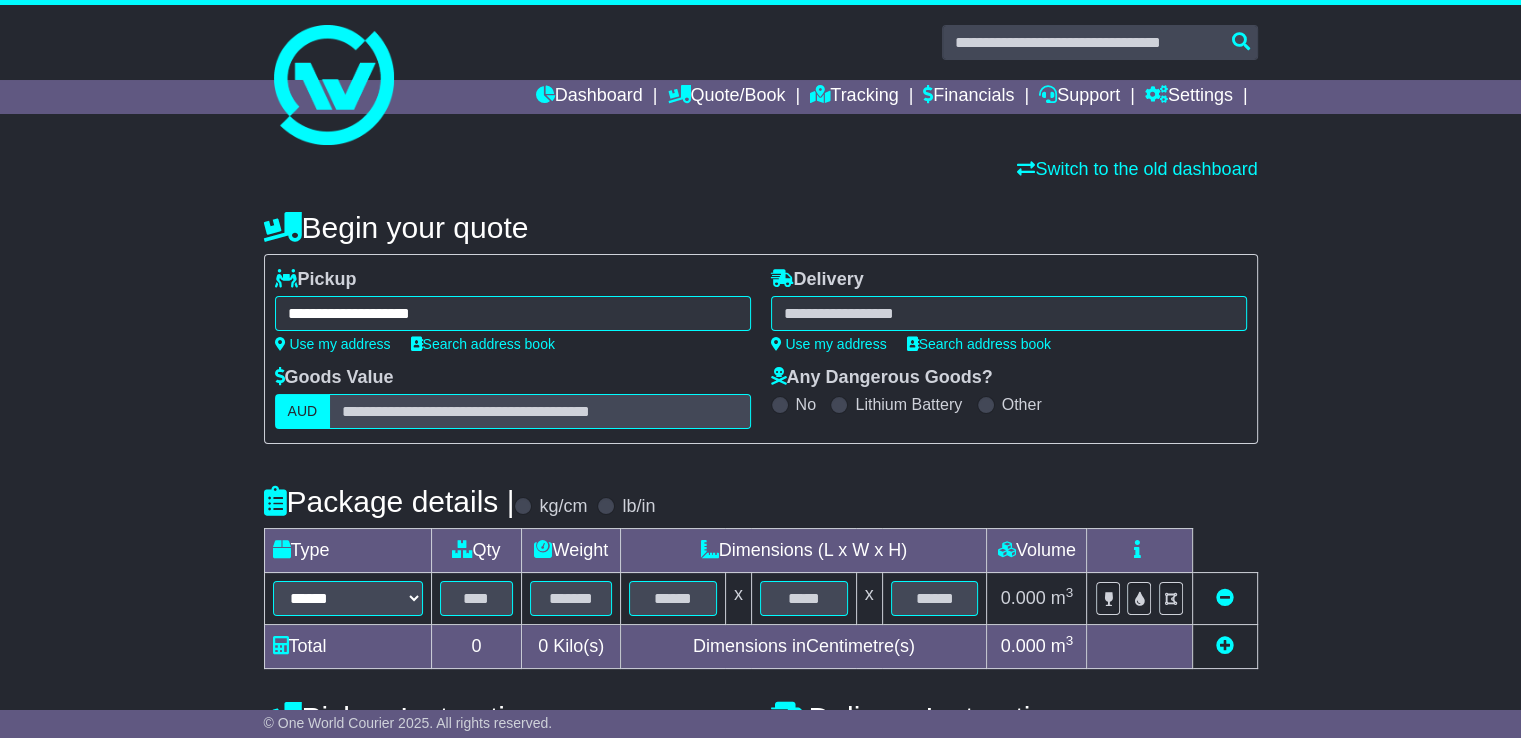click on "**********" at bounding box center [1009, 310] 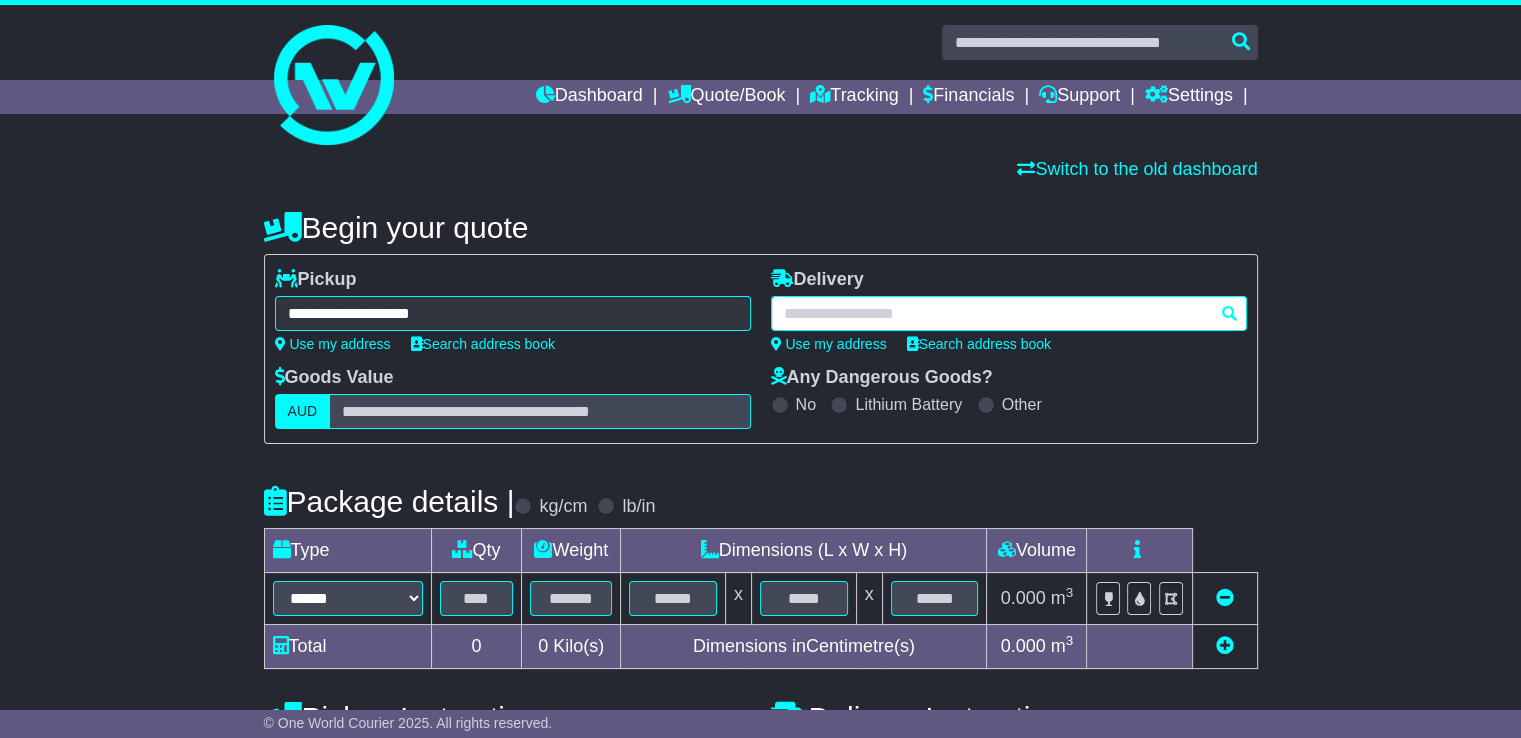 paste on "****" 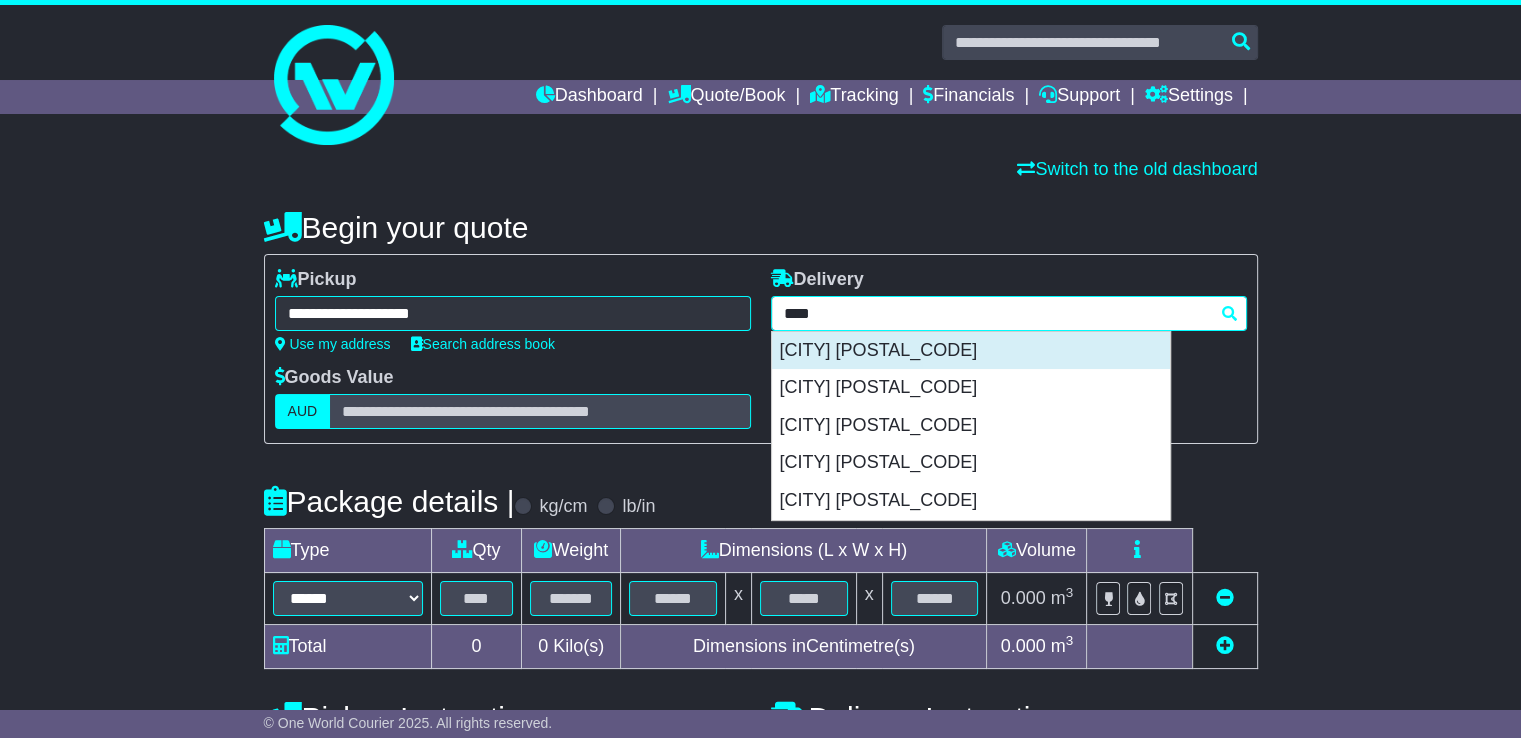 click on "COLONEL LIGHT GARDENS 5041" at bounding box center (971, 351) 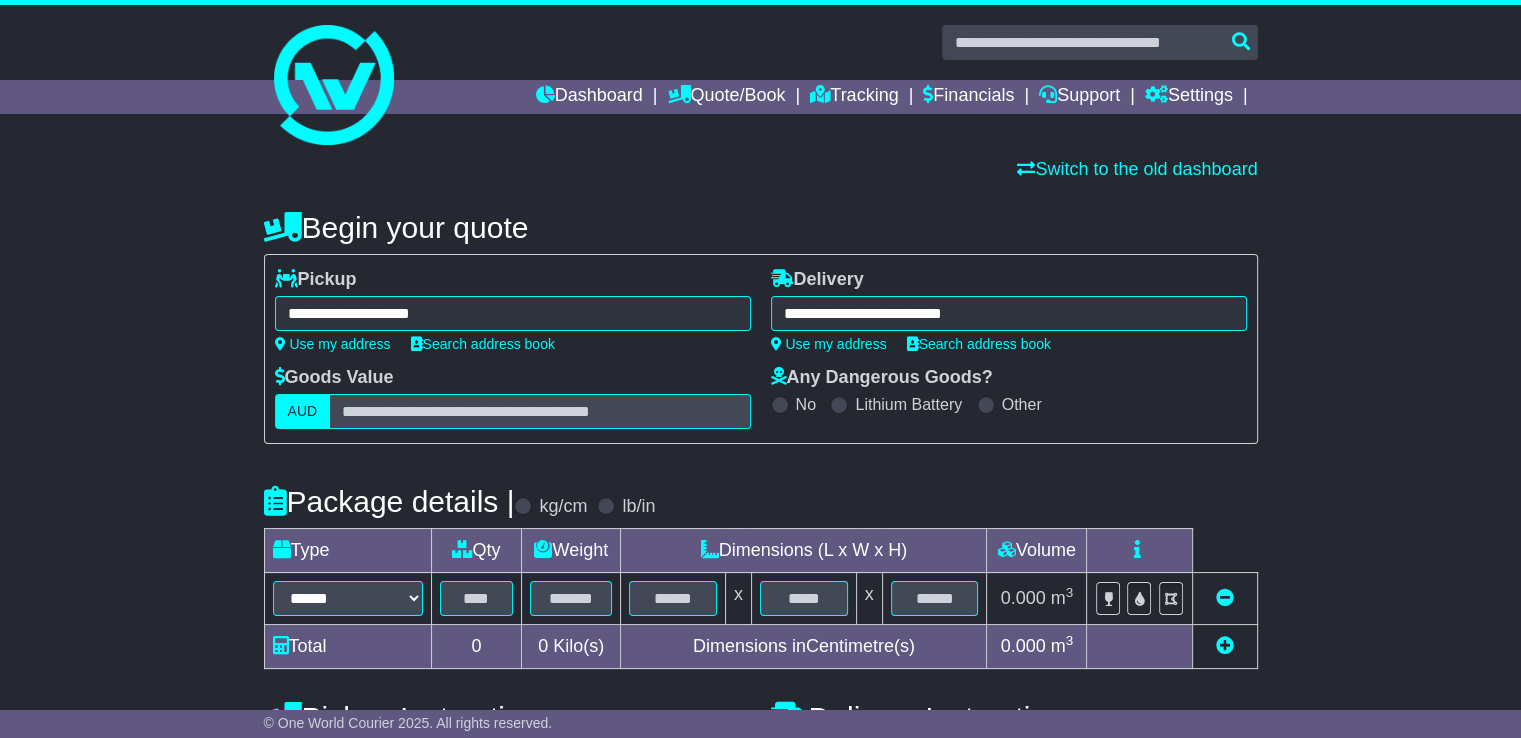 type on "**********" 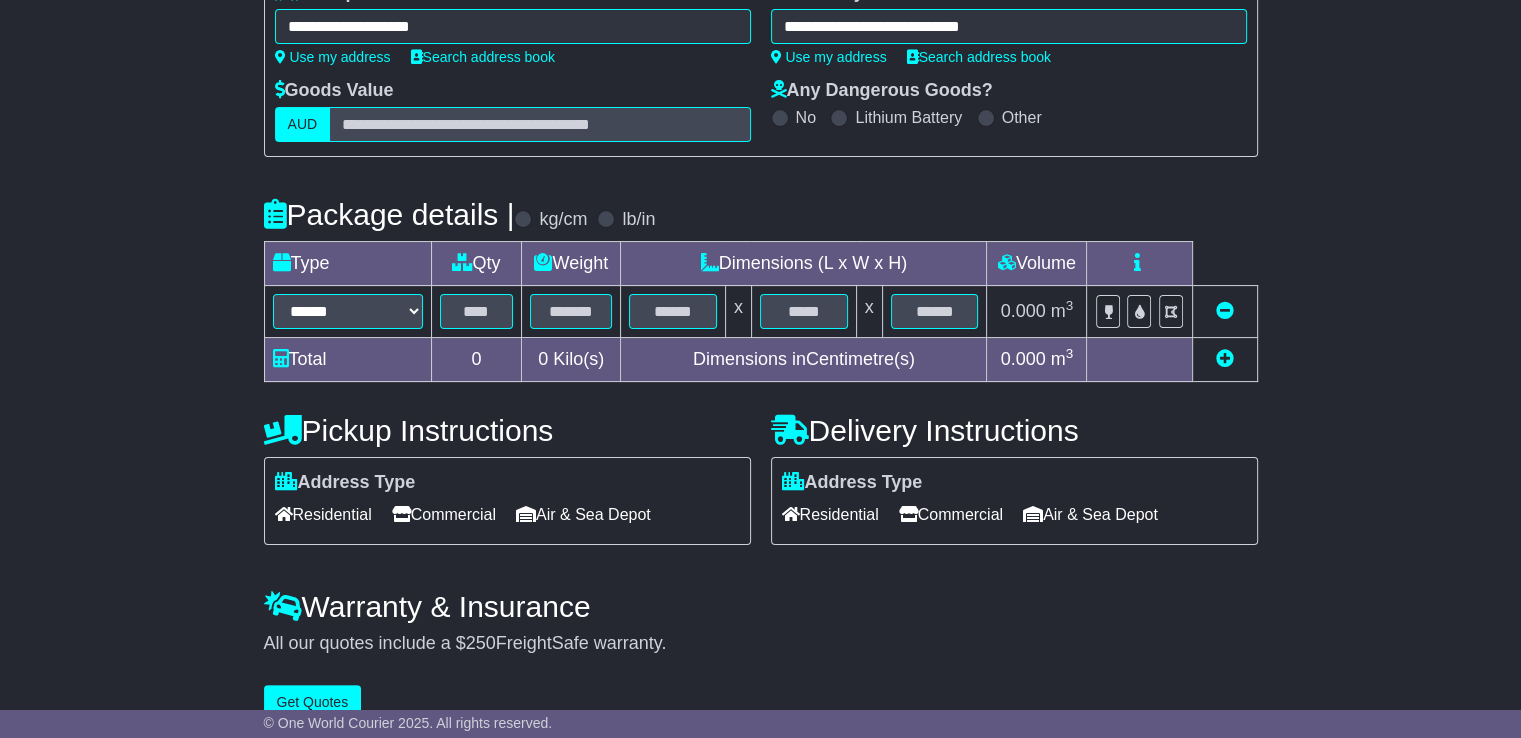scroll, scrollTop: 300, scrollLeft: 0, axis: vertical 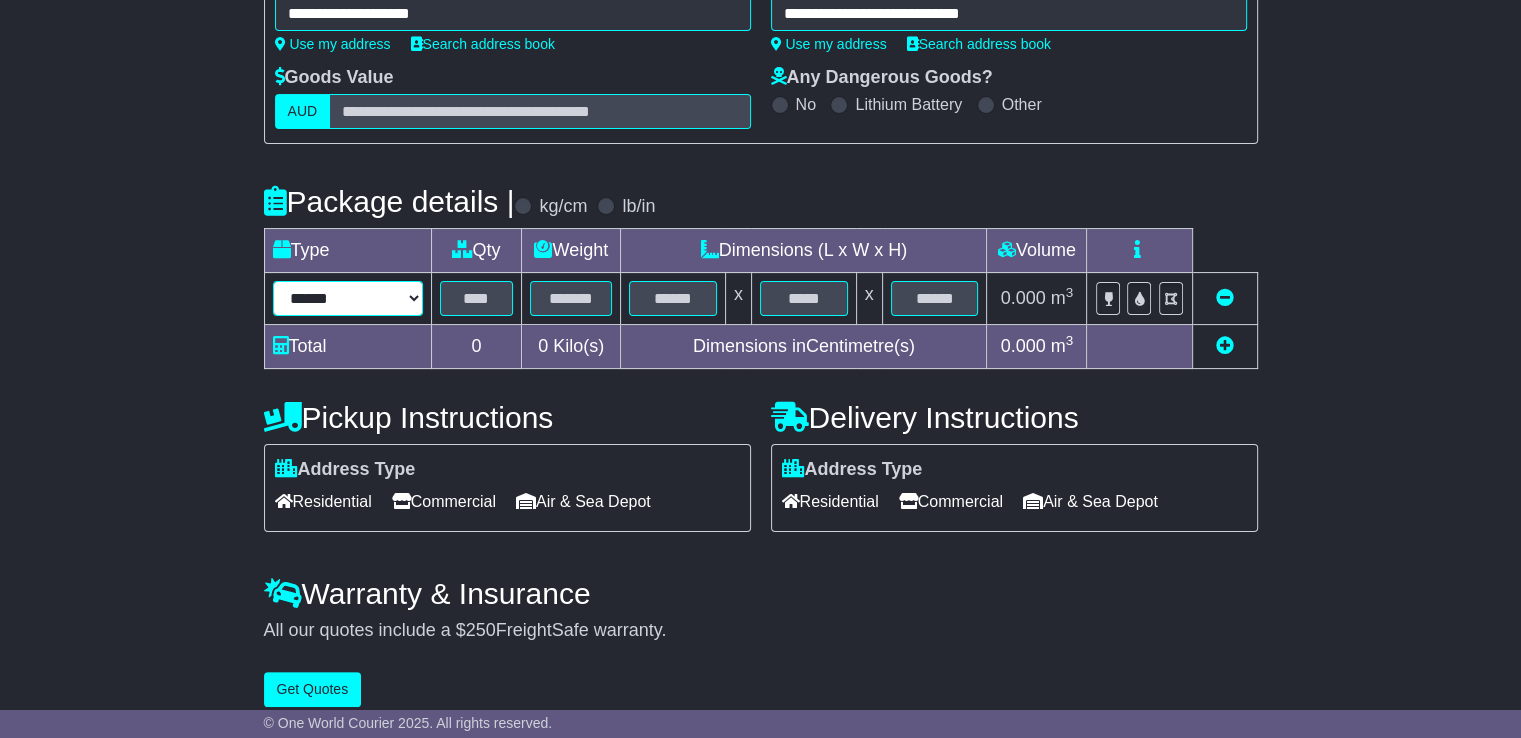 click on "****** ****** *** ******** ***** **** **** ****** *** *******" at bounding box center (348, 298) 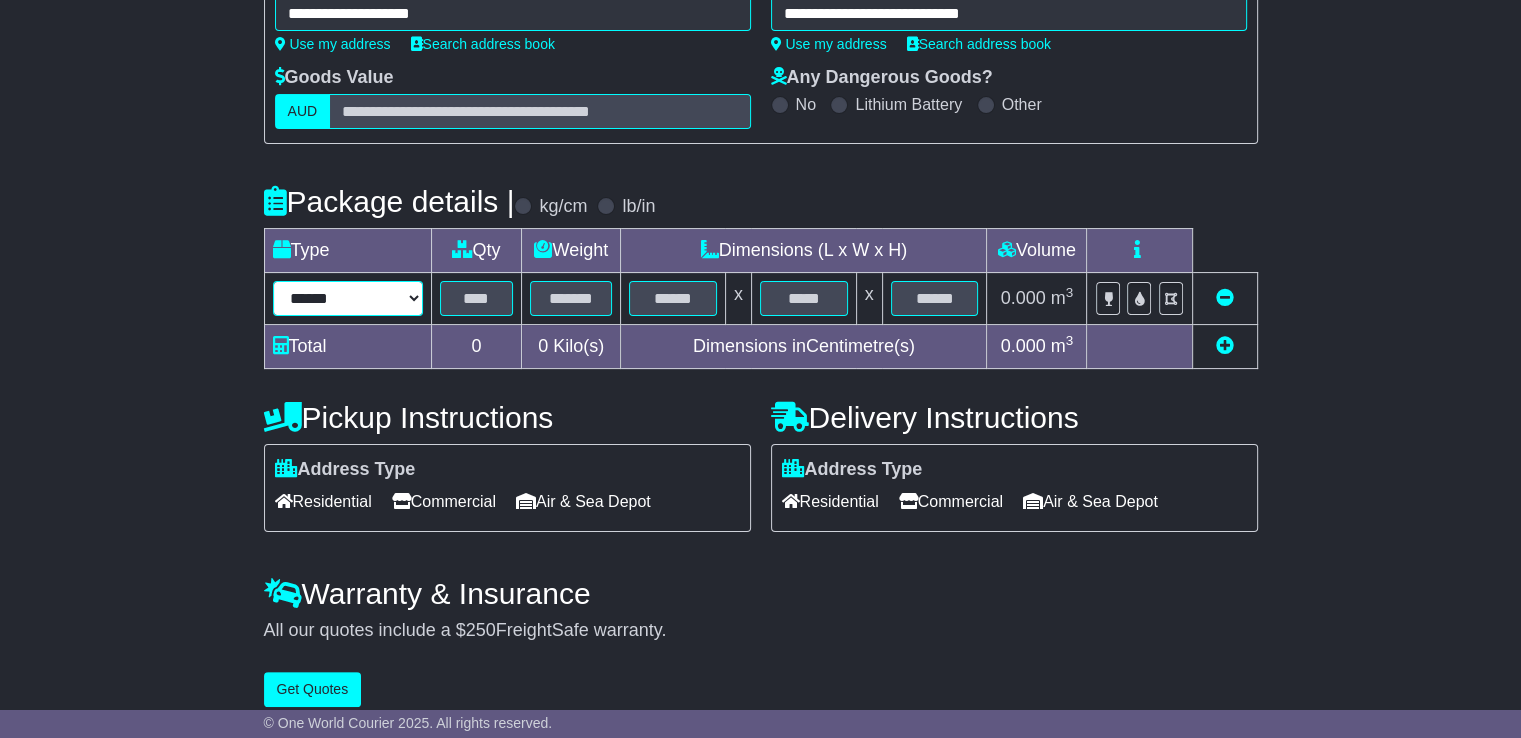 select on "*****" 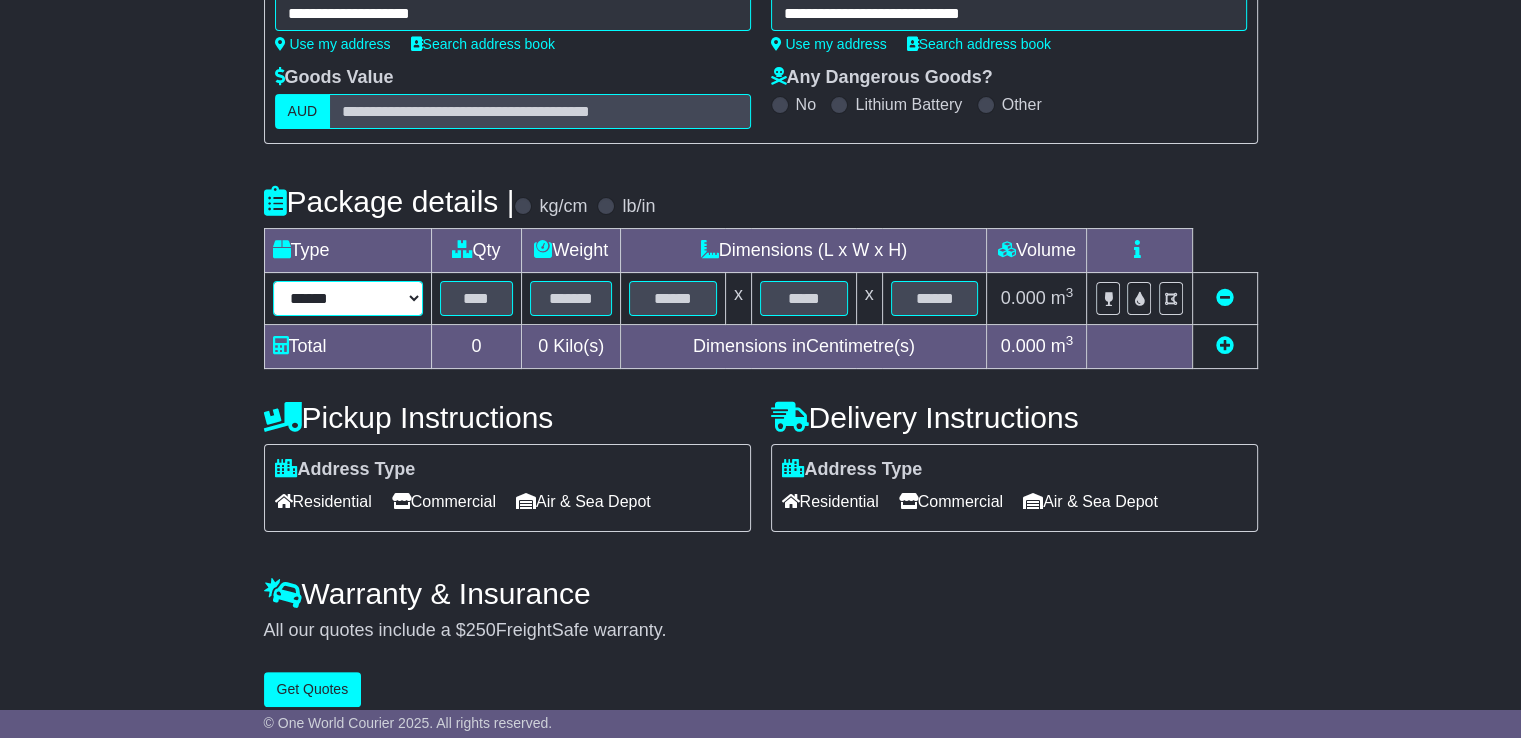 click on "****** ****** *** ******** ***** **** **** ****** *** *******" at bounding box center (348, 298) 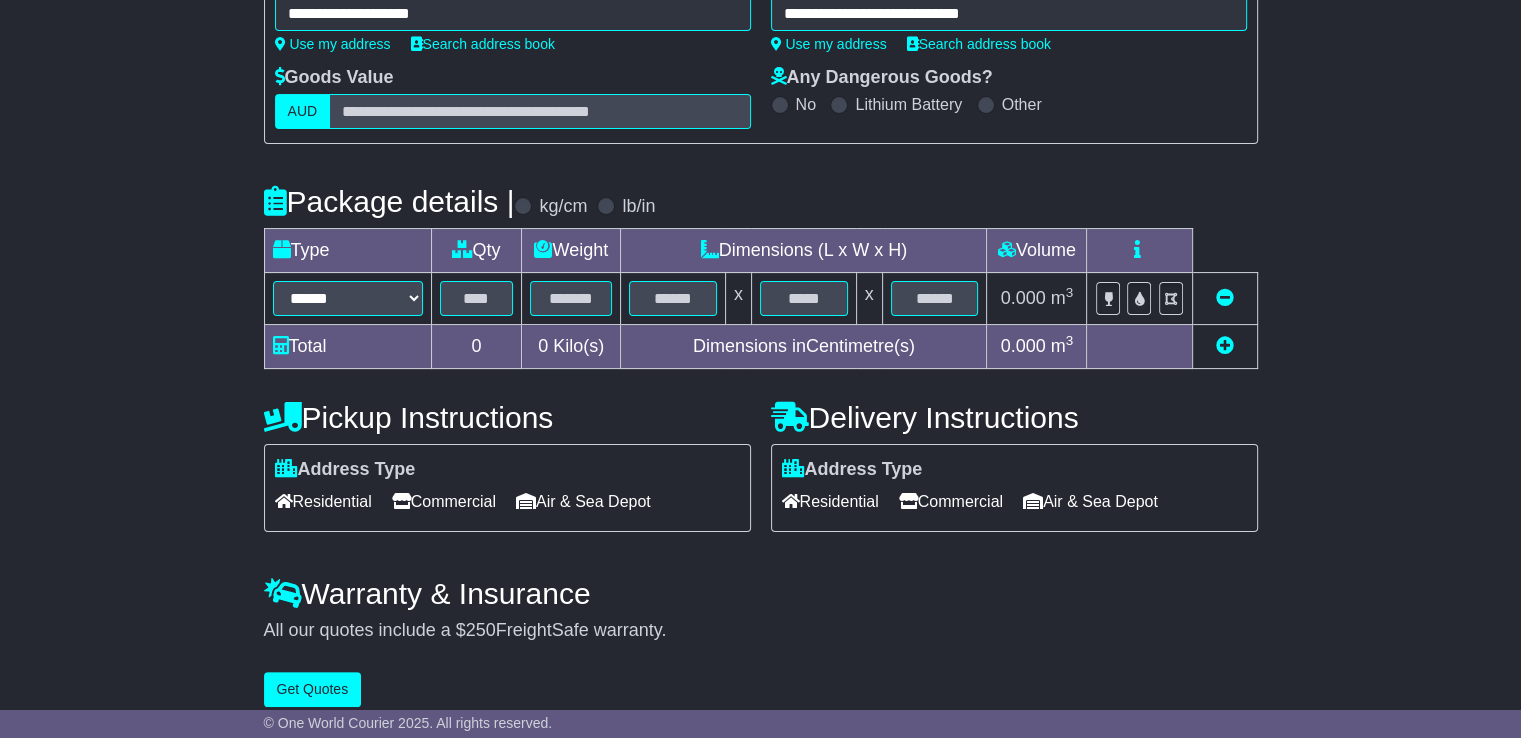 click at bounding box center [476, 299] 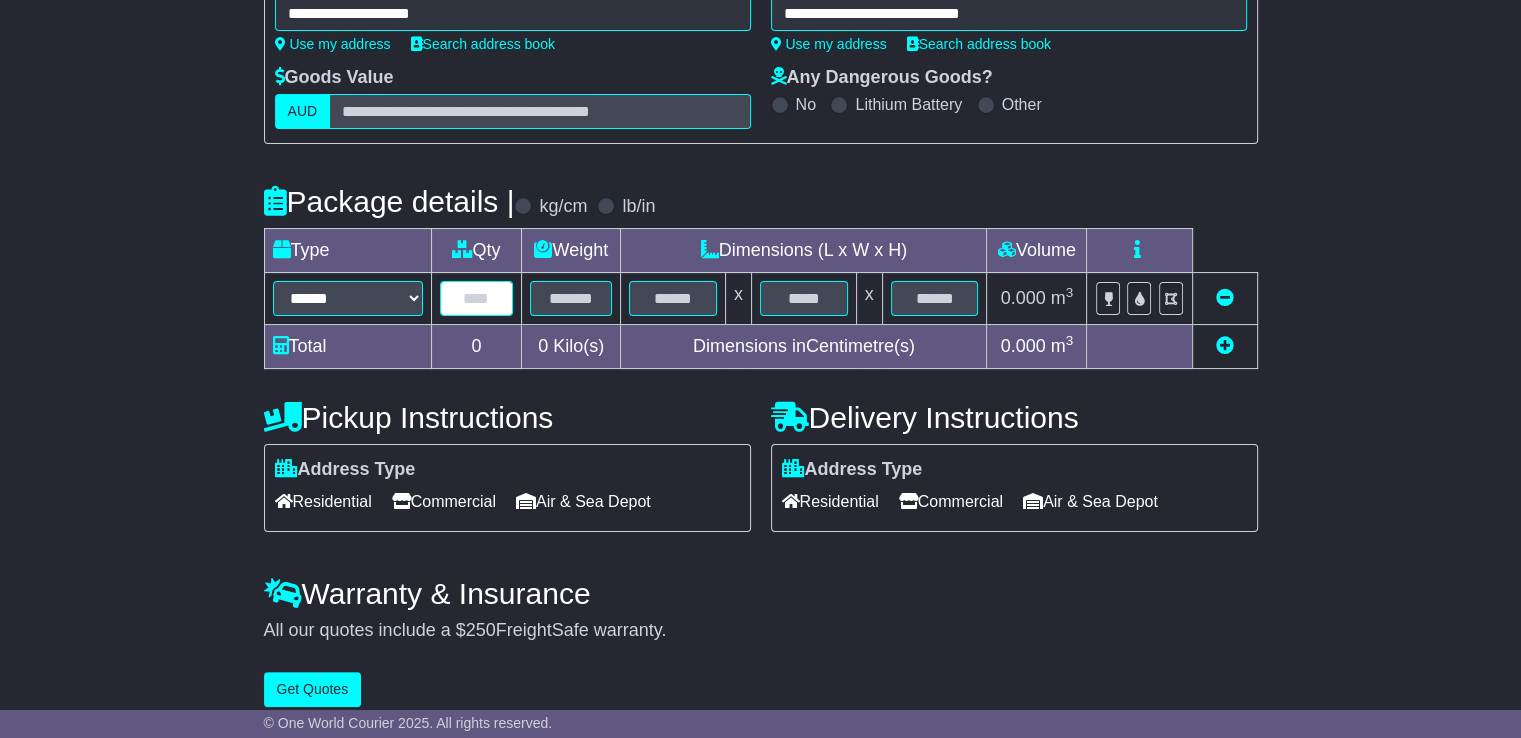 click at bounding box center (477, 298) 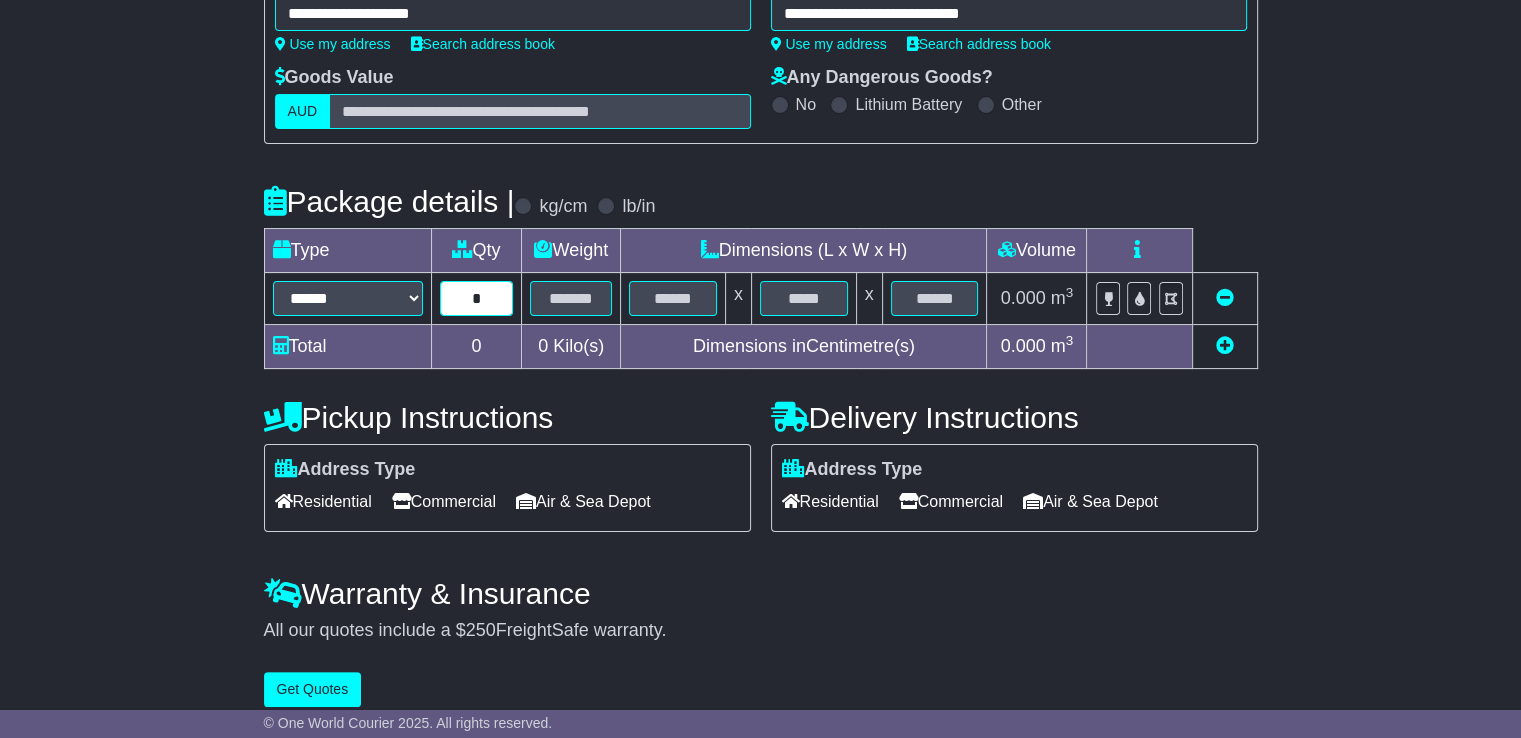type on "*" 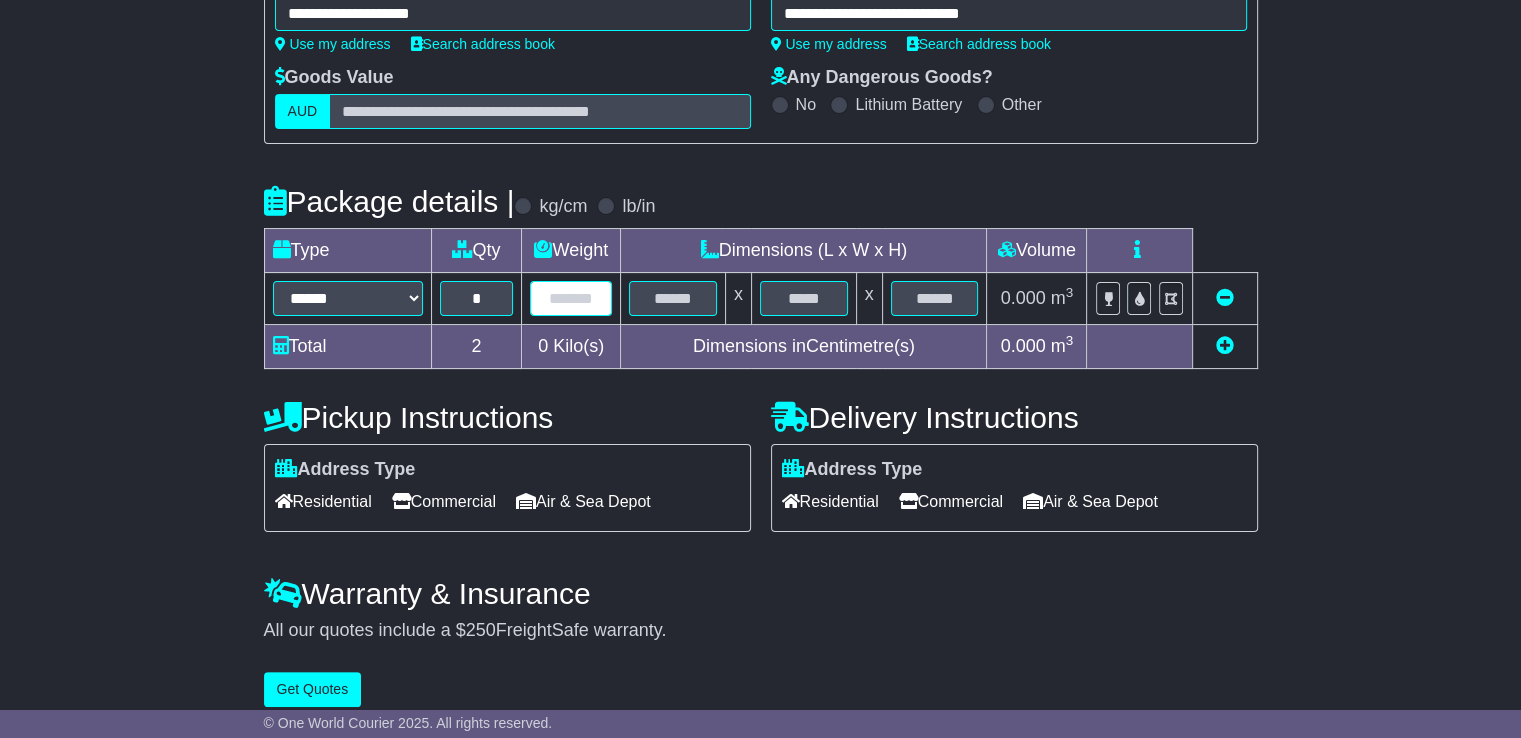 click at bounding box center (571, 298) 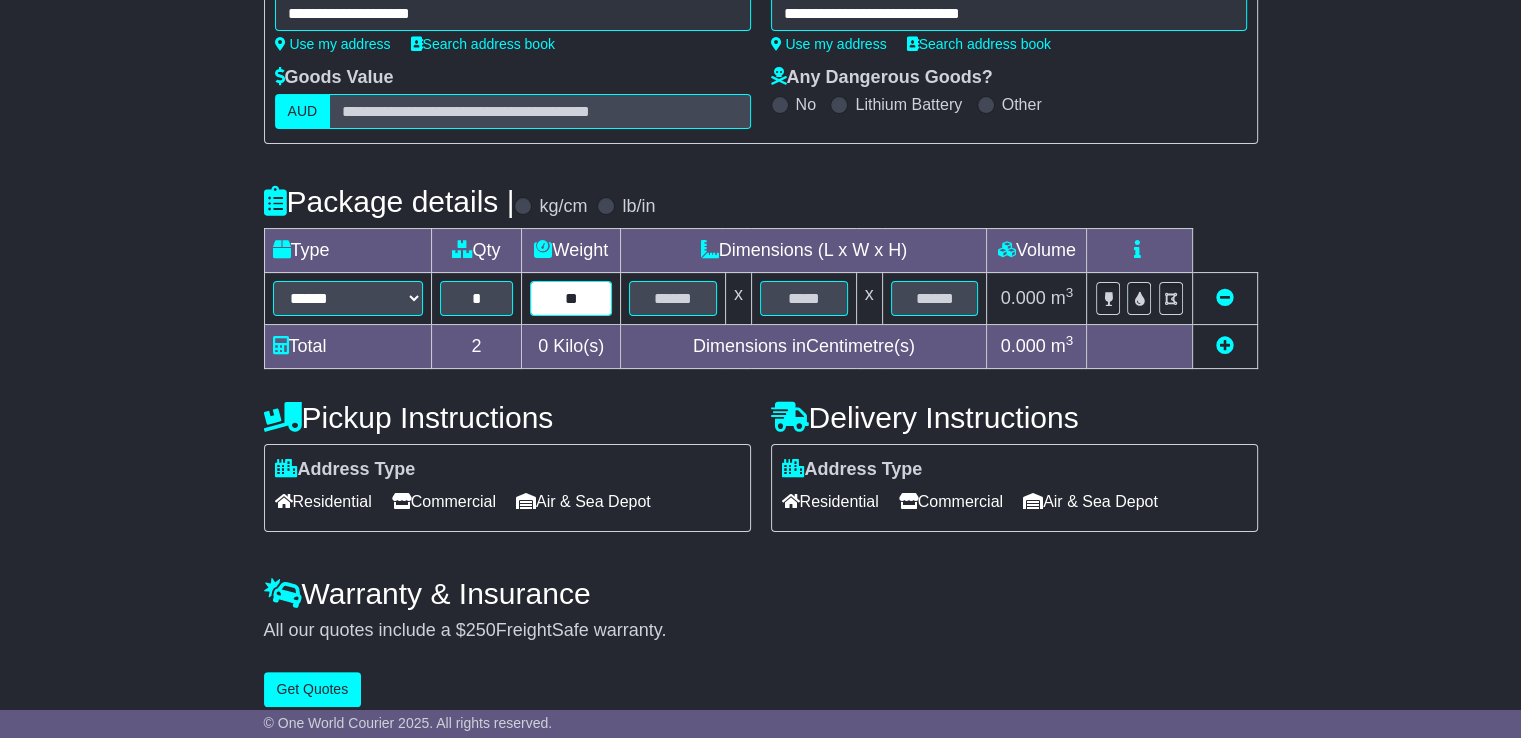 type on "**" 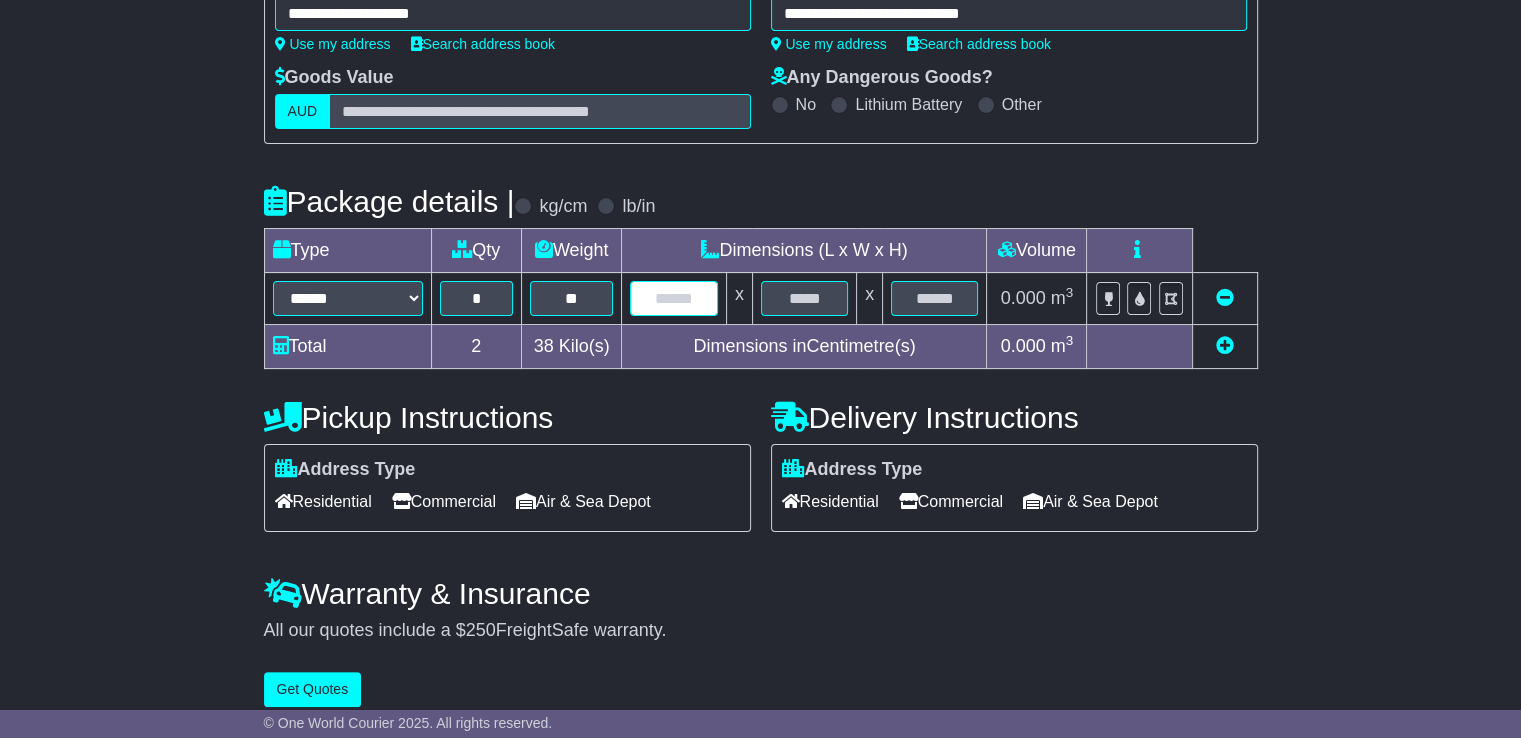 click at bounding box center (673, 298) 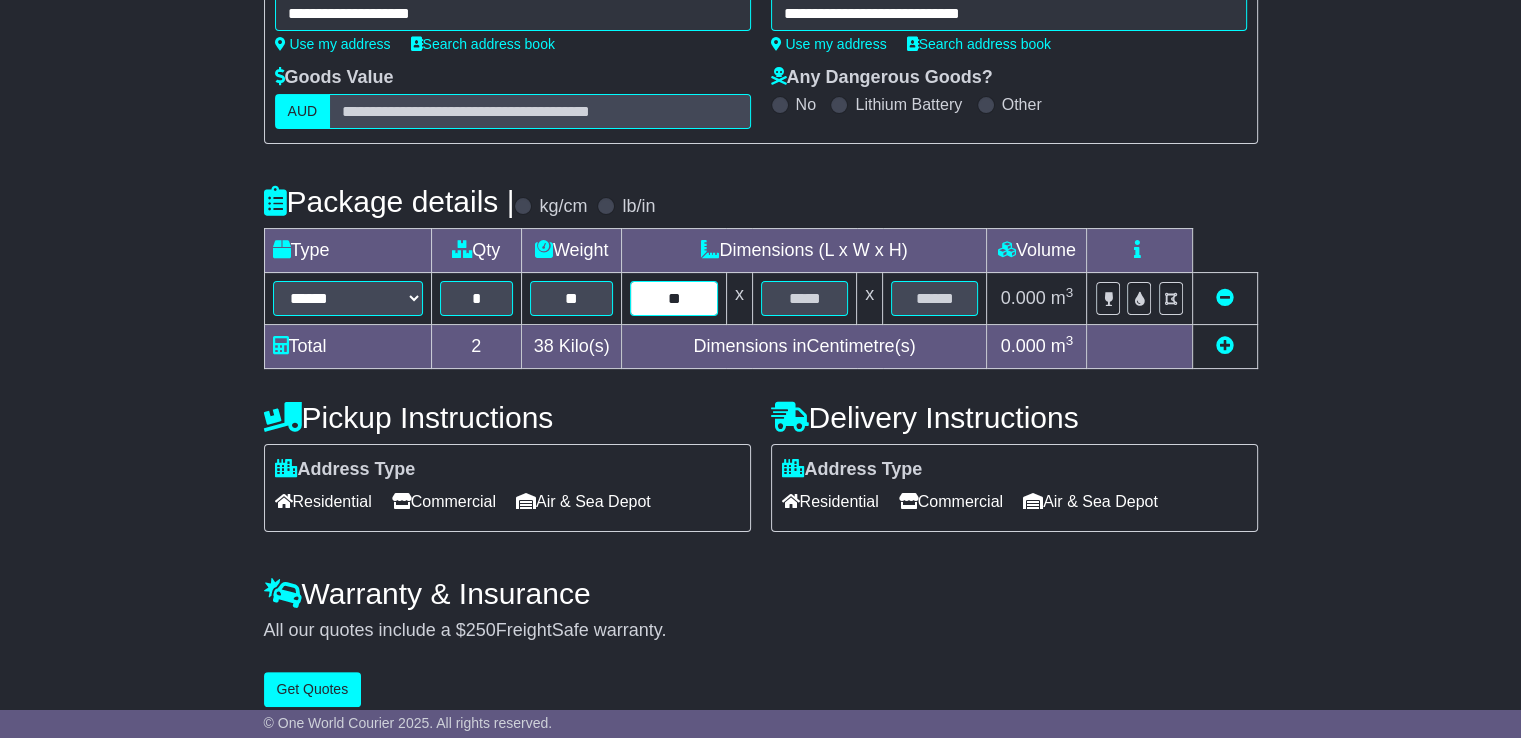type on "**" 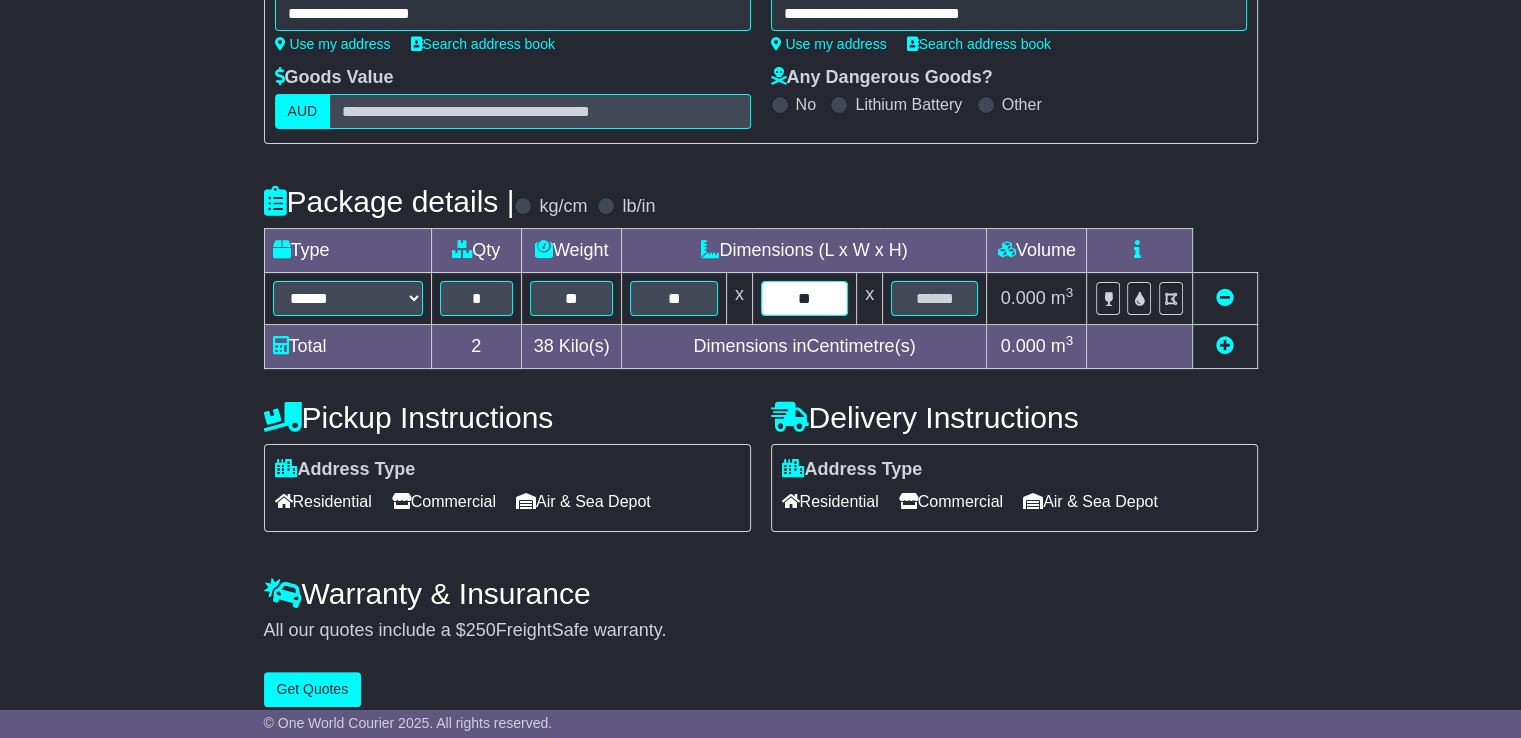 type on "**" 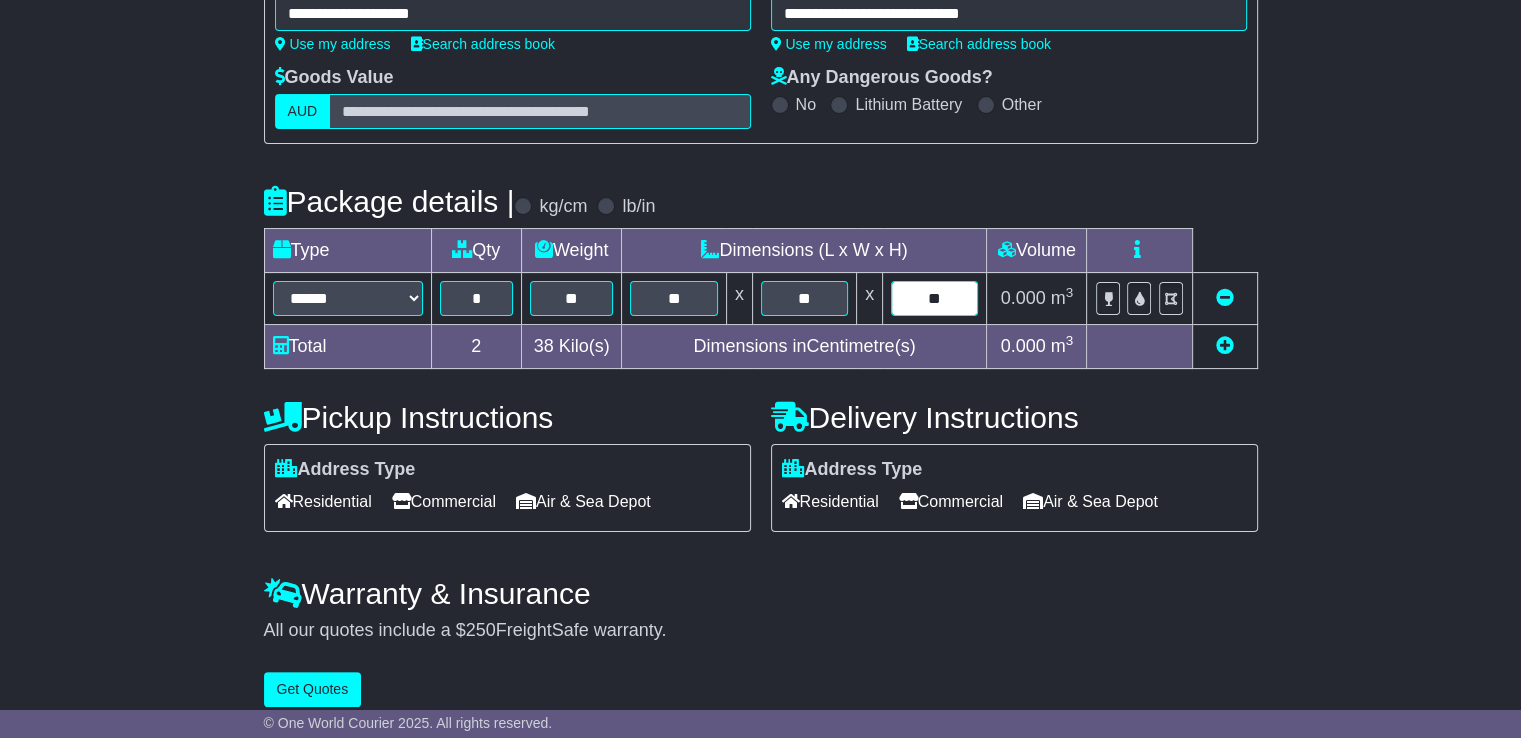 type on "**" 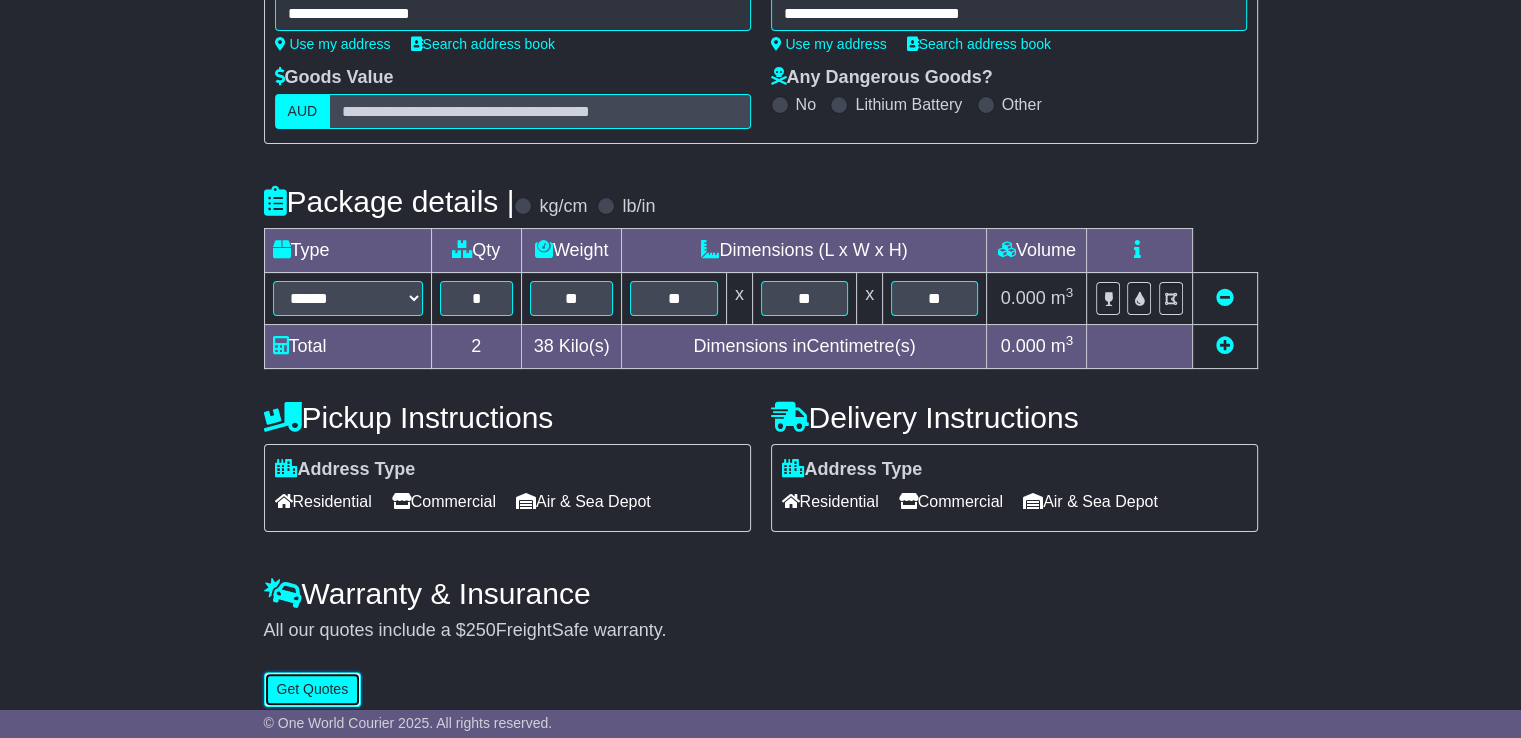 type 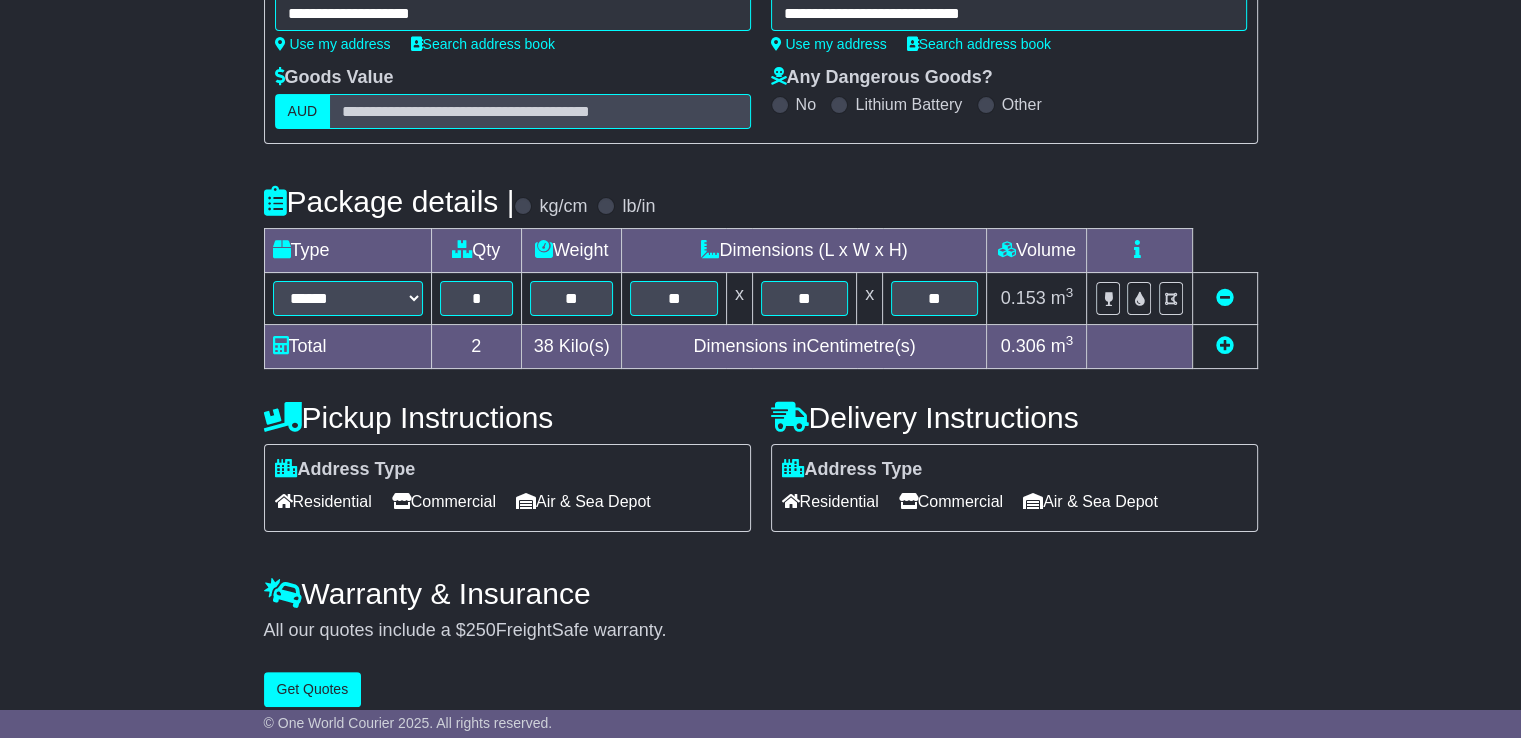 click on "Residential" at bounding box center (323, 501) 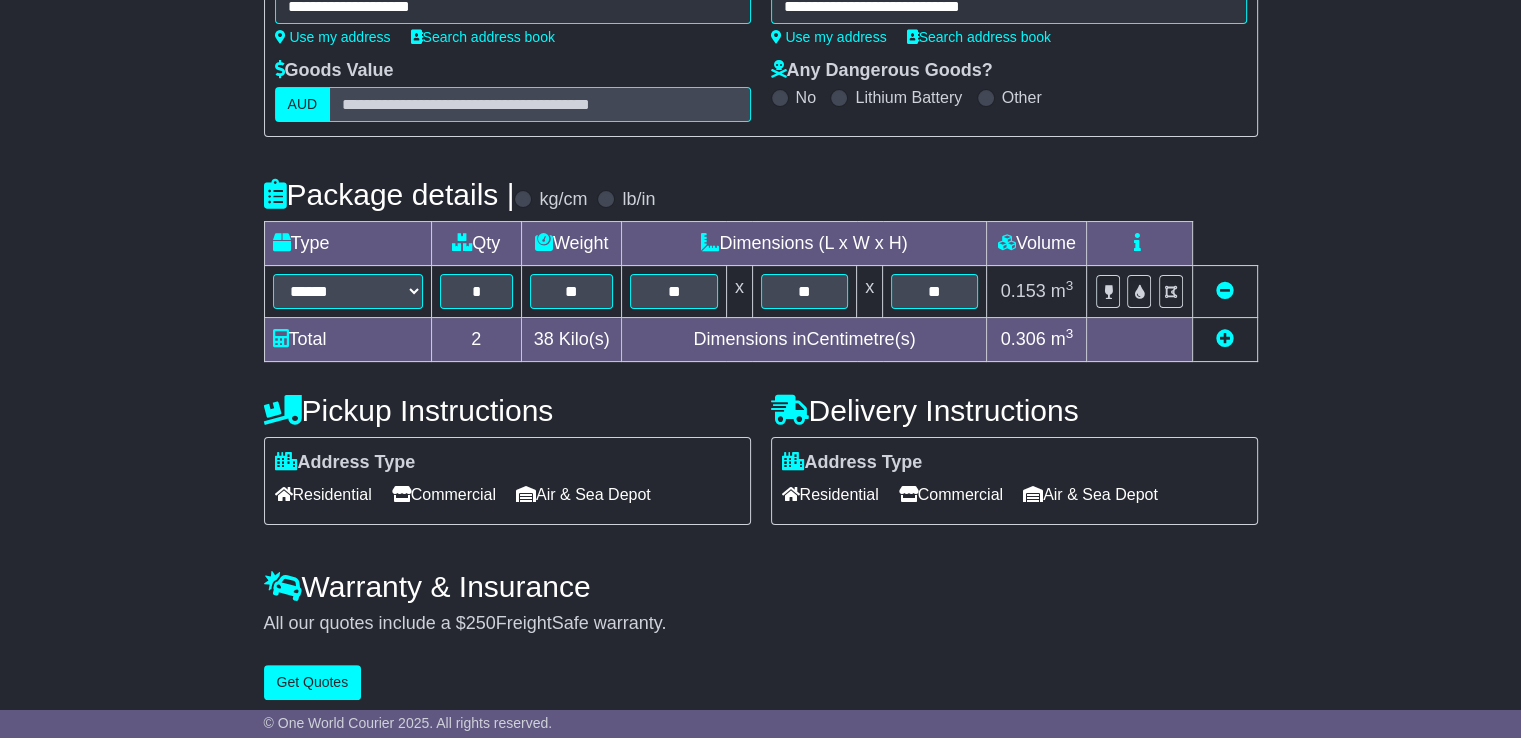 scroll, scrollTop: 319, scrollLeft: 0, axis: vertical 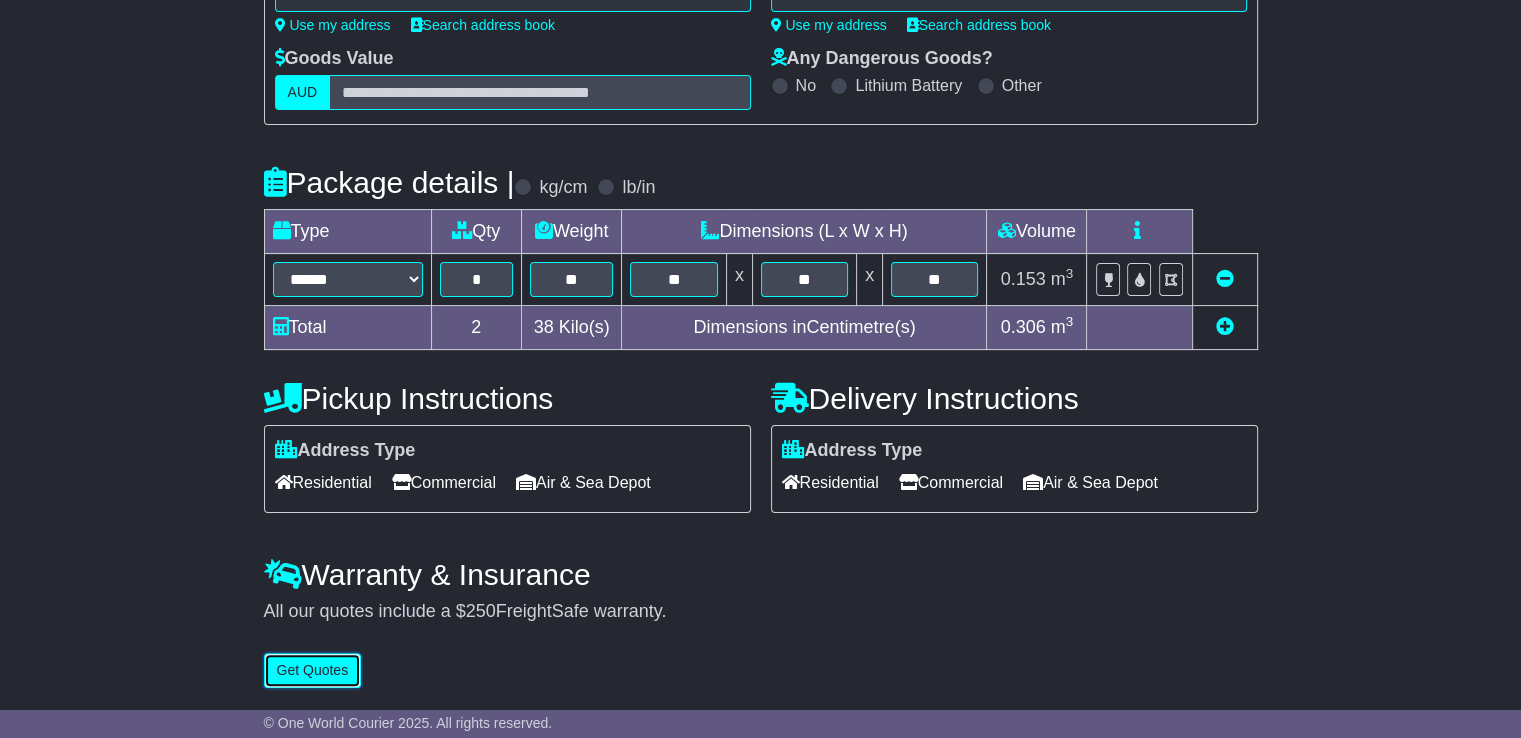 click on "Get Quotes" at bounding box center (313, 670) 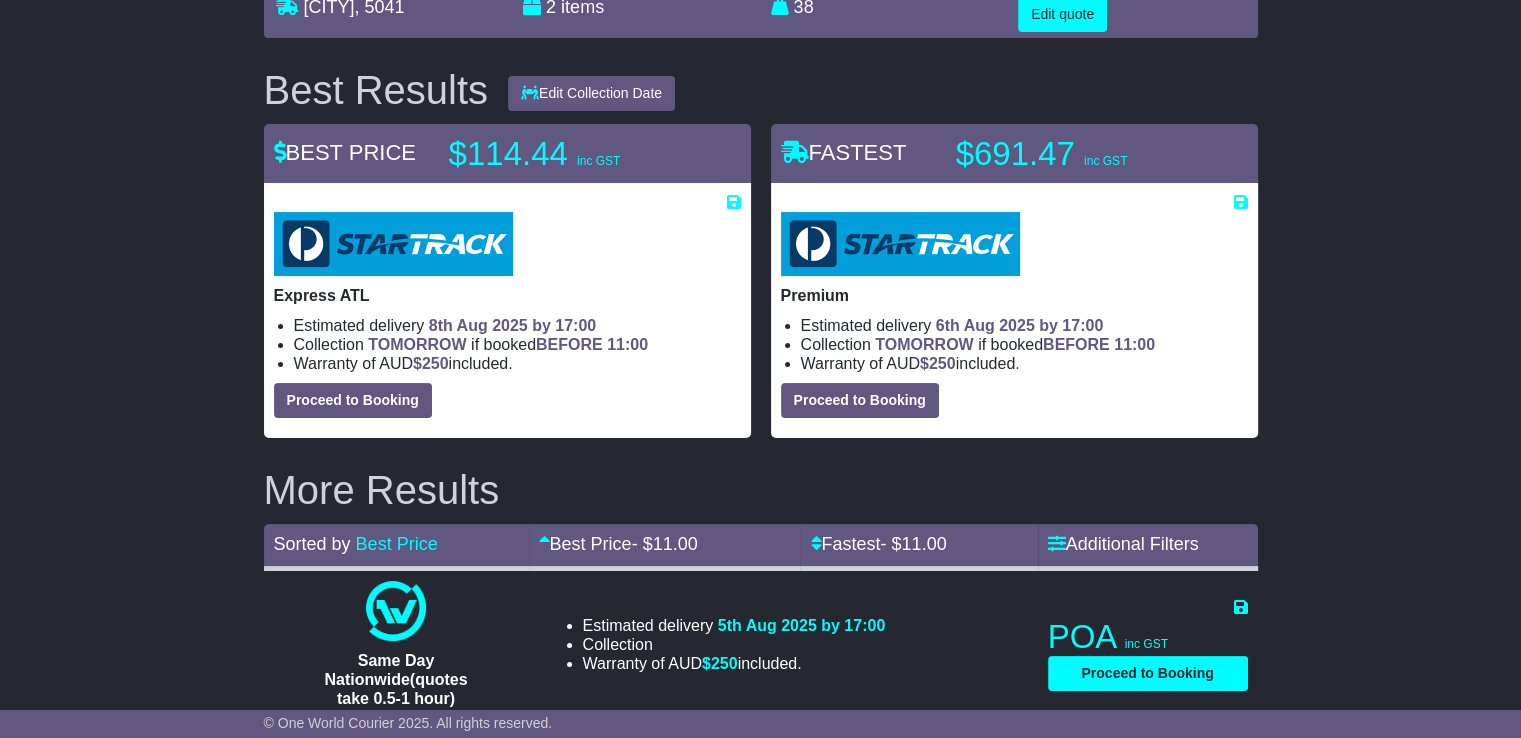 scroll, scrollTop: 0, scrollLeft: 0, axis: both 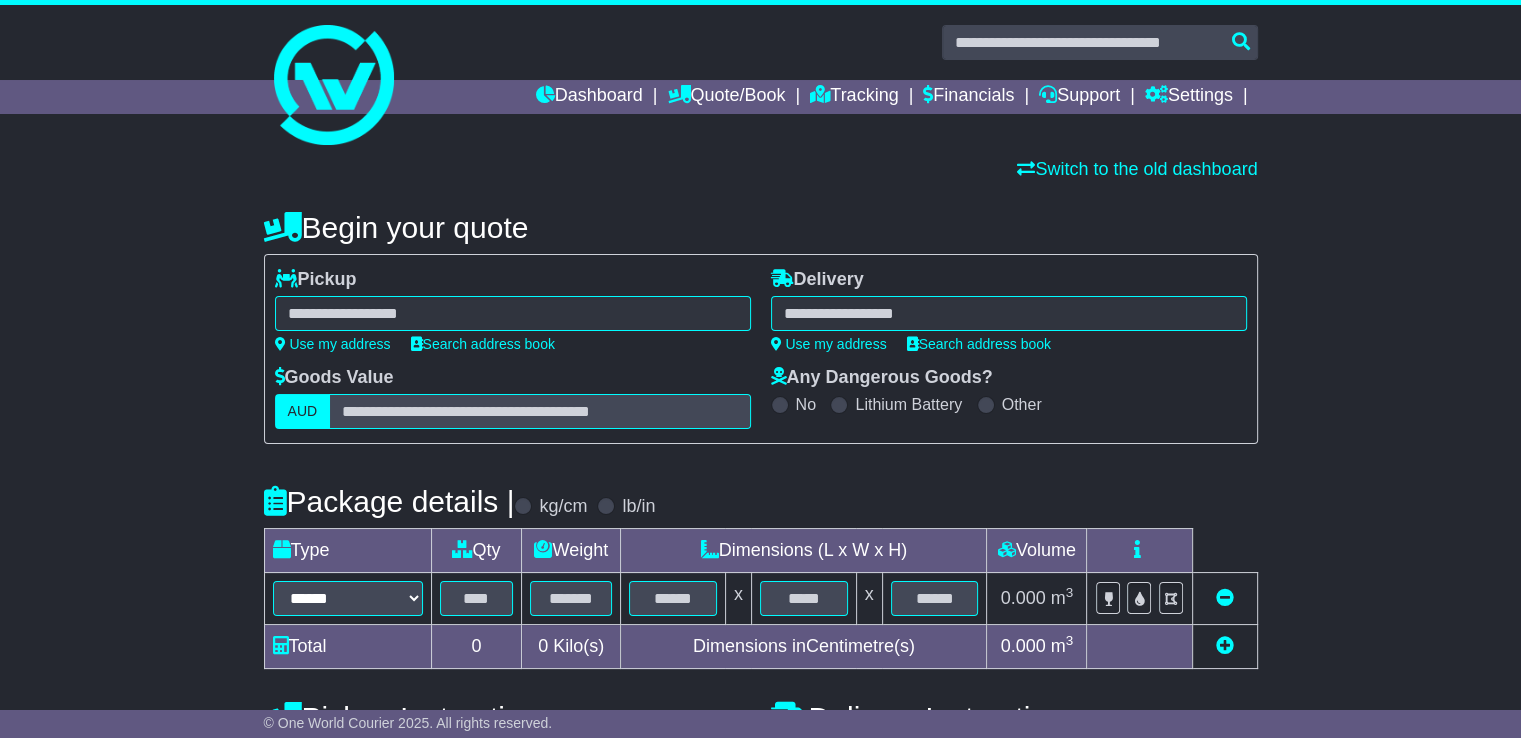 click at bounding box center [513, 313] 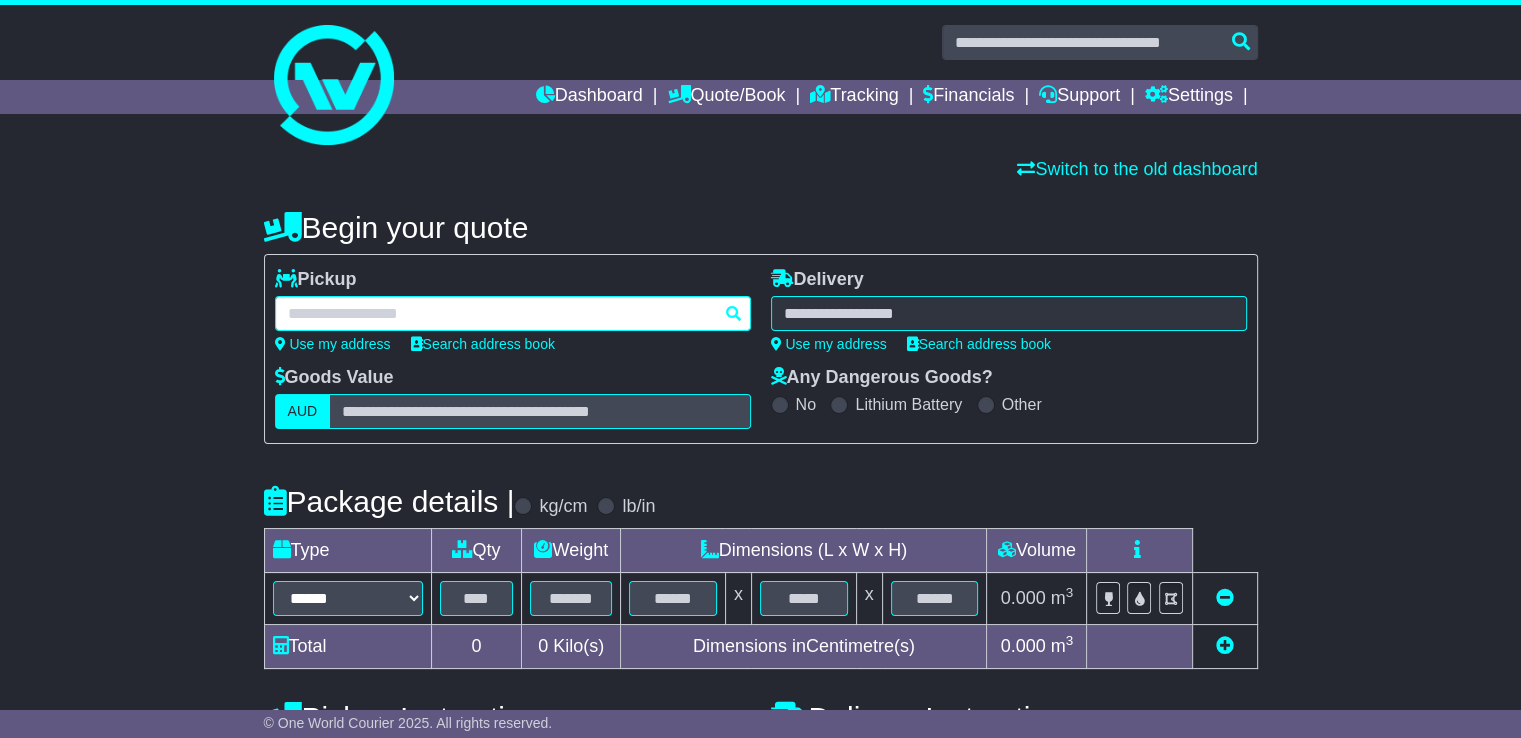 paste on "*********" 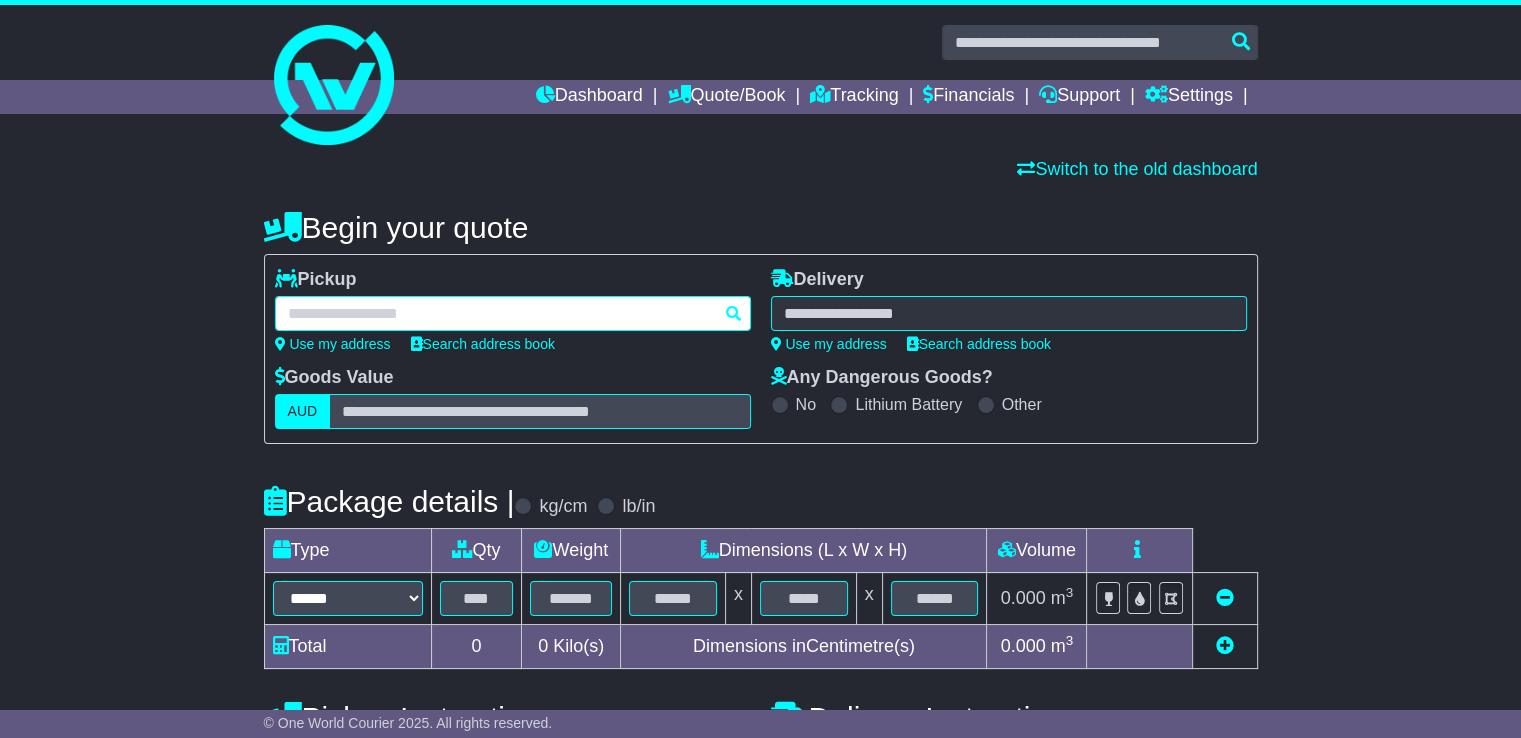 type on "*********" 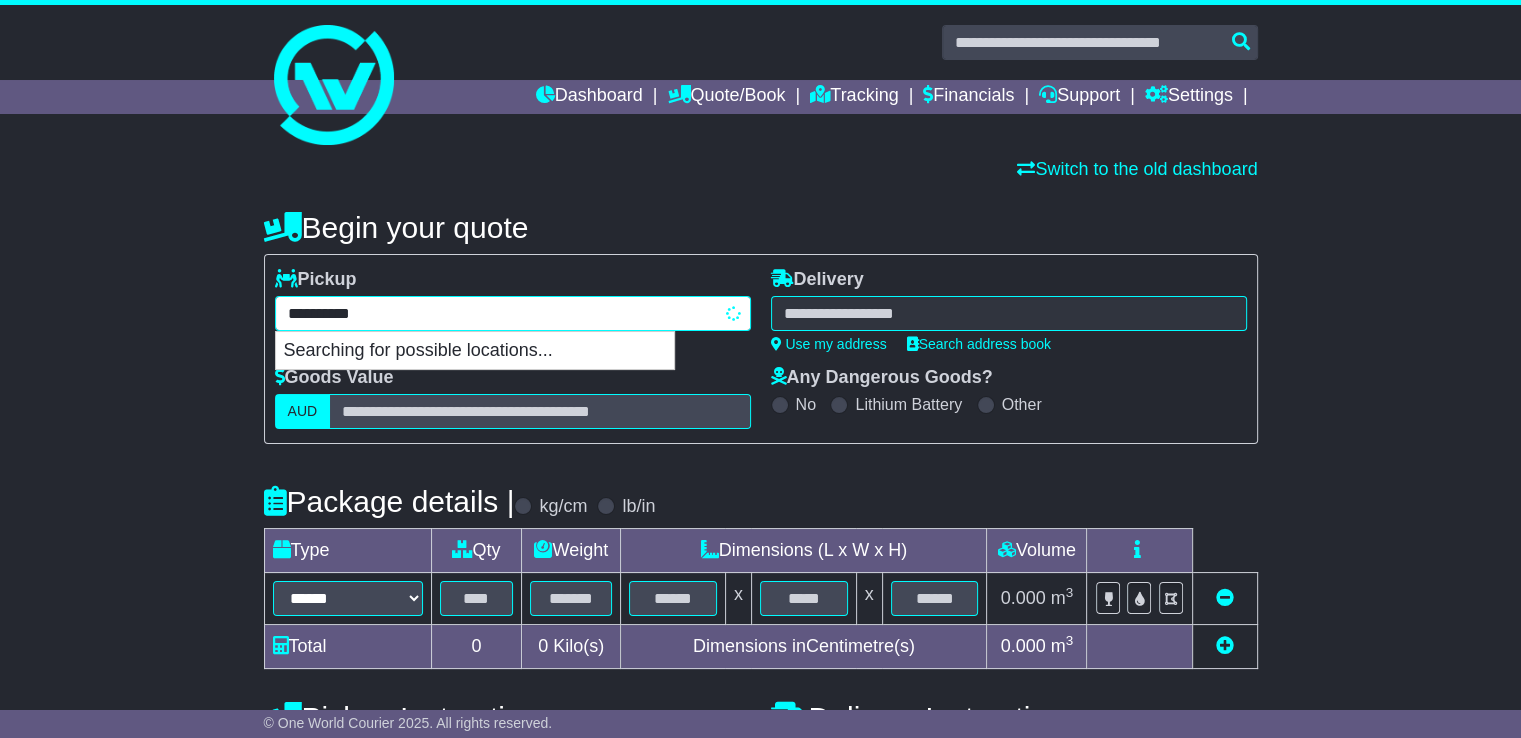 type on "**********" 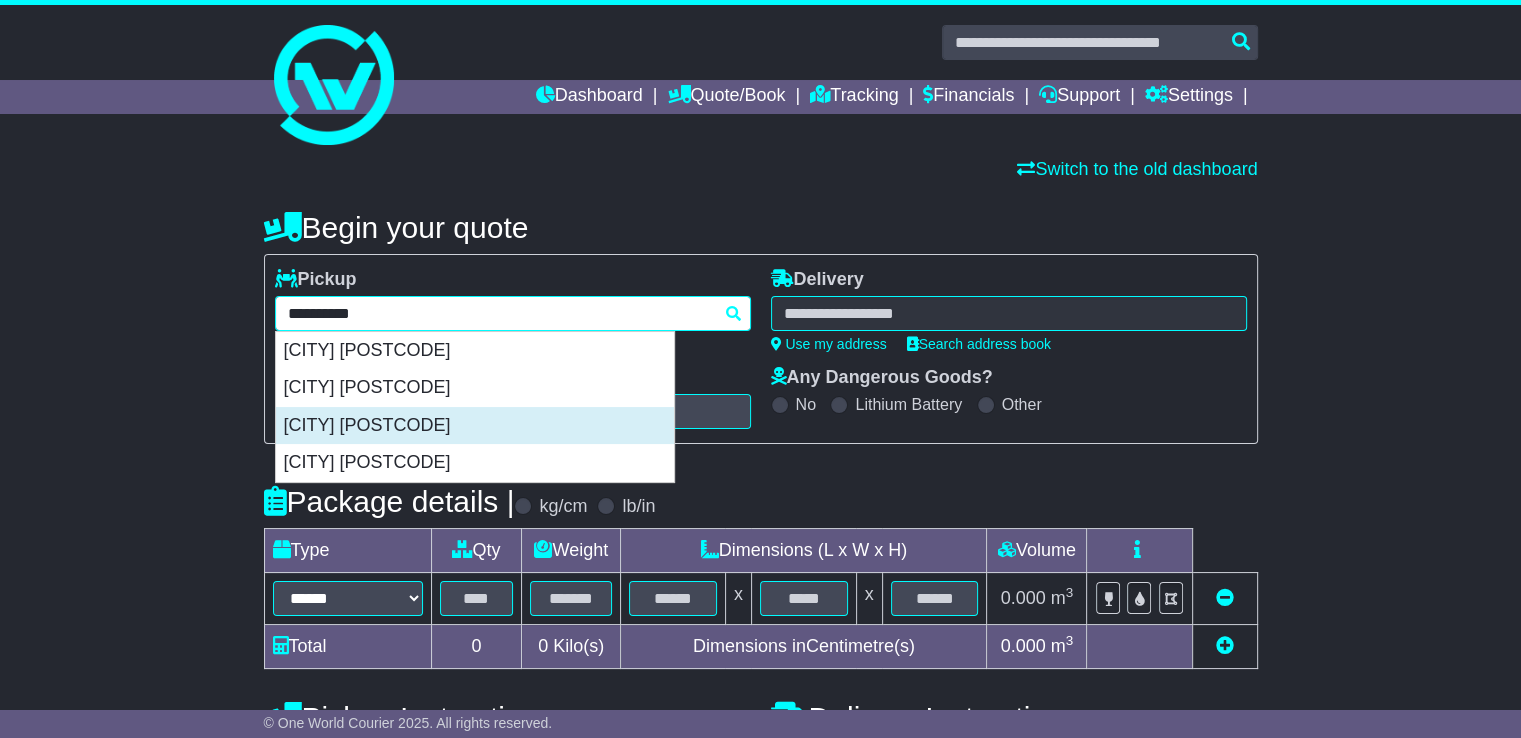 click on "[CITY] [POSTCODE]" at bounding box center [475, 426] 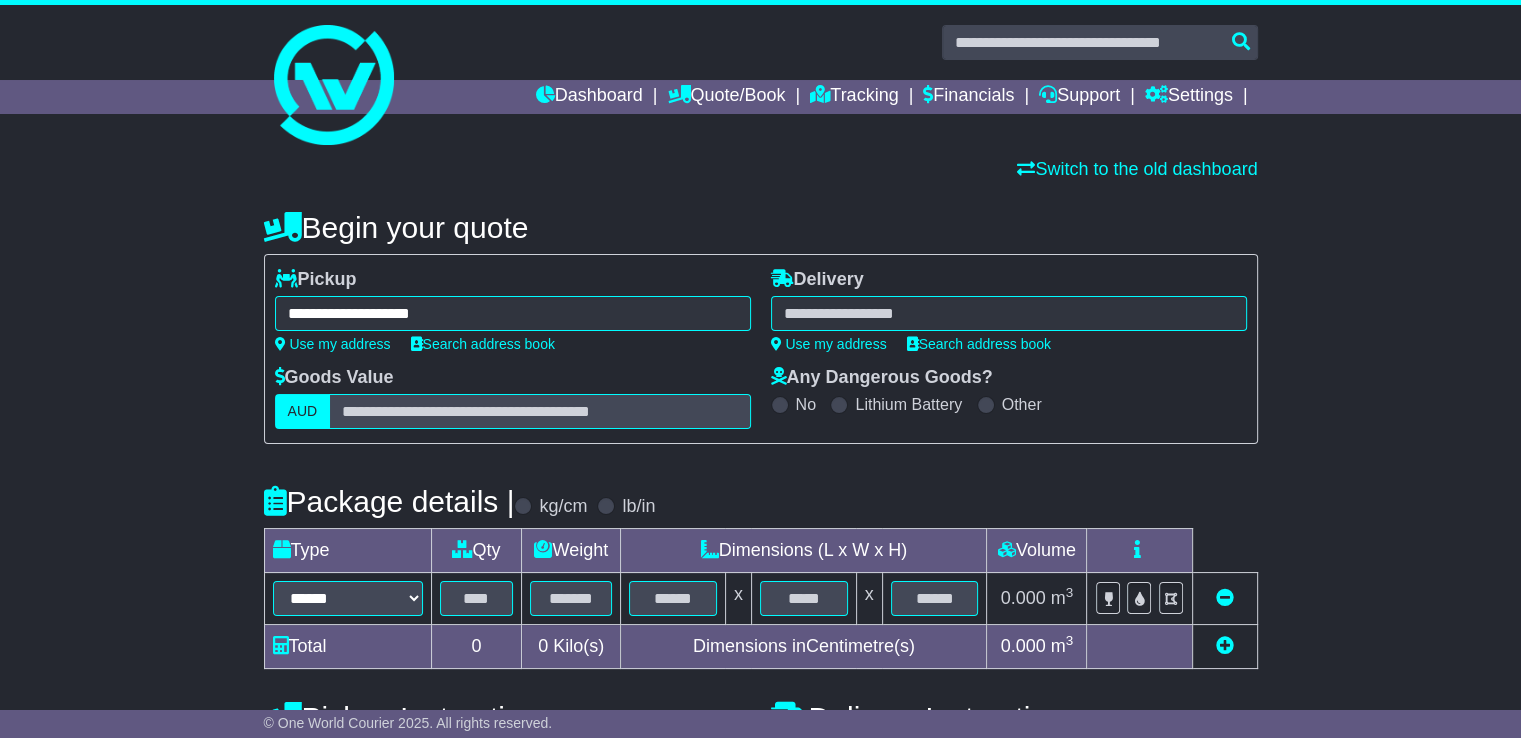 type on "**********" 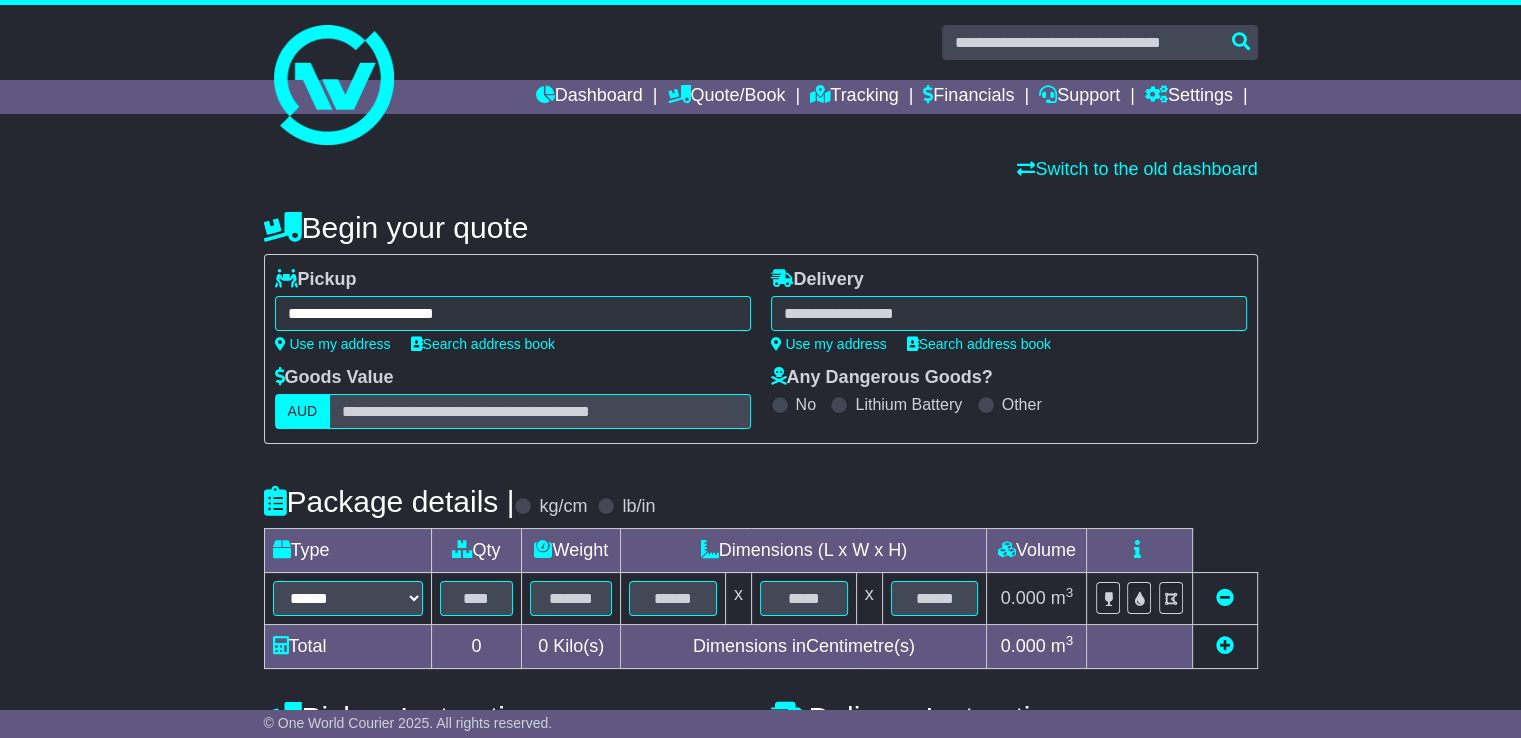 click at bounding box center [1009, 313] 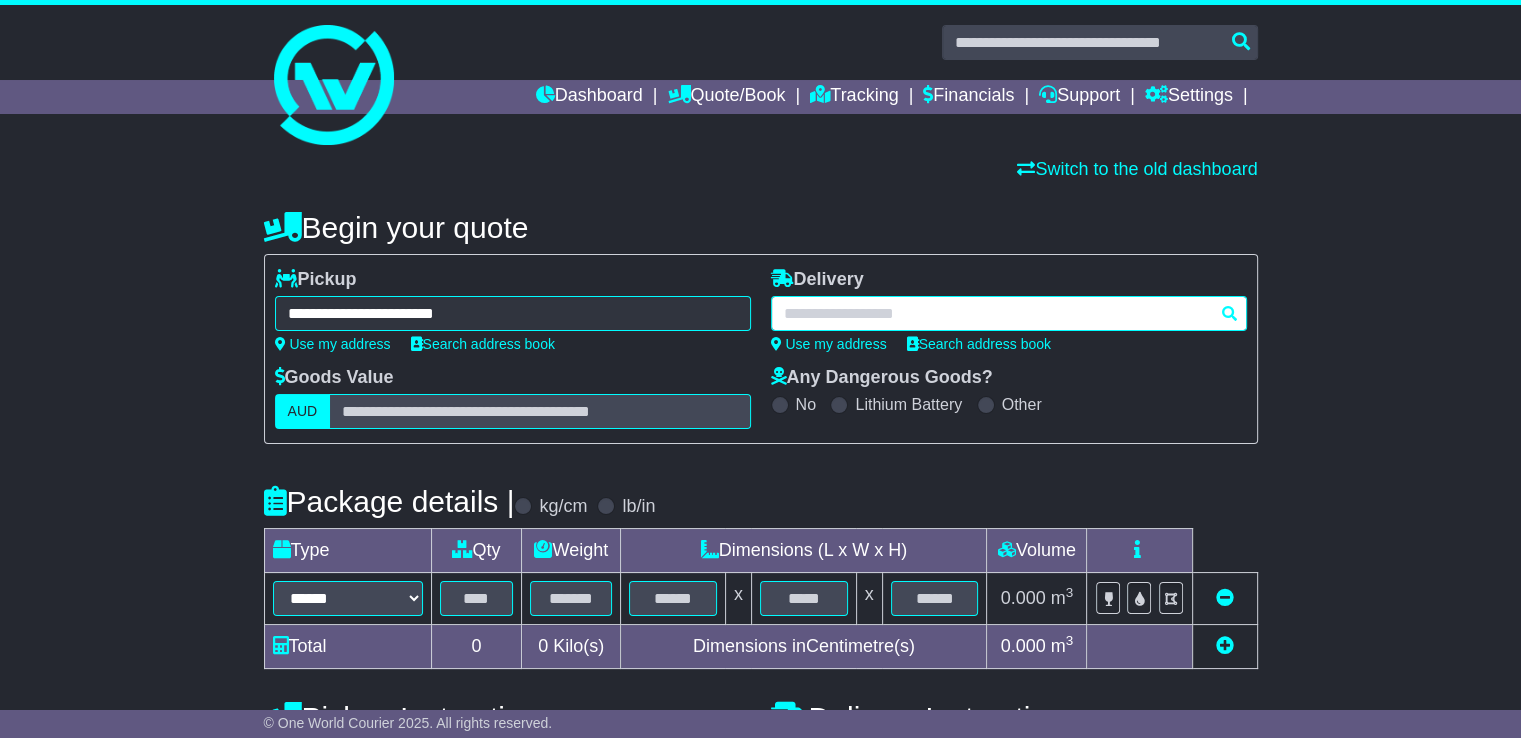 paste on "*********" 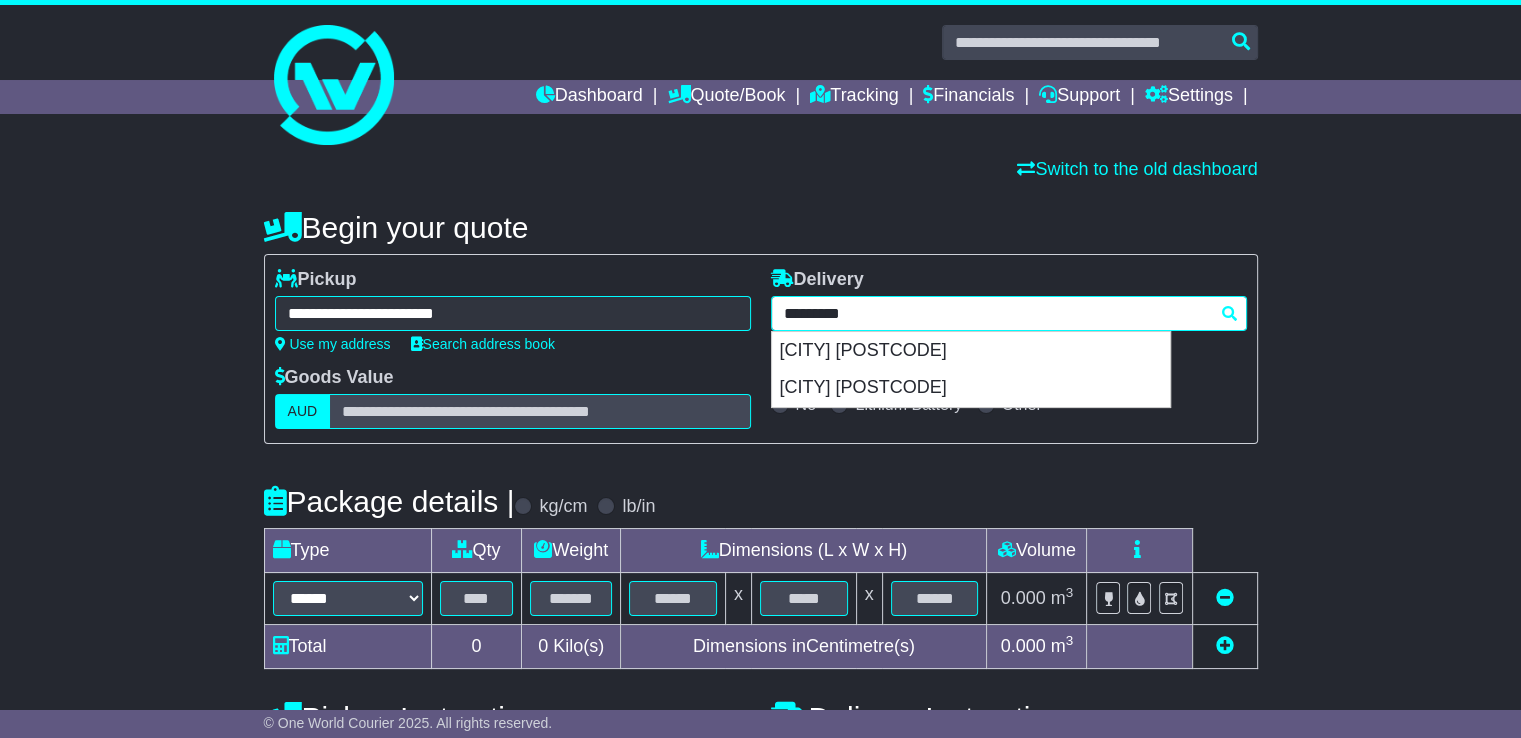 click on "[CITY] [POSTCODE]" at bounding box center [971, 351] 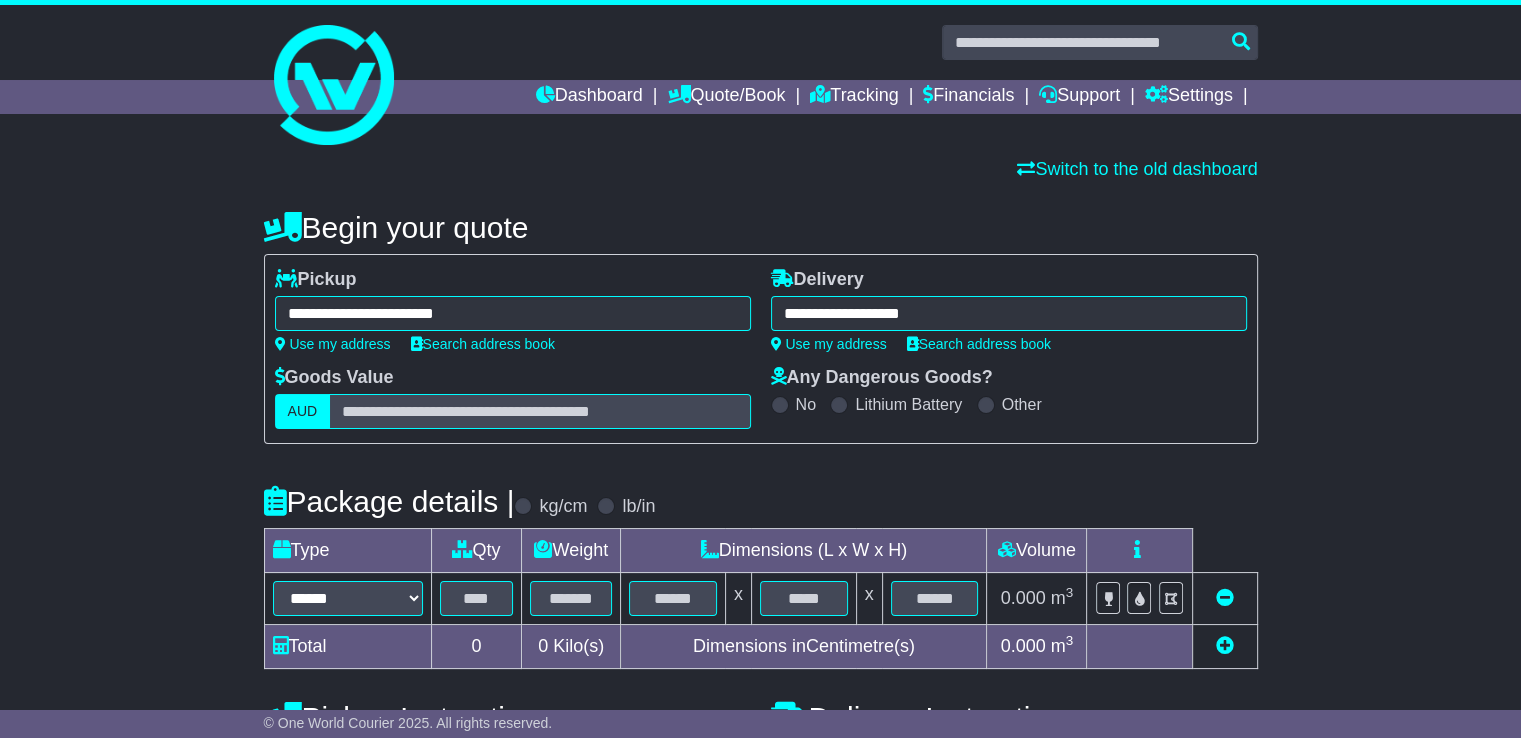 type on "**********" 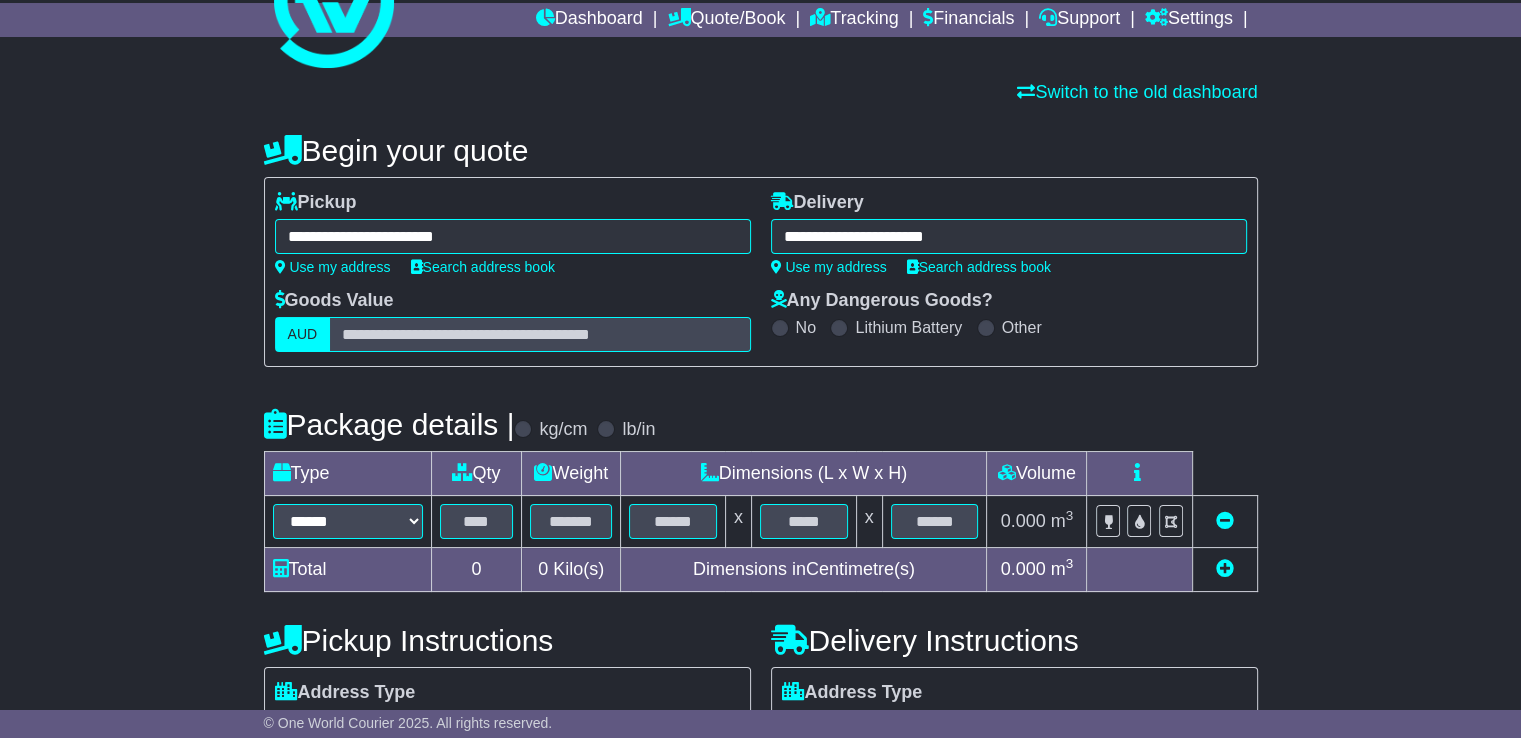 scroll, scrollTop: 200, scrollLeft: 0, axis: vertical 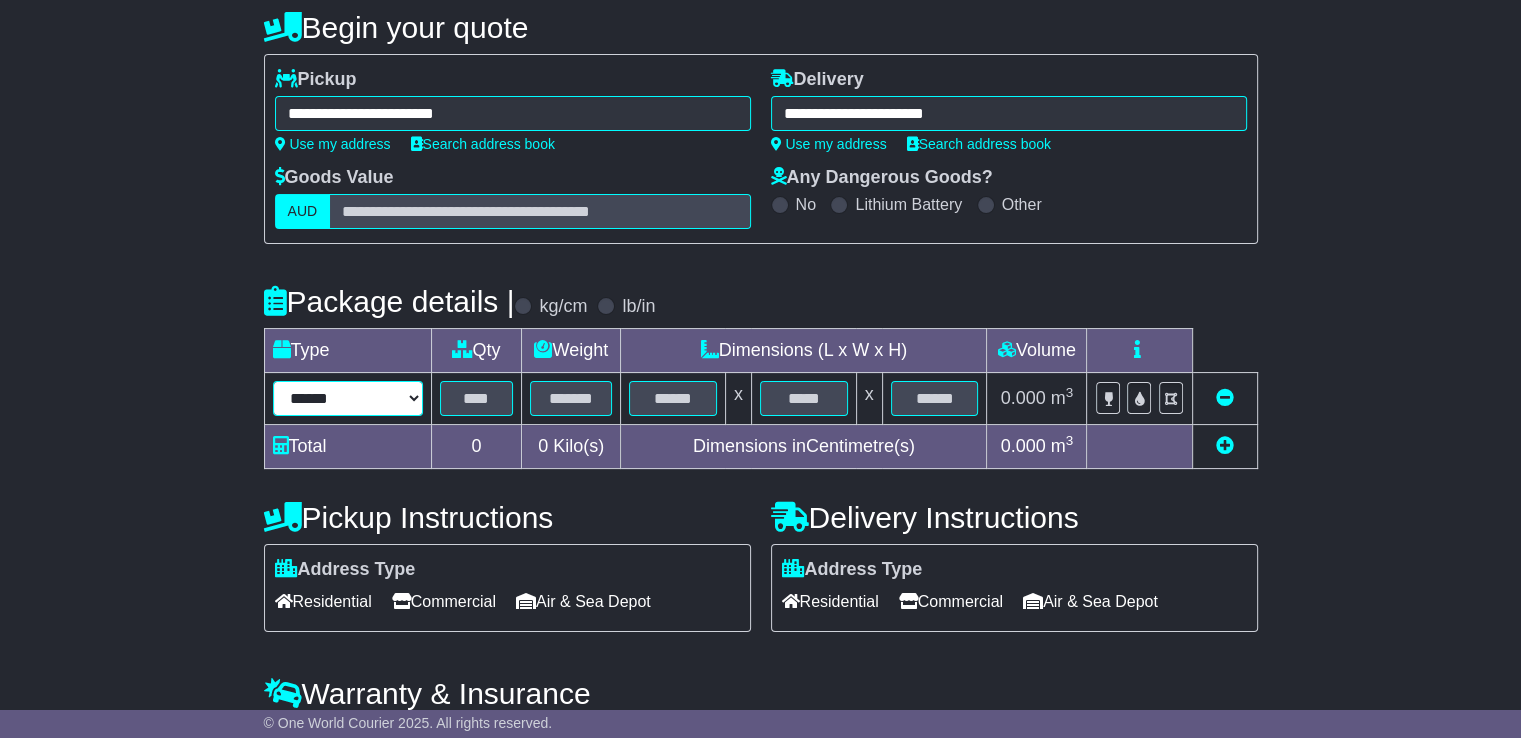 click on "****** ****** *** ******** ***** **** **** ****** *** *******" at bounding box center [348, 398] 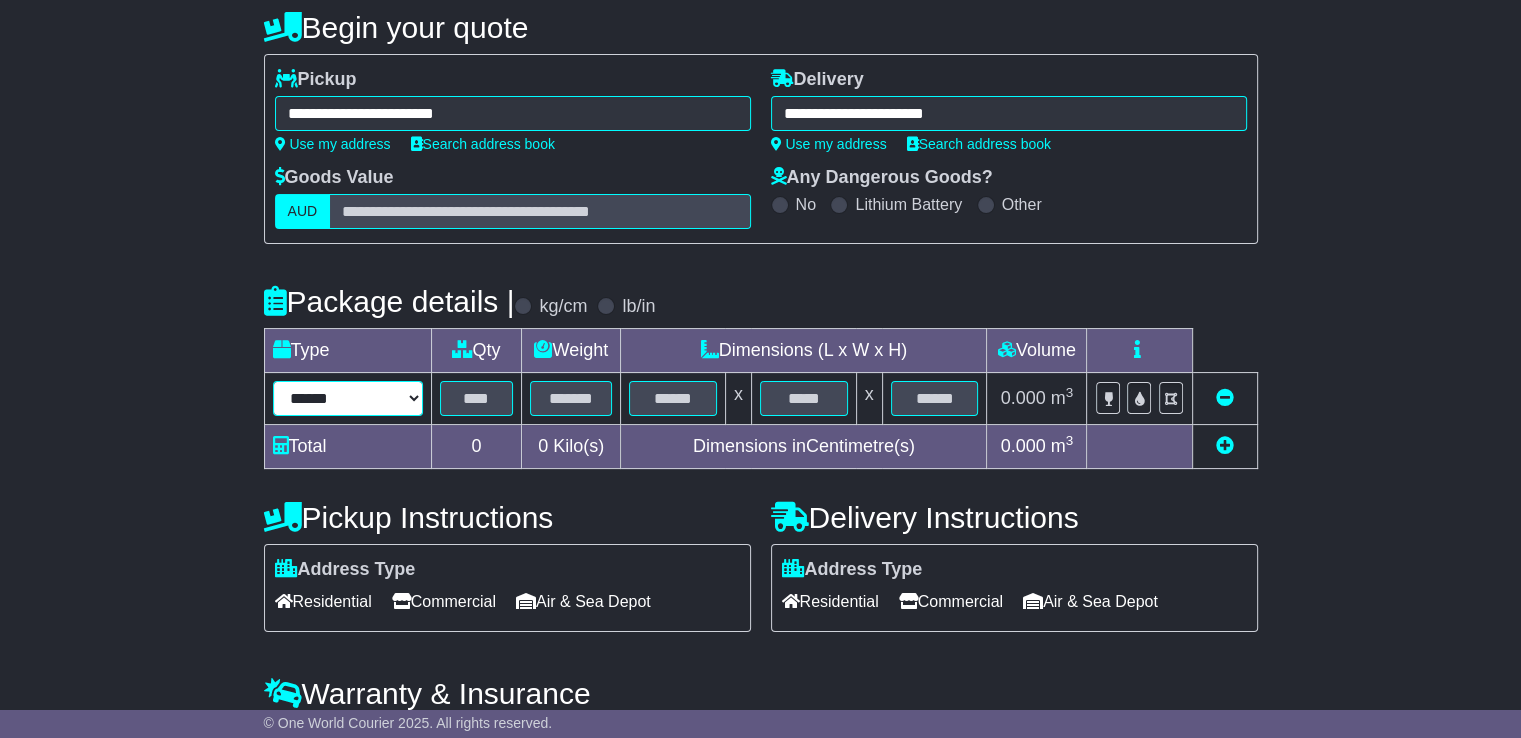 select on "*****" 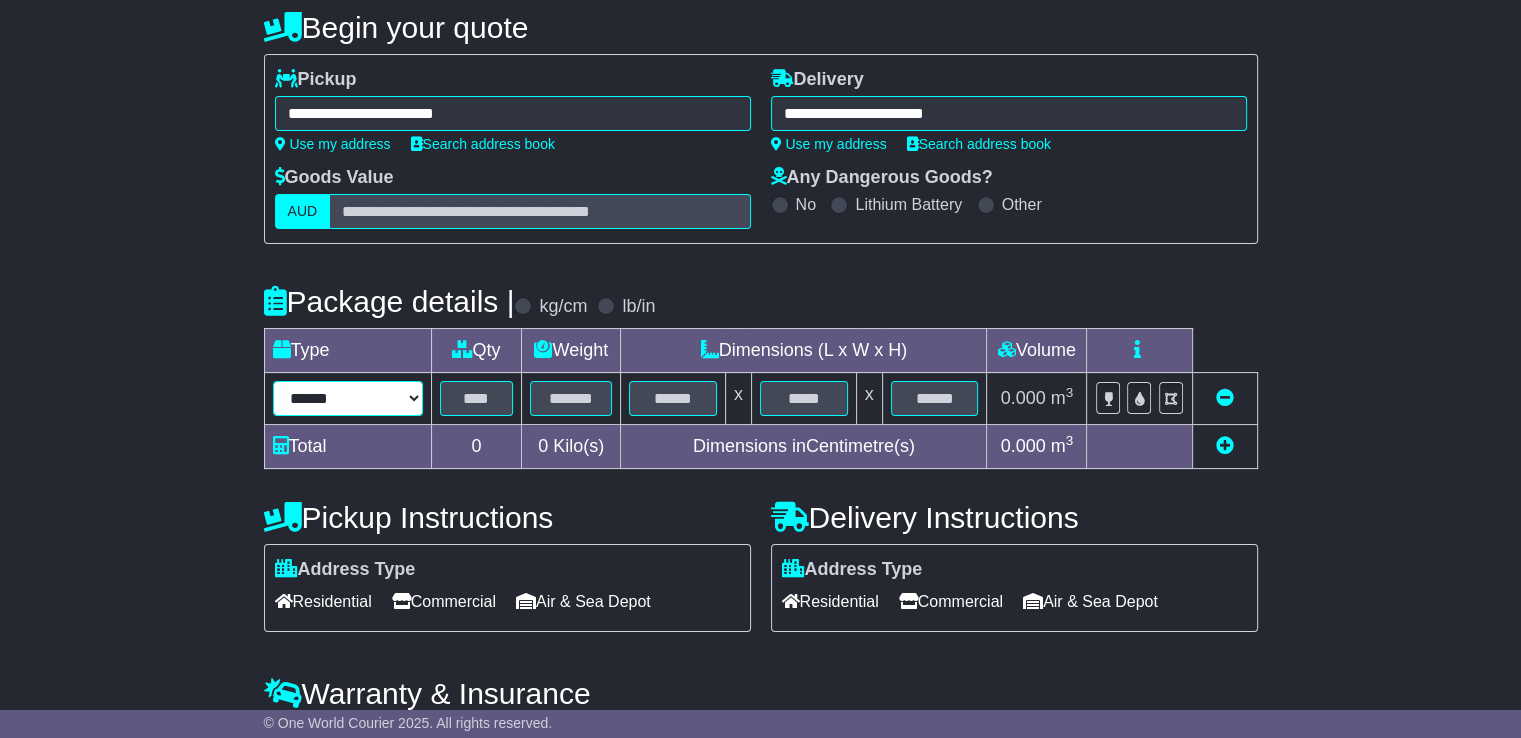 click on "****** ****** *** ******** ***** **** **** ****** *** *******" at bounding box center [348, 398] 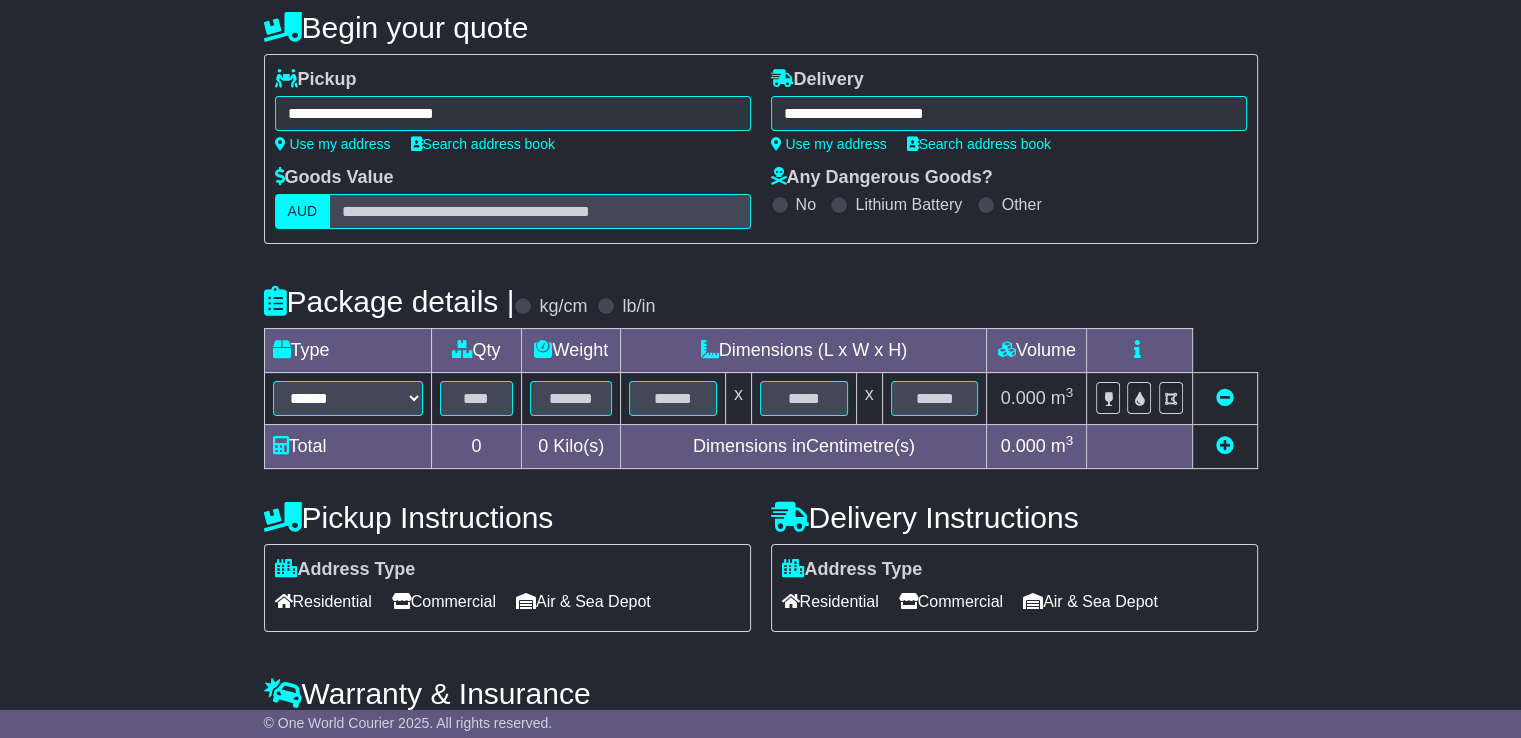 click at bounding box center (476, 399) 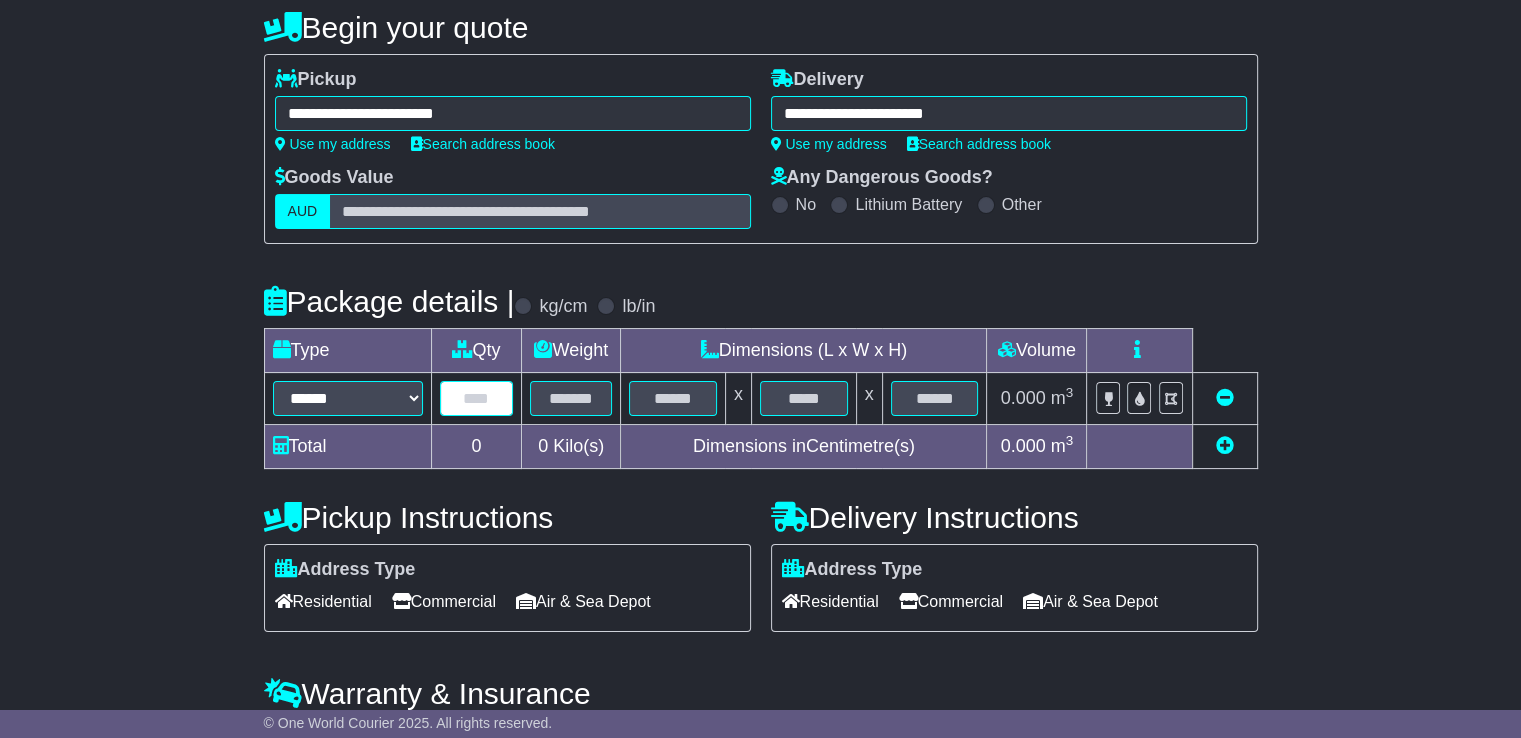 click at bounding box center [477, 398] 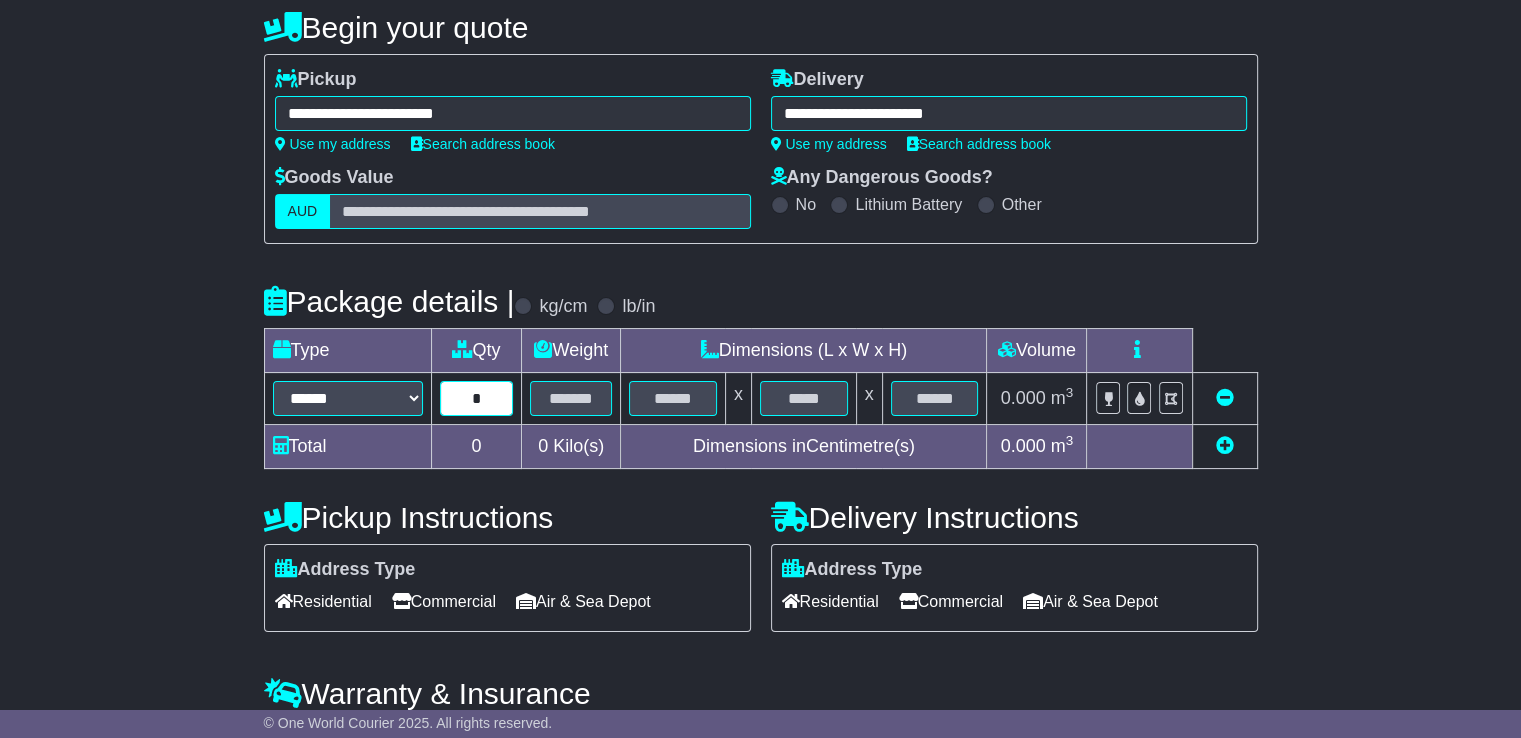 type on "*" 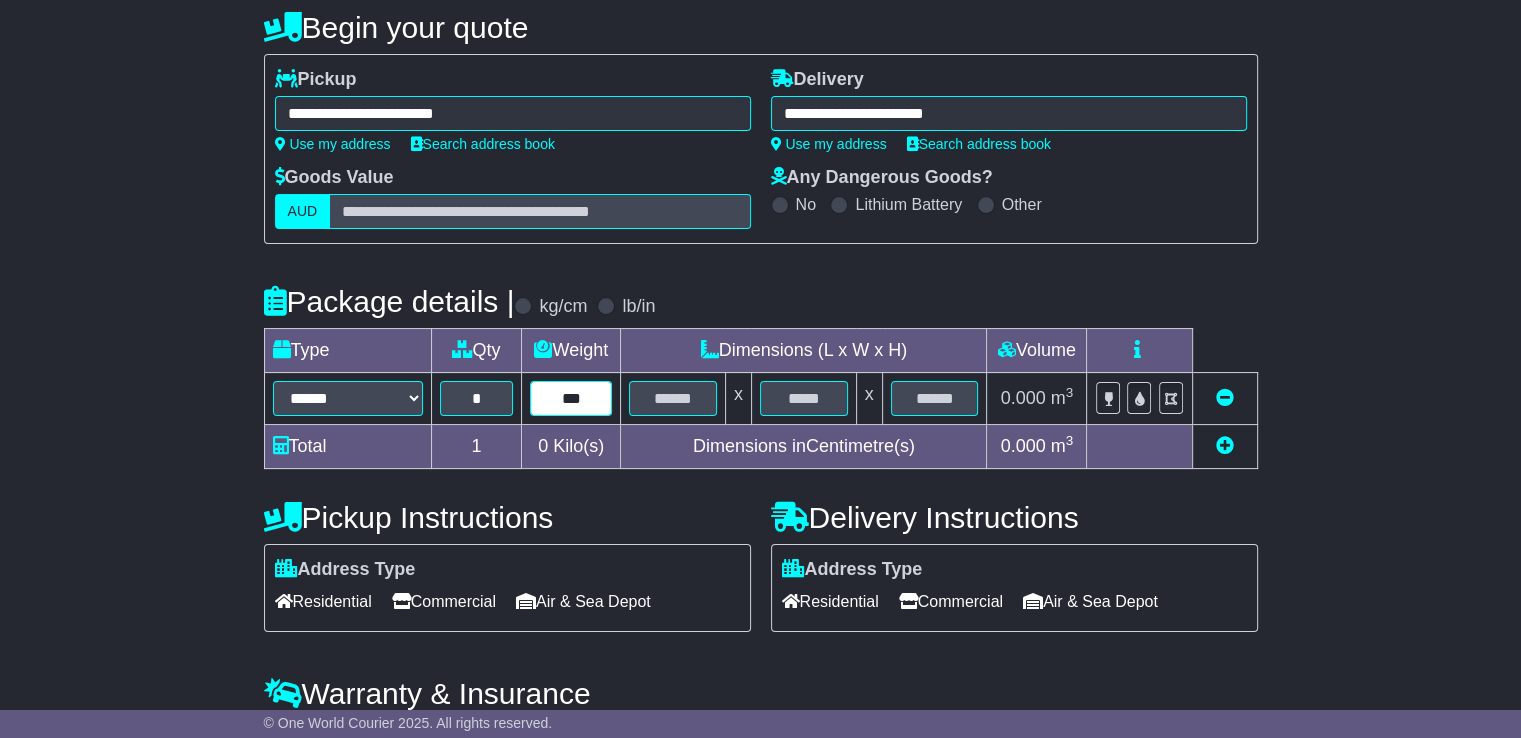 type on "***" 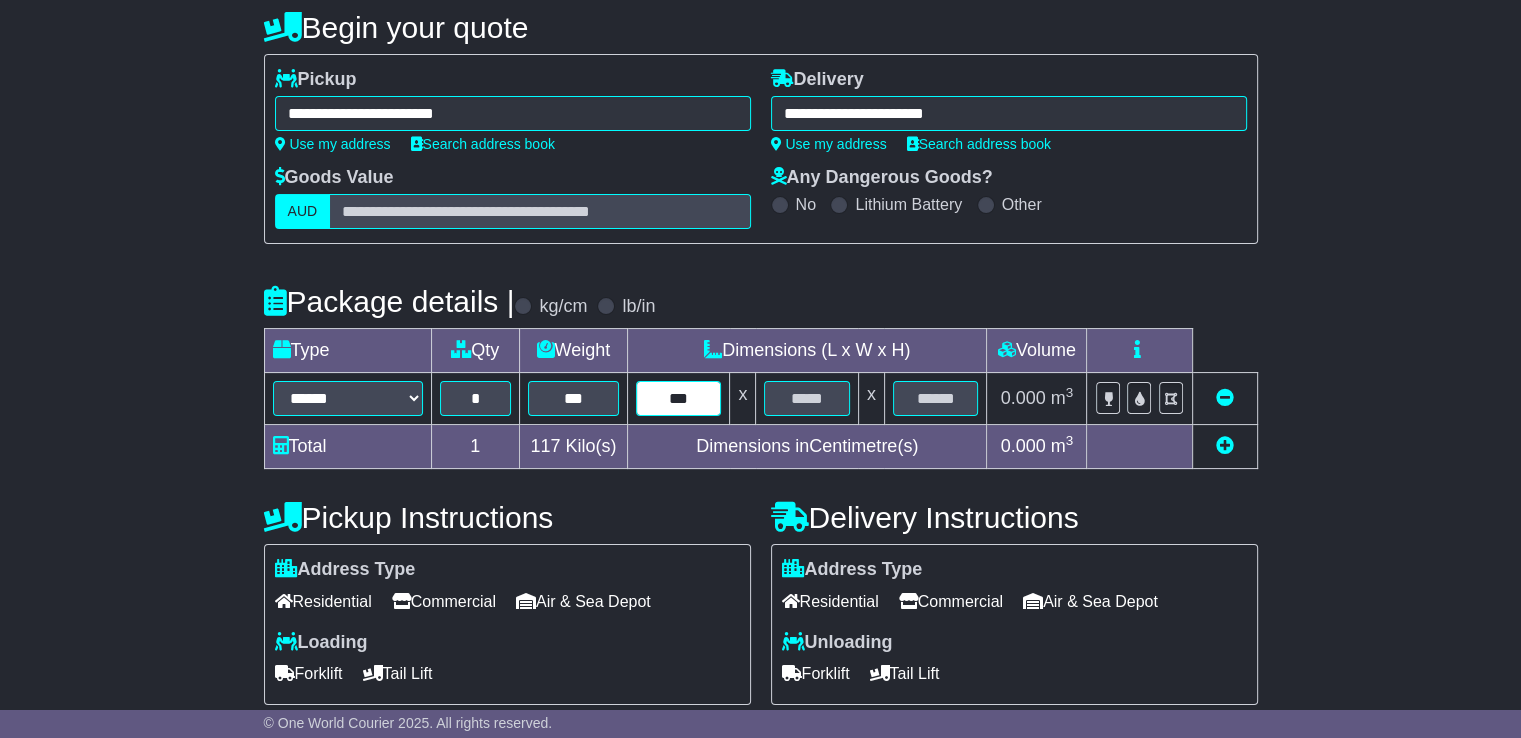 type on "***" 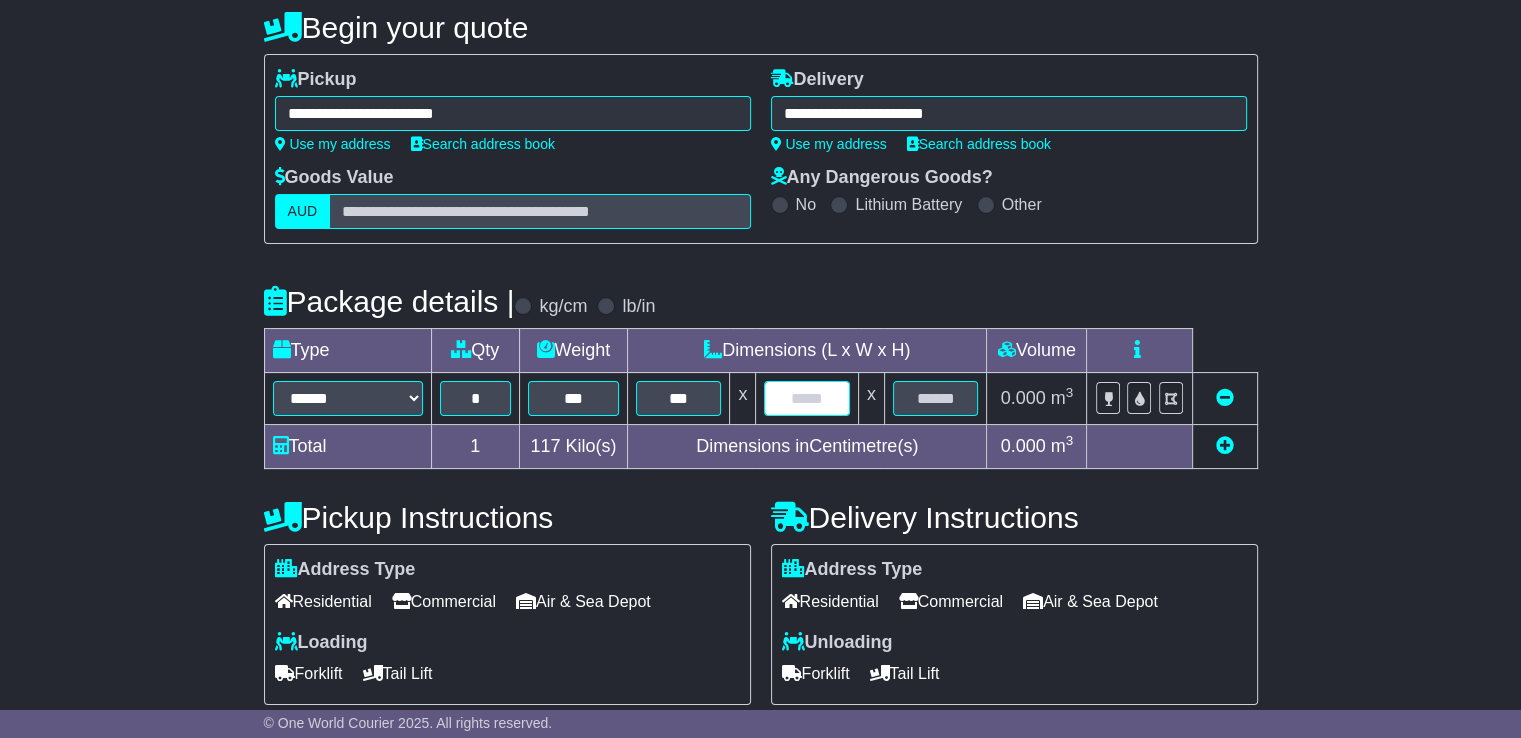 click at bounding box center (806, 398) 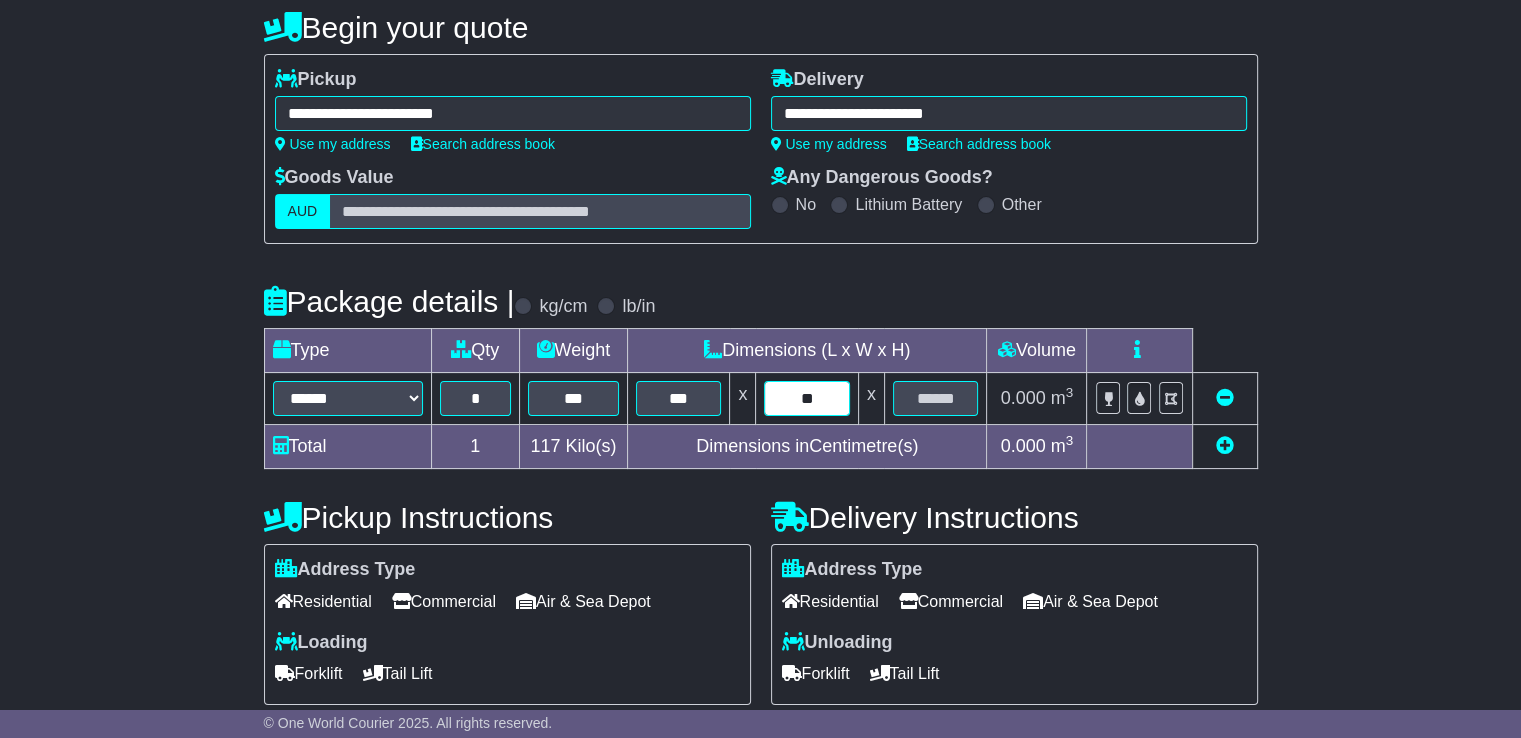 type on "**" 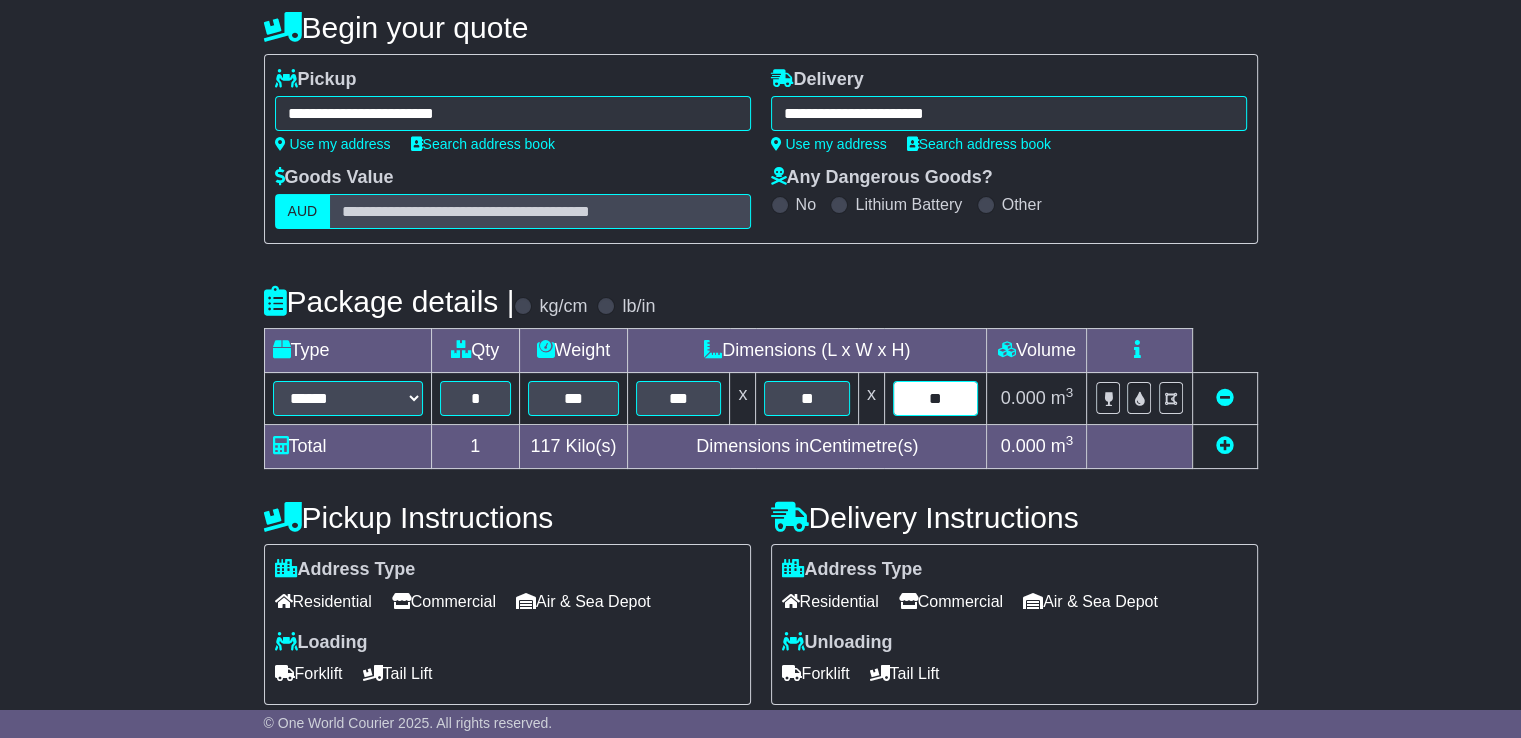 type on "**" 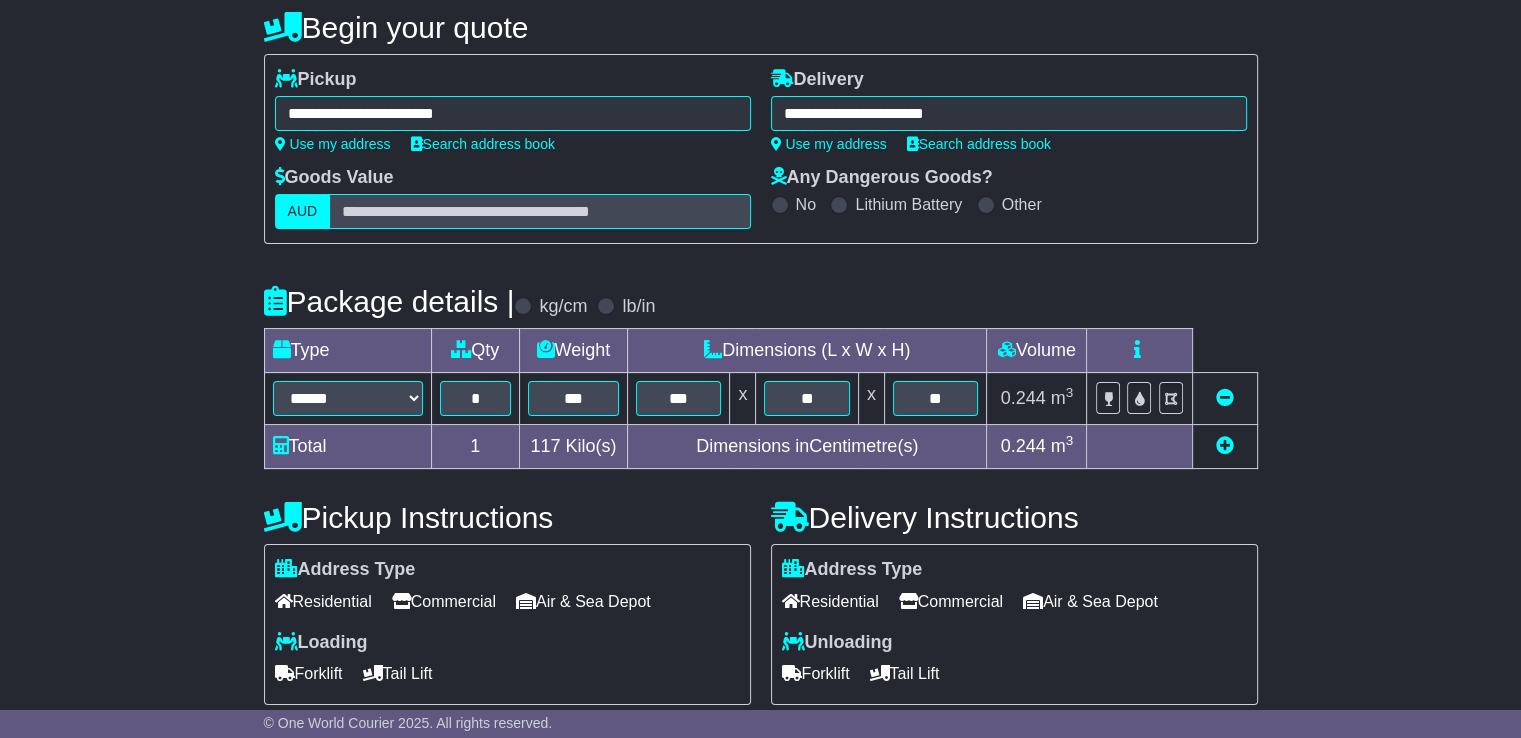 scroll, scrollTop: 390, scrollLeft: 0, axis: vertical 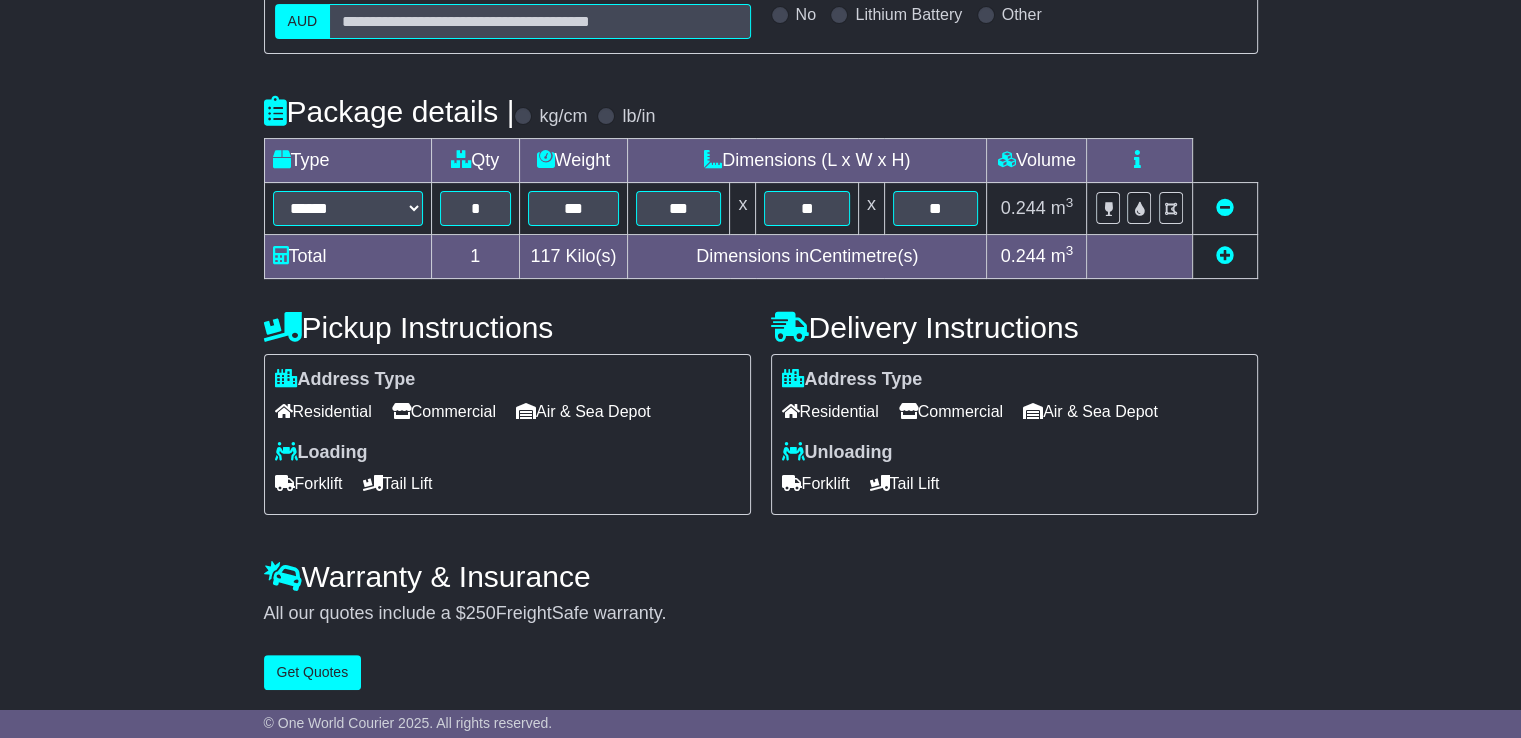 drag, startPoint x: 442, startPoint y: 412, endPoint x: 391, endPoint y: 482, distance: 86.608315 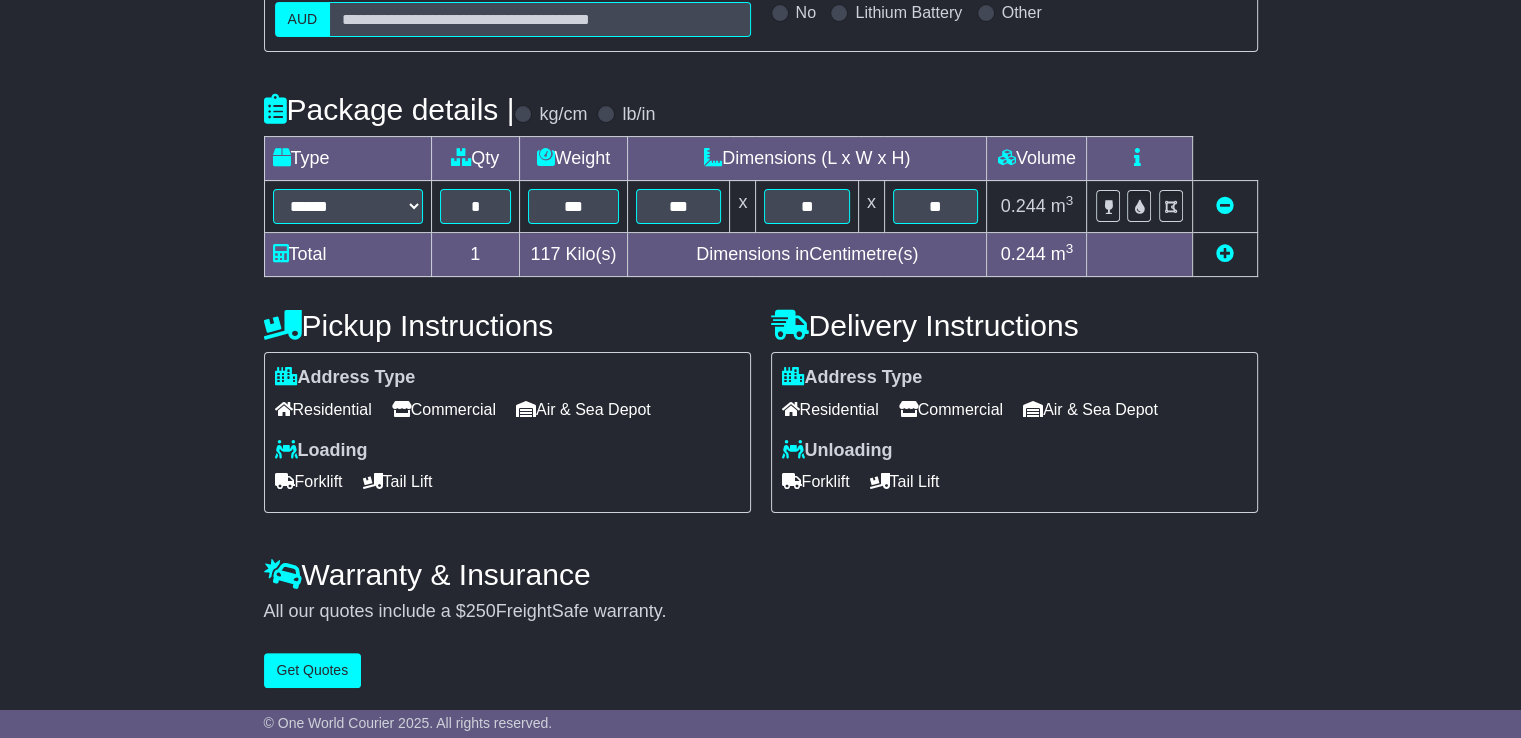 scroll, scrollTop: 393, scrollLeft: 0, axis: vertical 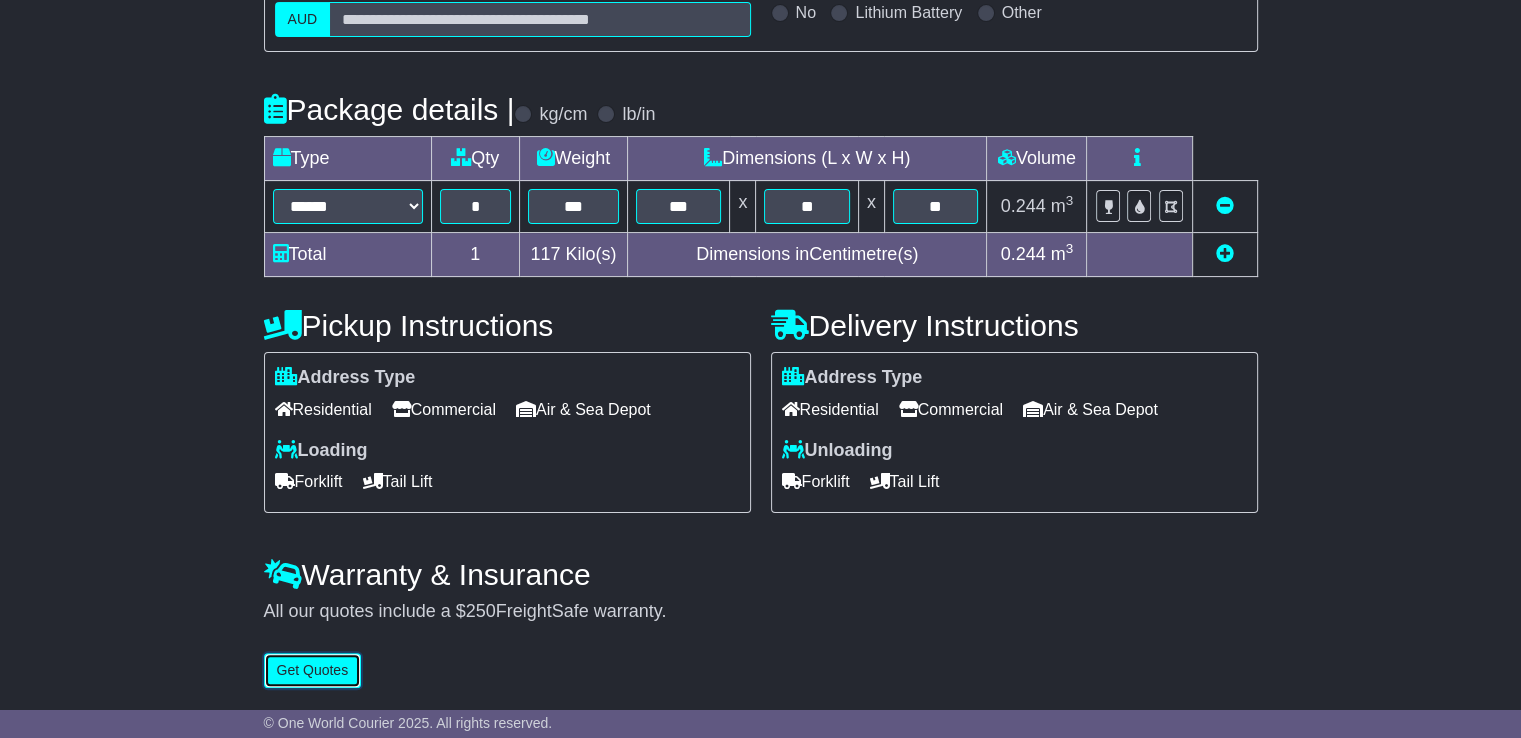 click on "Get Quotes" at bounding box center [313, 670] 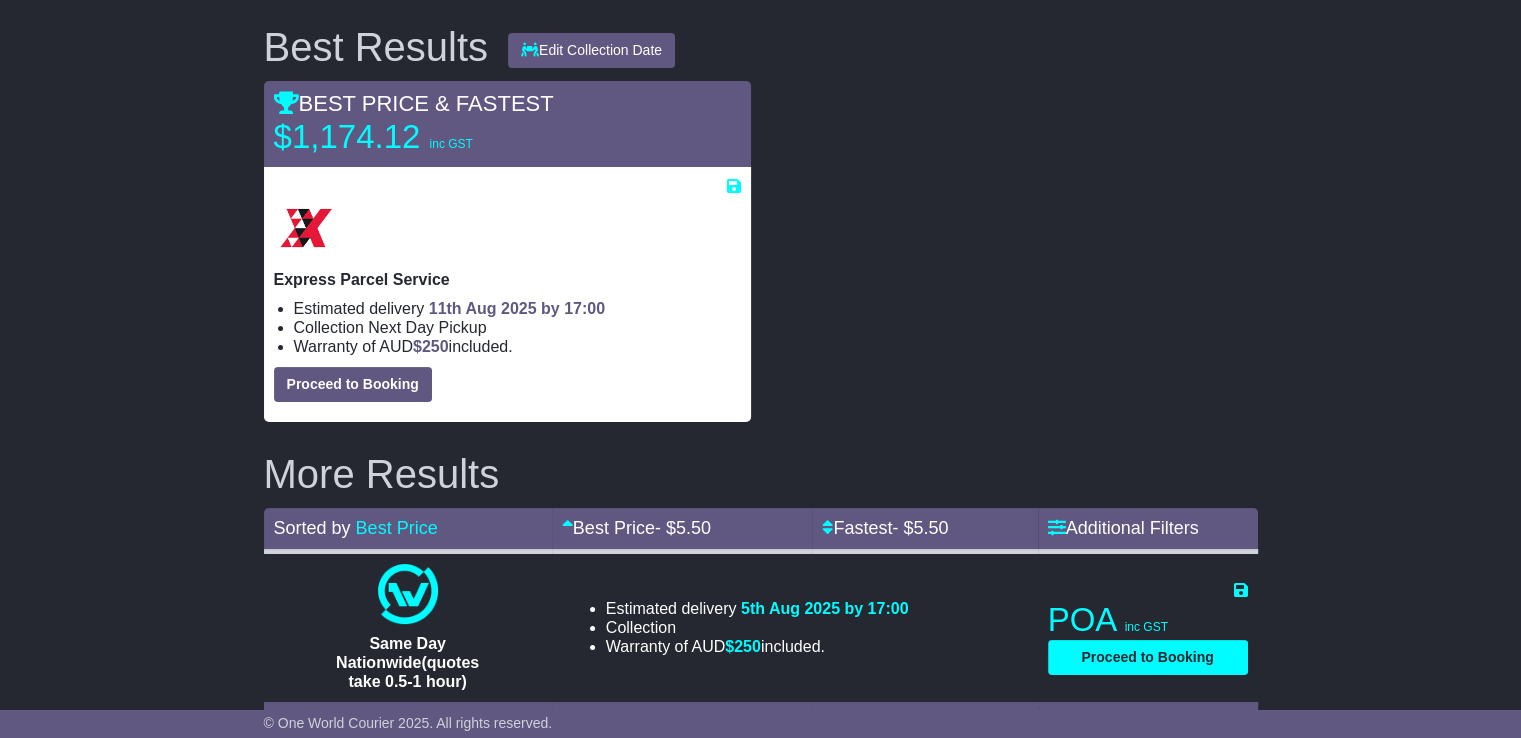 scroll, scrollTop: 0, scrollLeft: 0, axis: both 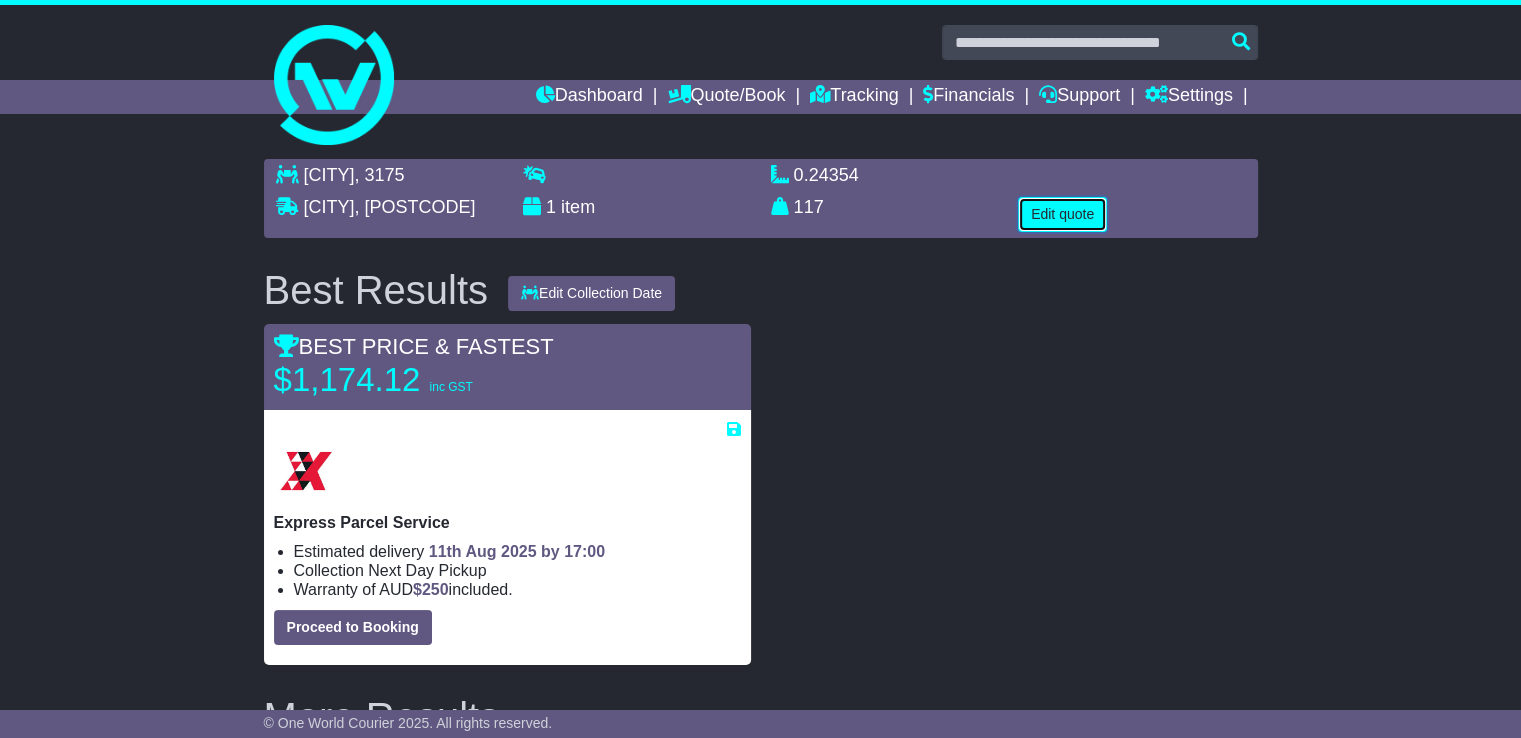 click on "Edit quote" at bounding box center [1062, 214] 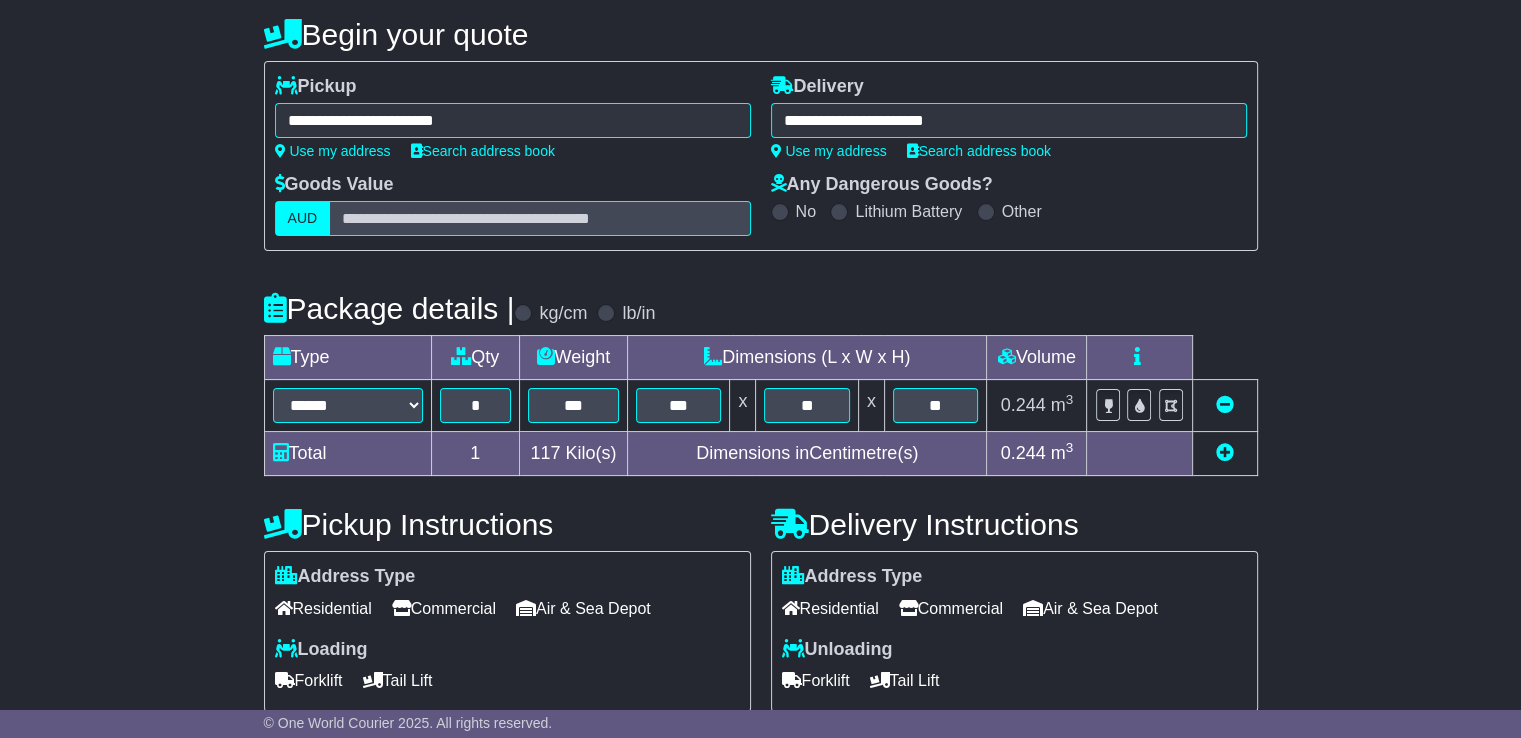 scroll, scrollTop: 200, scrollLeft: 0, axis: vertical 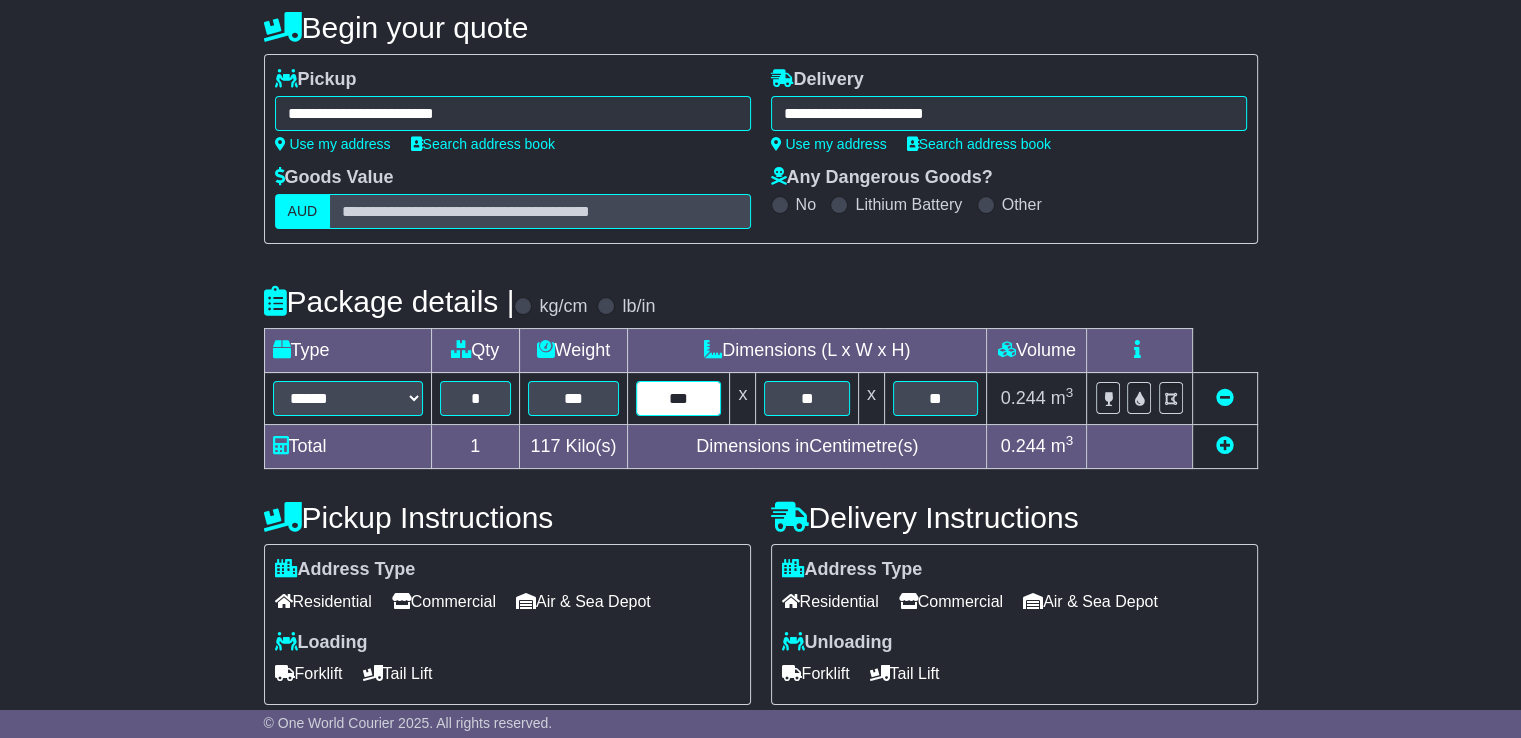 click on "***" at bounding box center (678, 398) 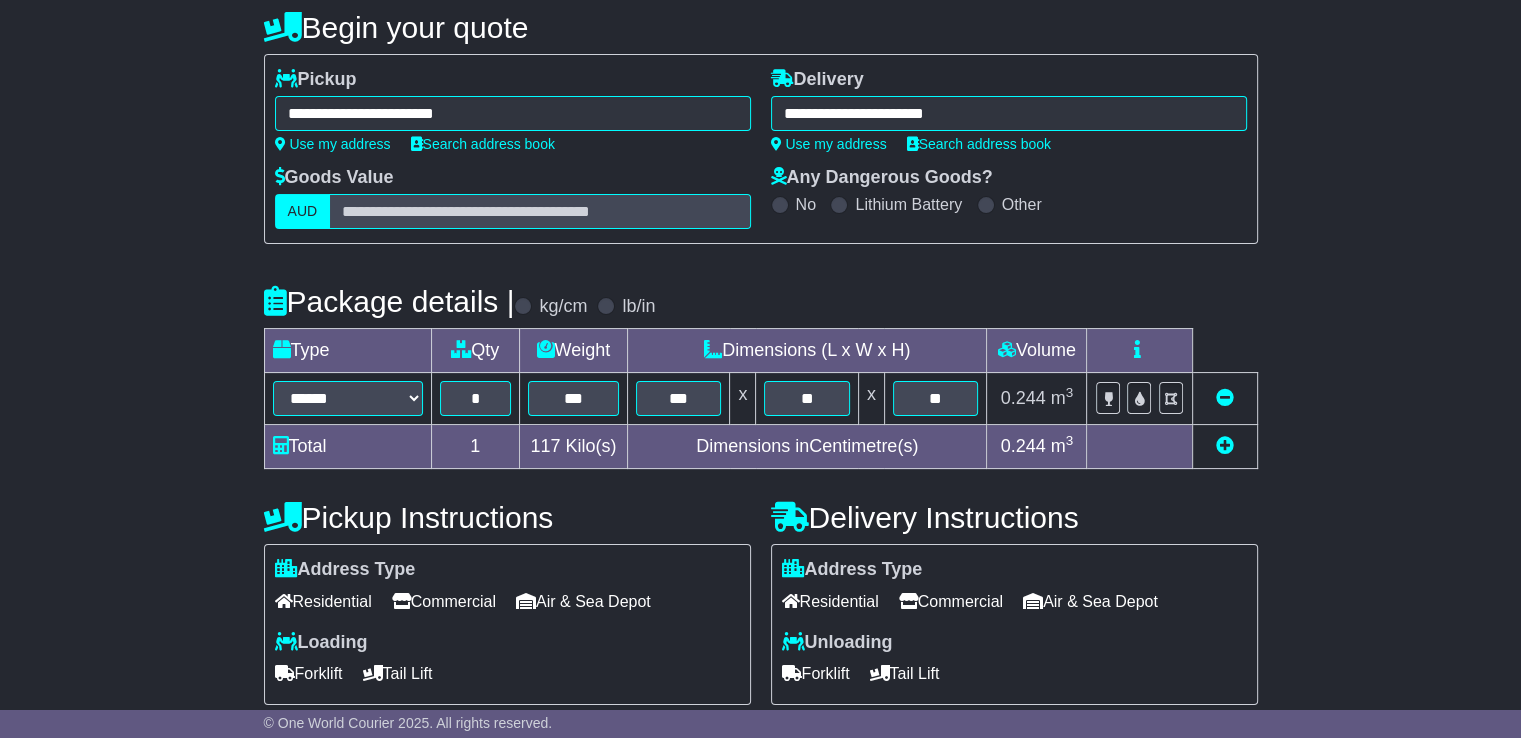 click on "Package details |
kg/cm
lb/in" at bounding box center [761, 301] 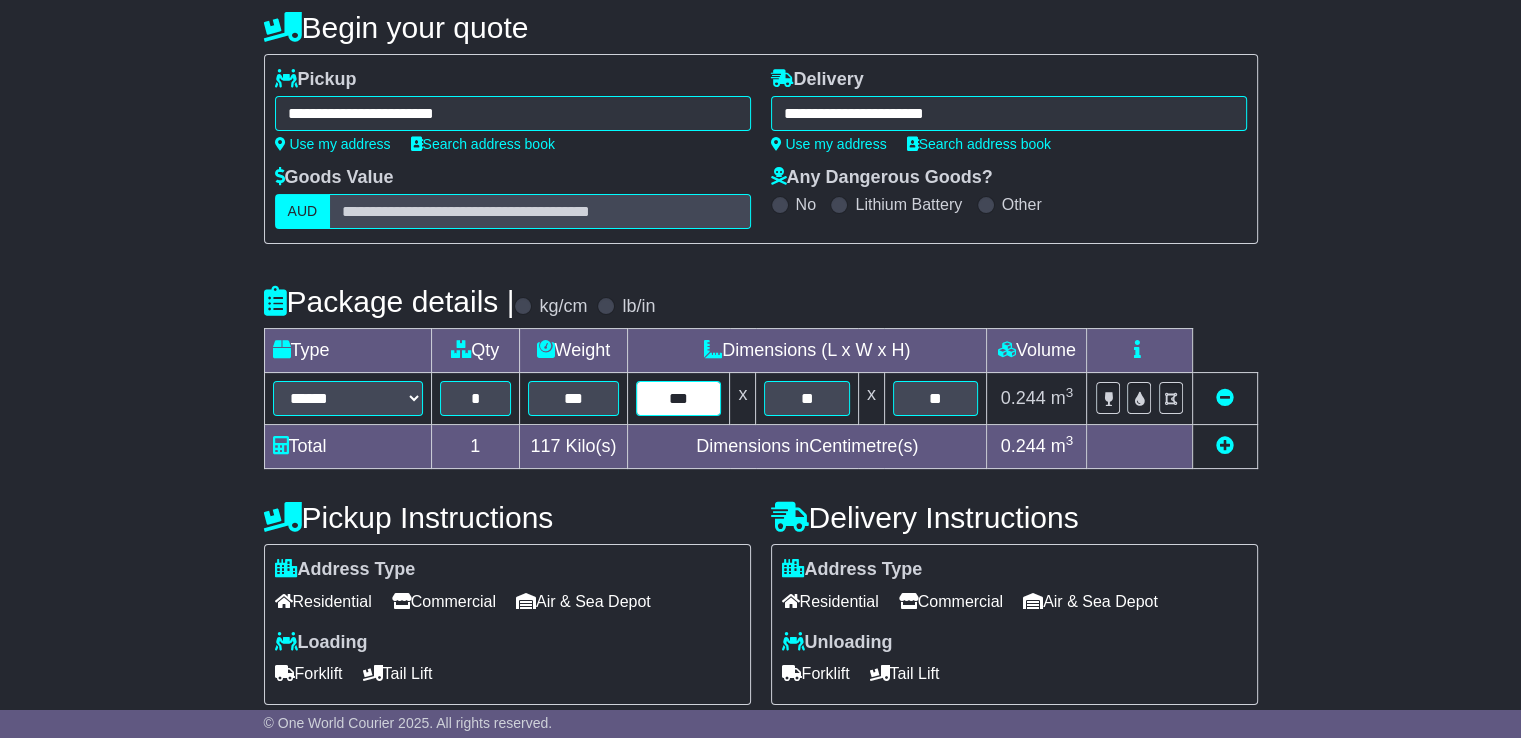 drag, startPoint x: 700, startPoint y: 398, endPoint x: 618, endPoint y: 395, distance: 82.05486 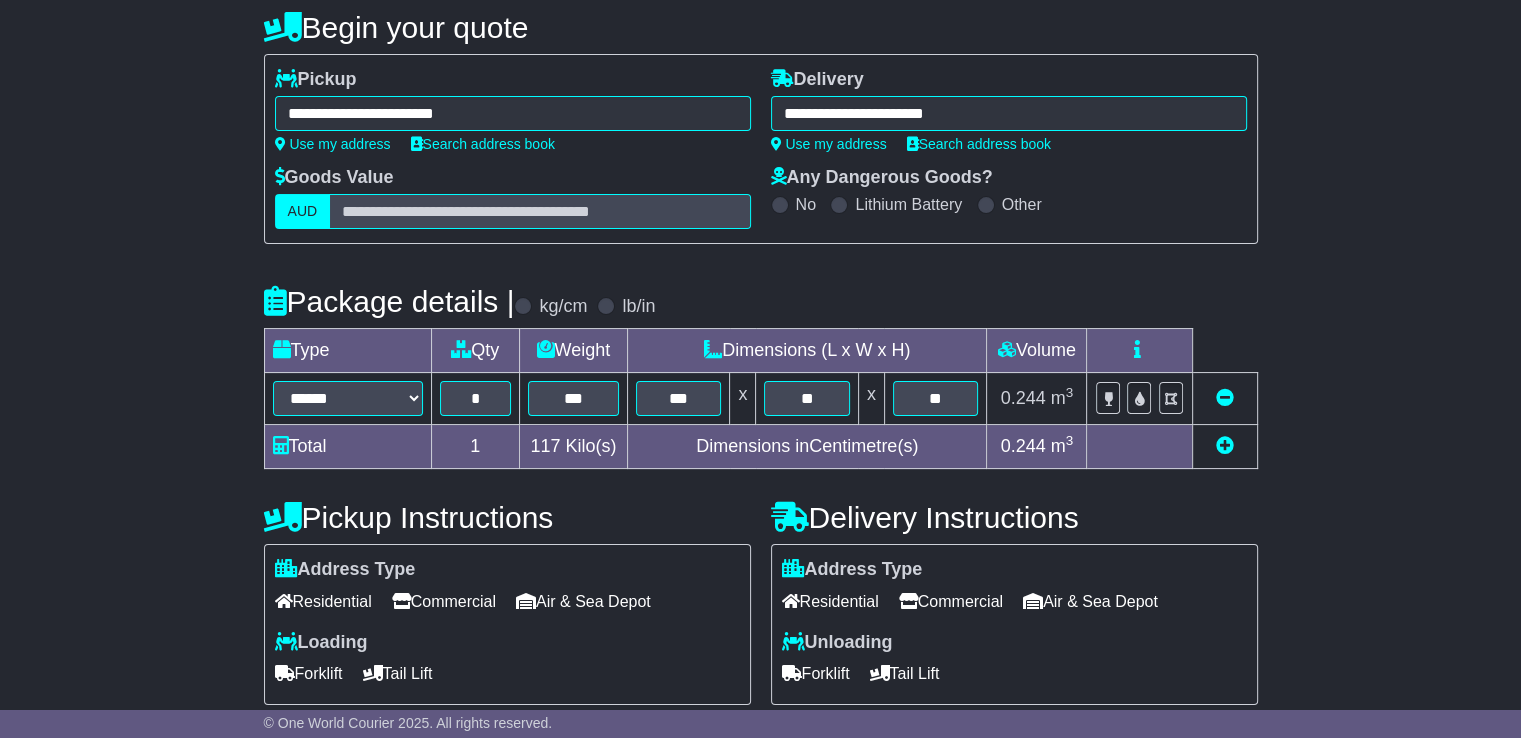 click on "Package details |
kg/cm
lb/in" at bounding box center (761, 301) 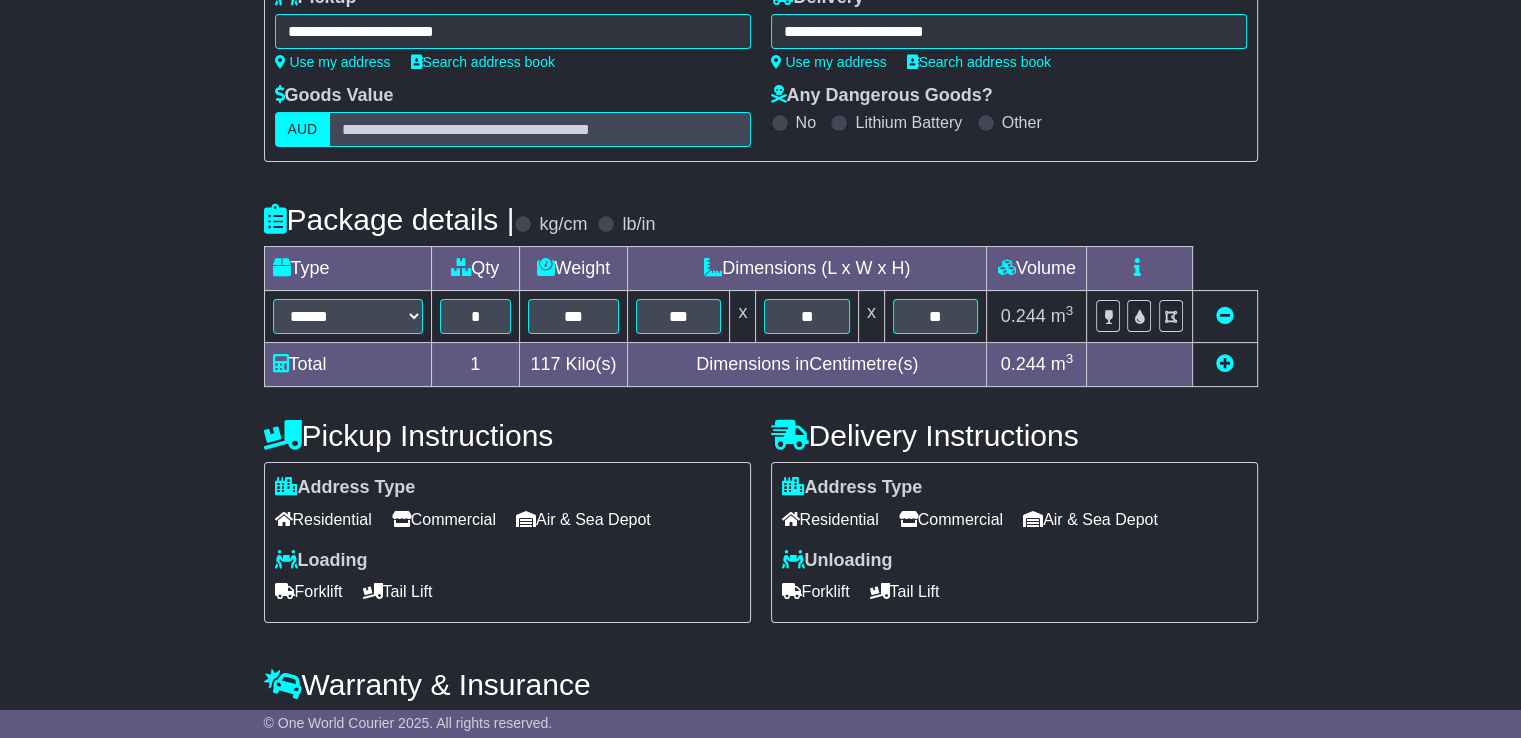scroll, scrollTop: 393, scrollLeft: 0, axis: vertical 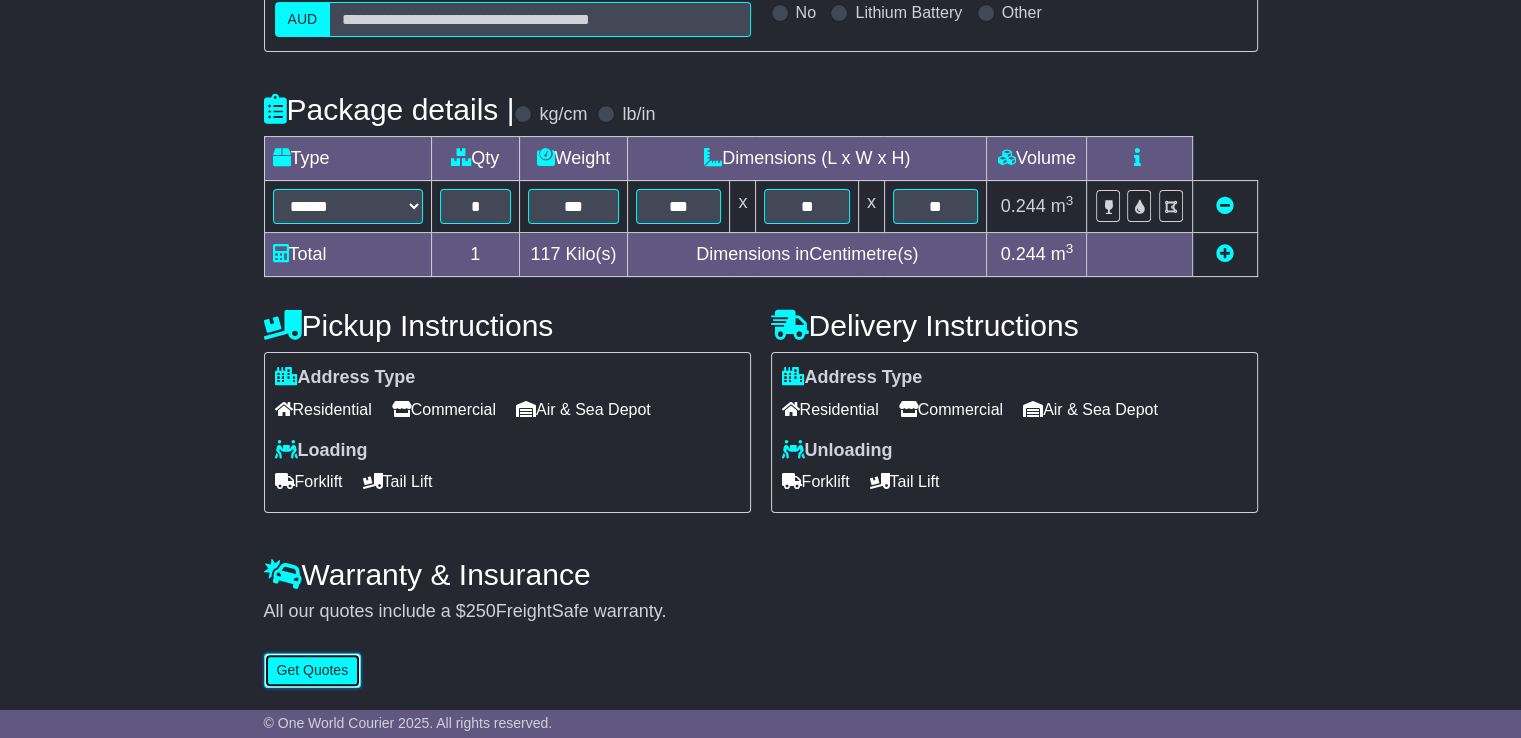 click on "Get Quotes" at bounding box center (313, 670) 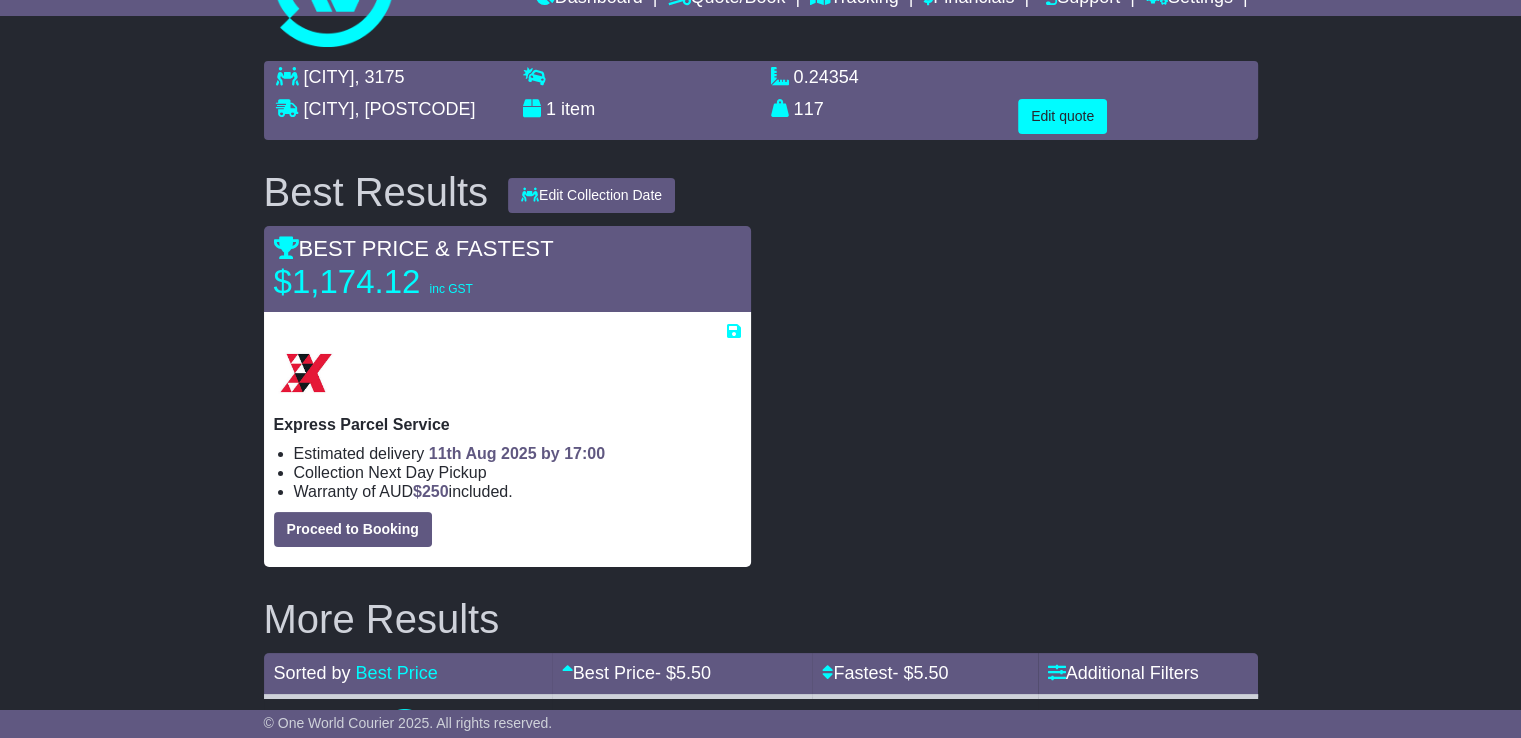 scroll, scrollTop: 0, scrollLeft: 0, axis: both 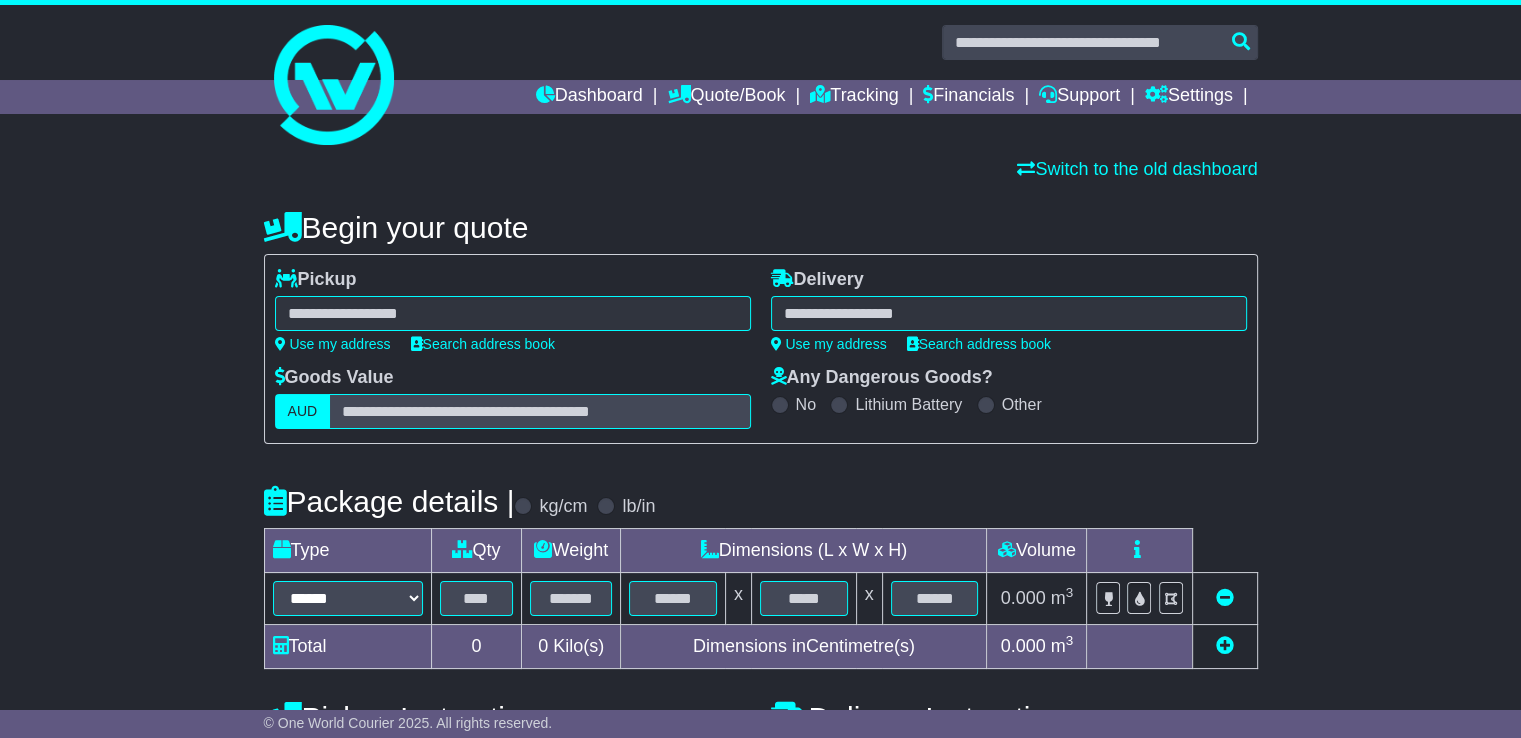 click at bounding box center (513, 313) 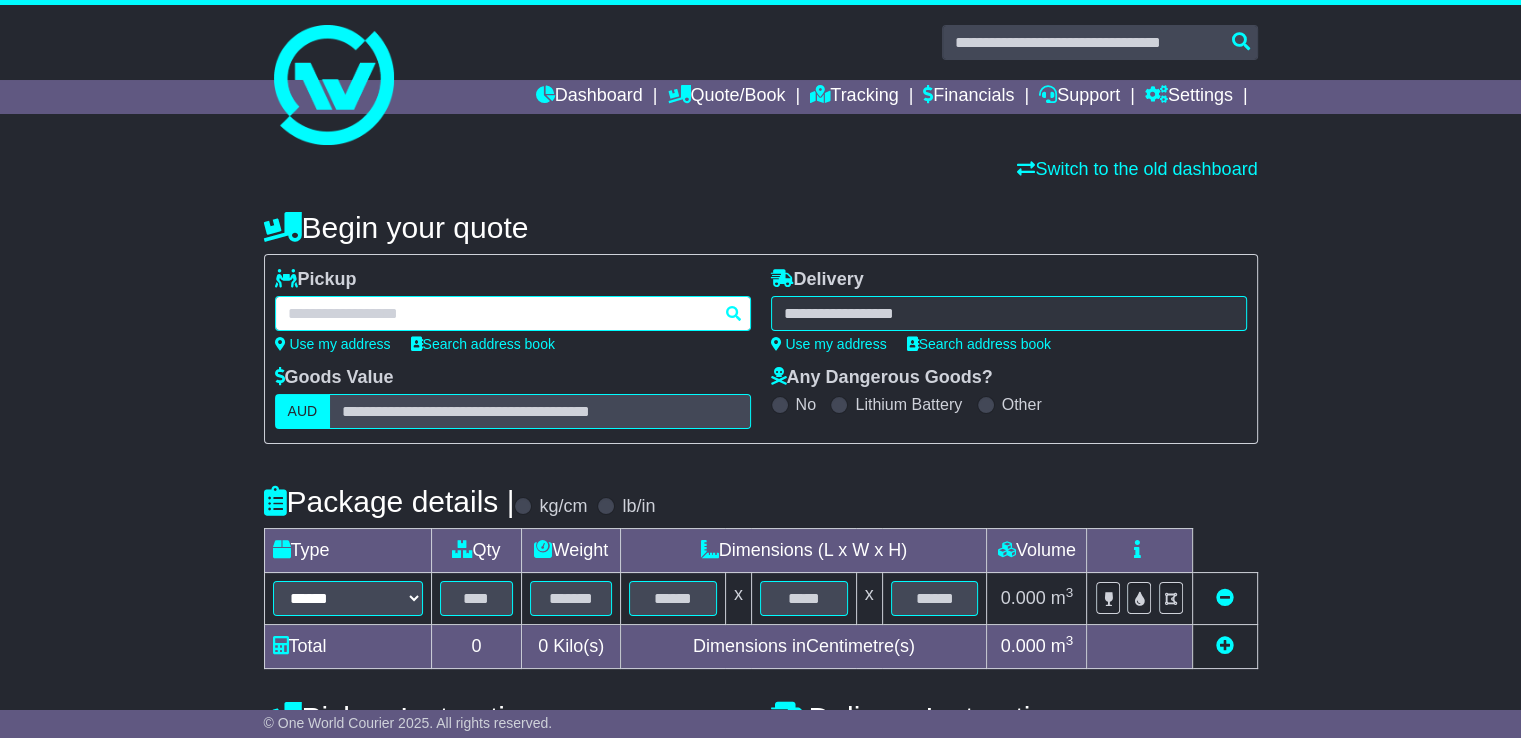 paste on "*******" 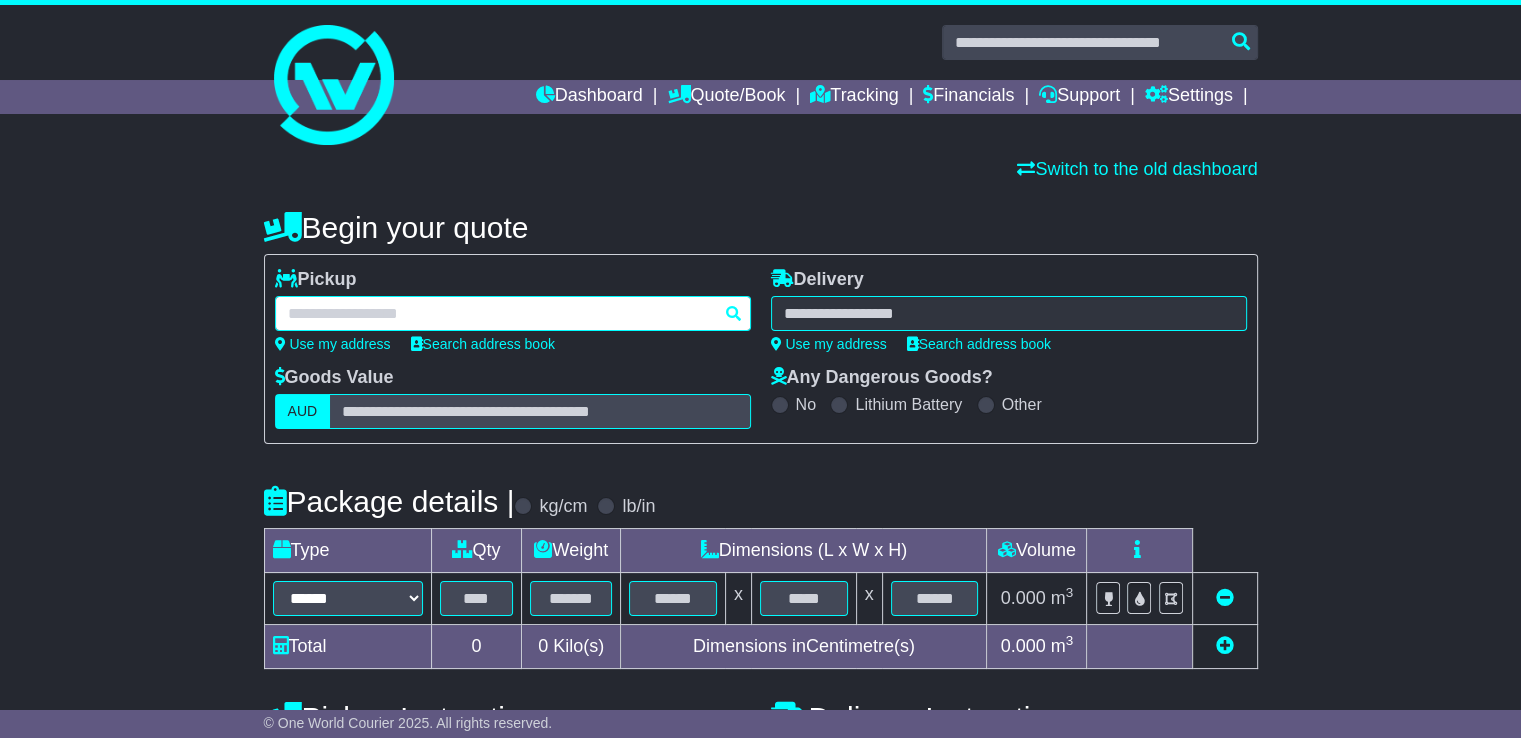 type on "*******" 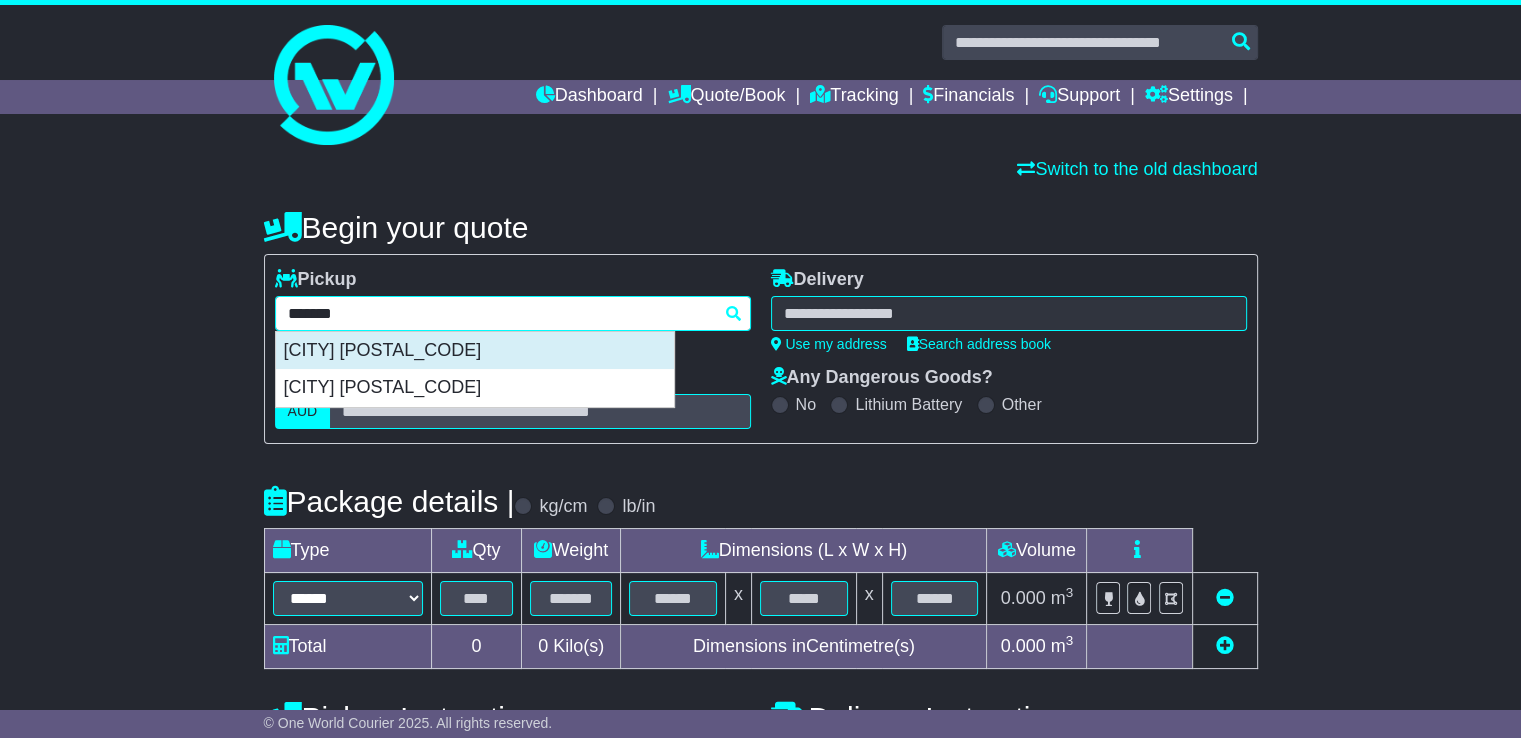 click on "[CITY] [POSTAL_CODE]" at bounding box center (475, 351) 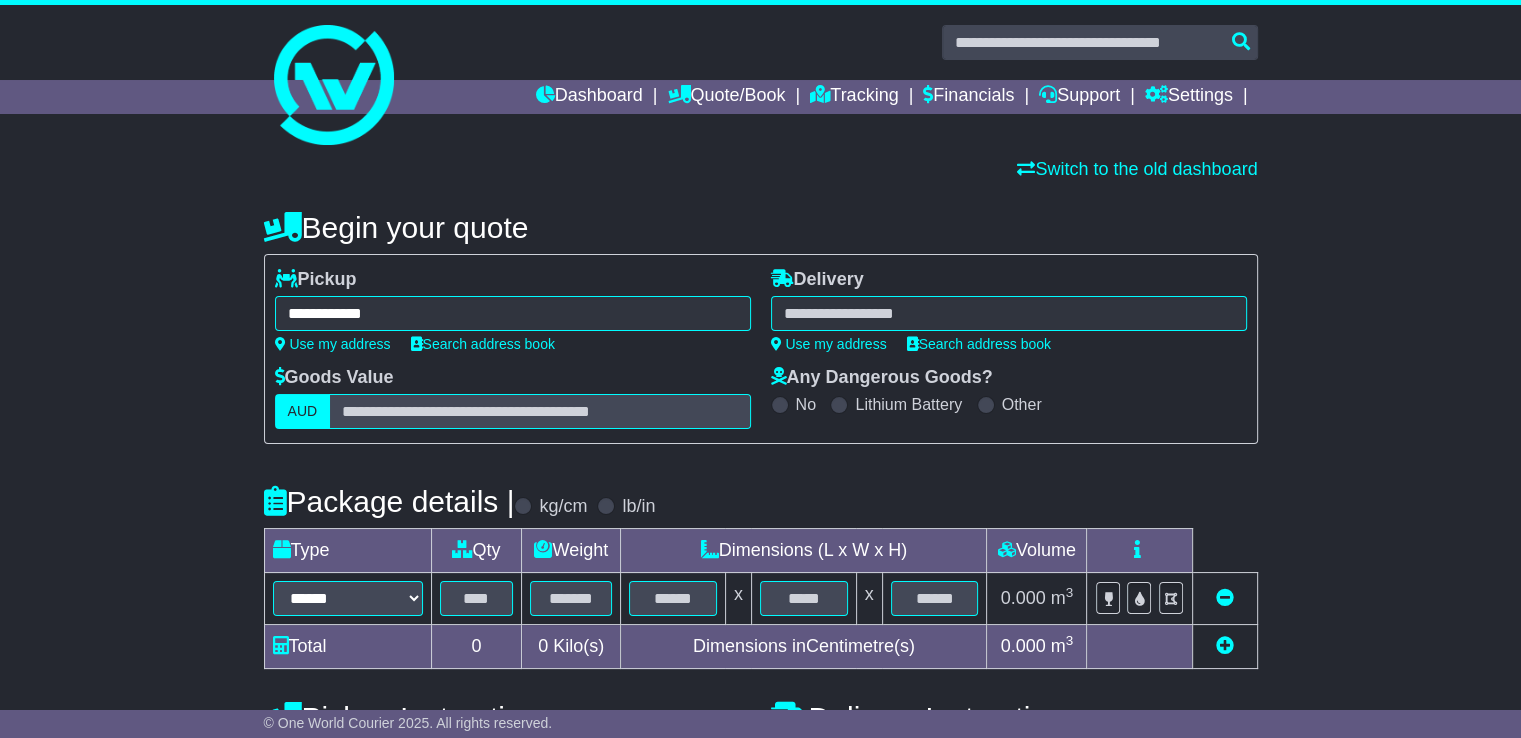 type on "**********" 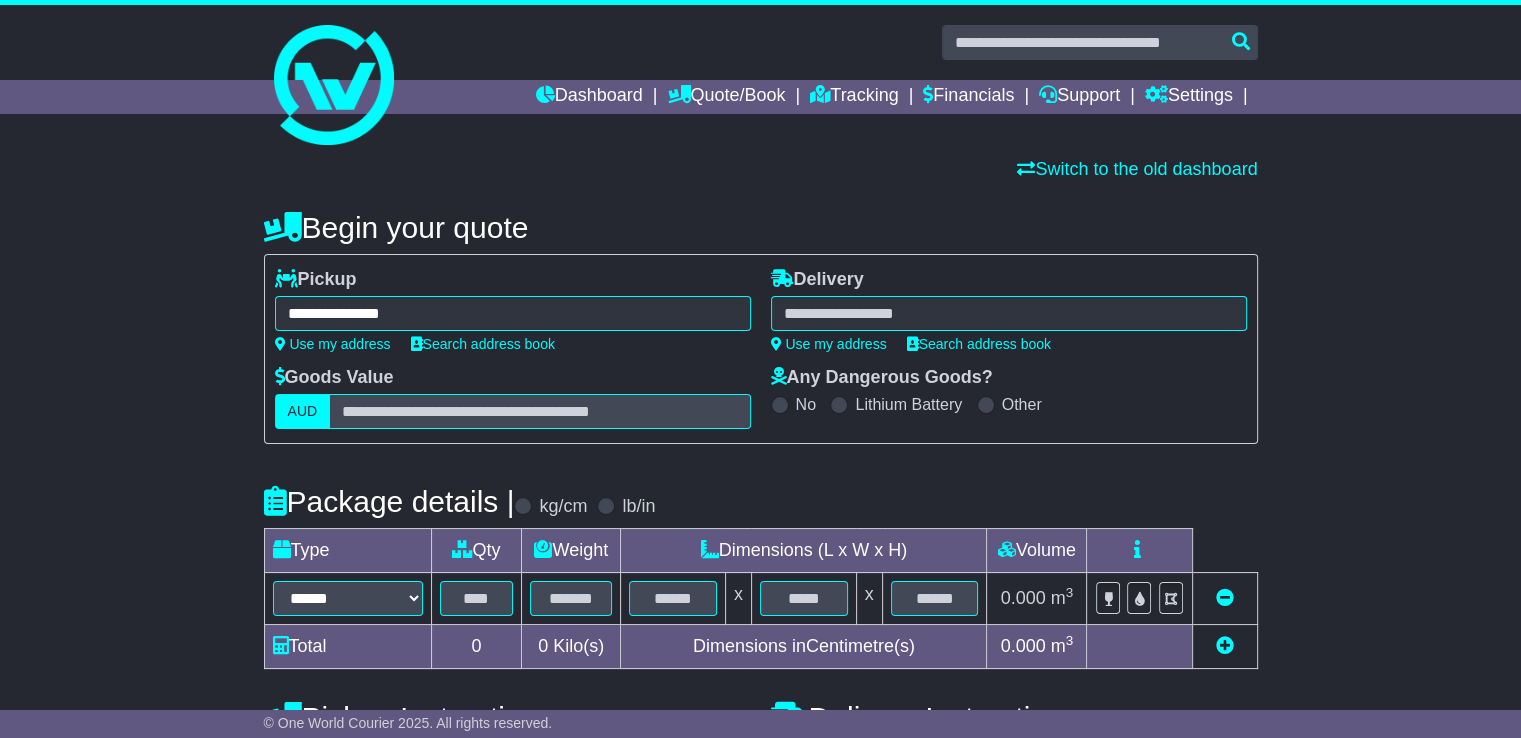 click at bounding box center [1009, 313] 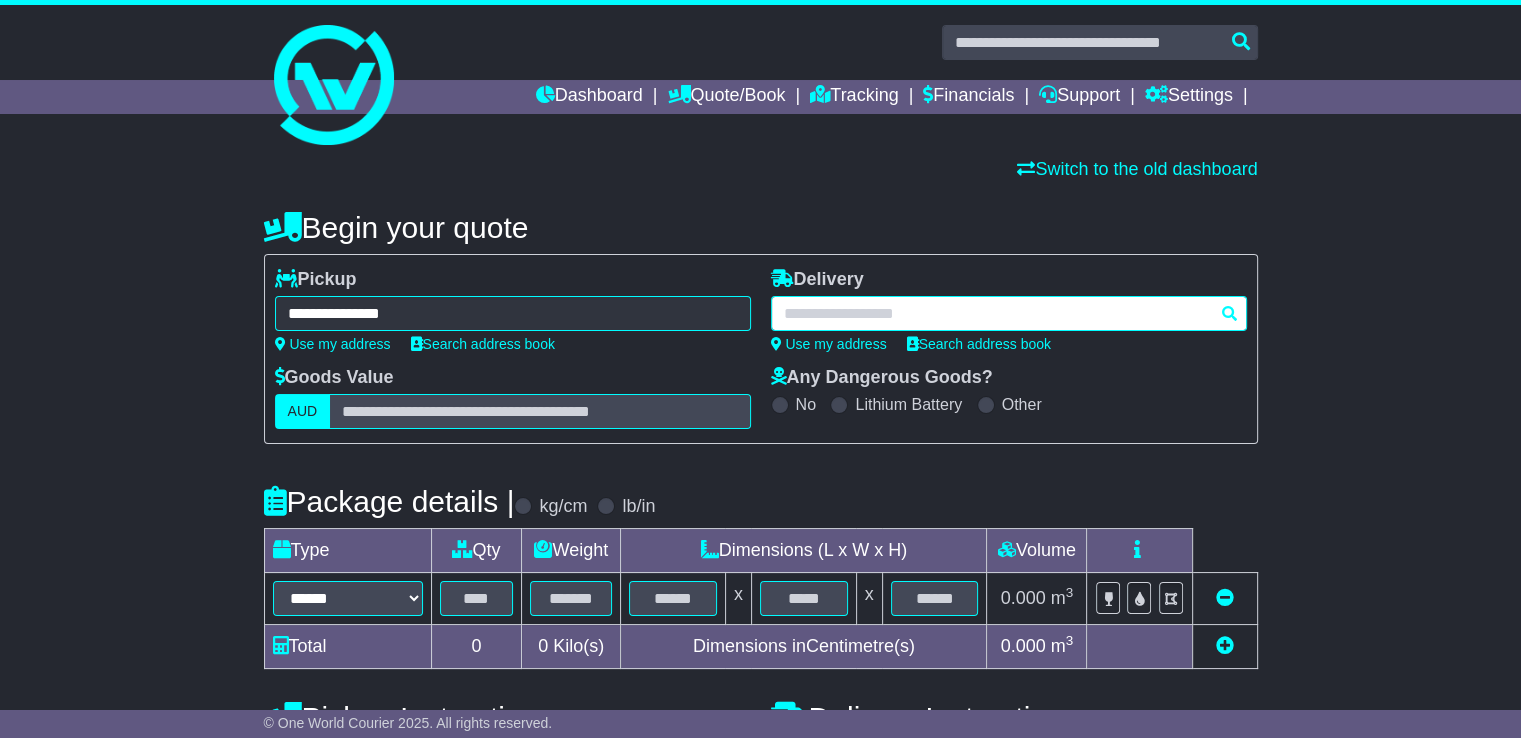 paste on "****" 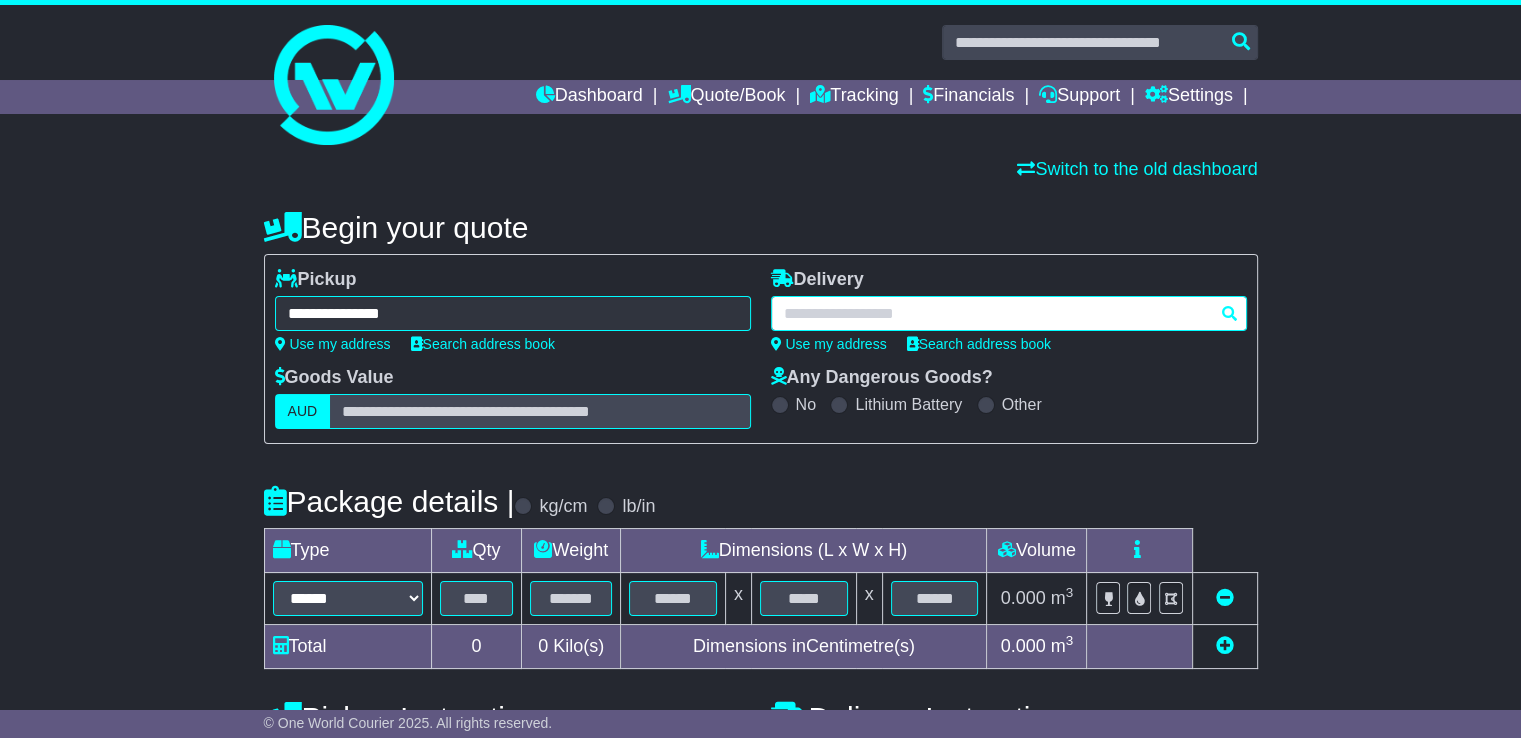 type on "****" 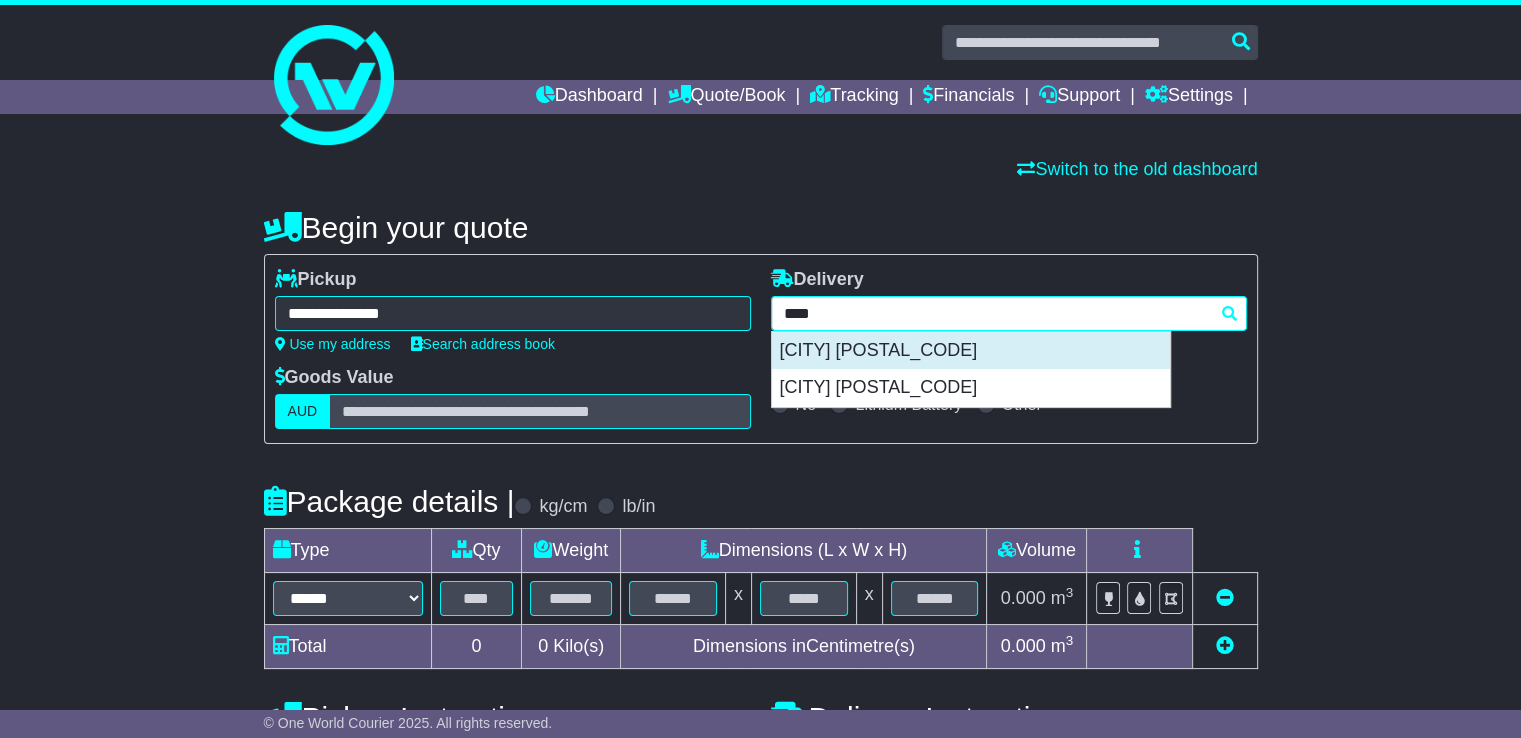 click on "SKYE 3977" at bounding box center [971, 351] 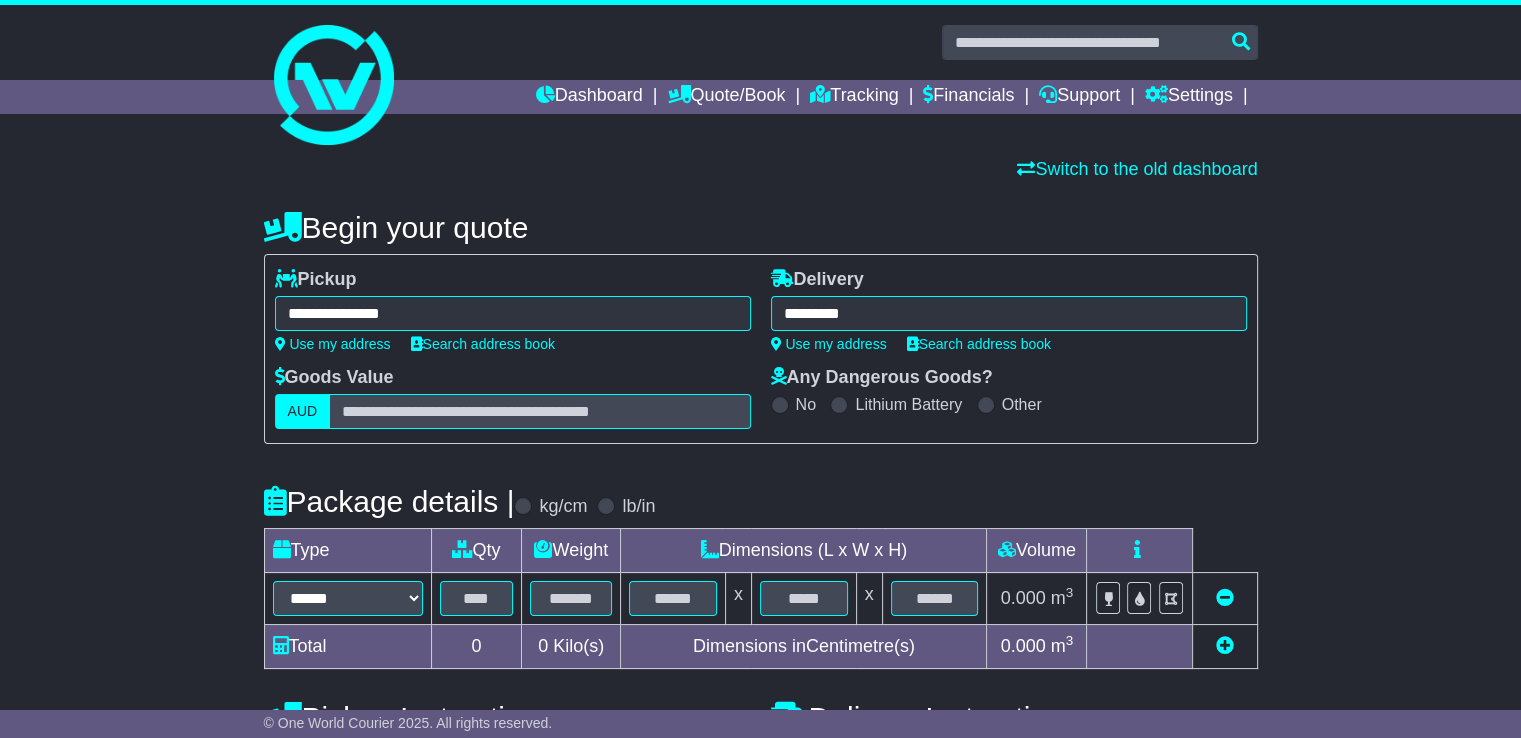 type on "**********" 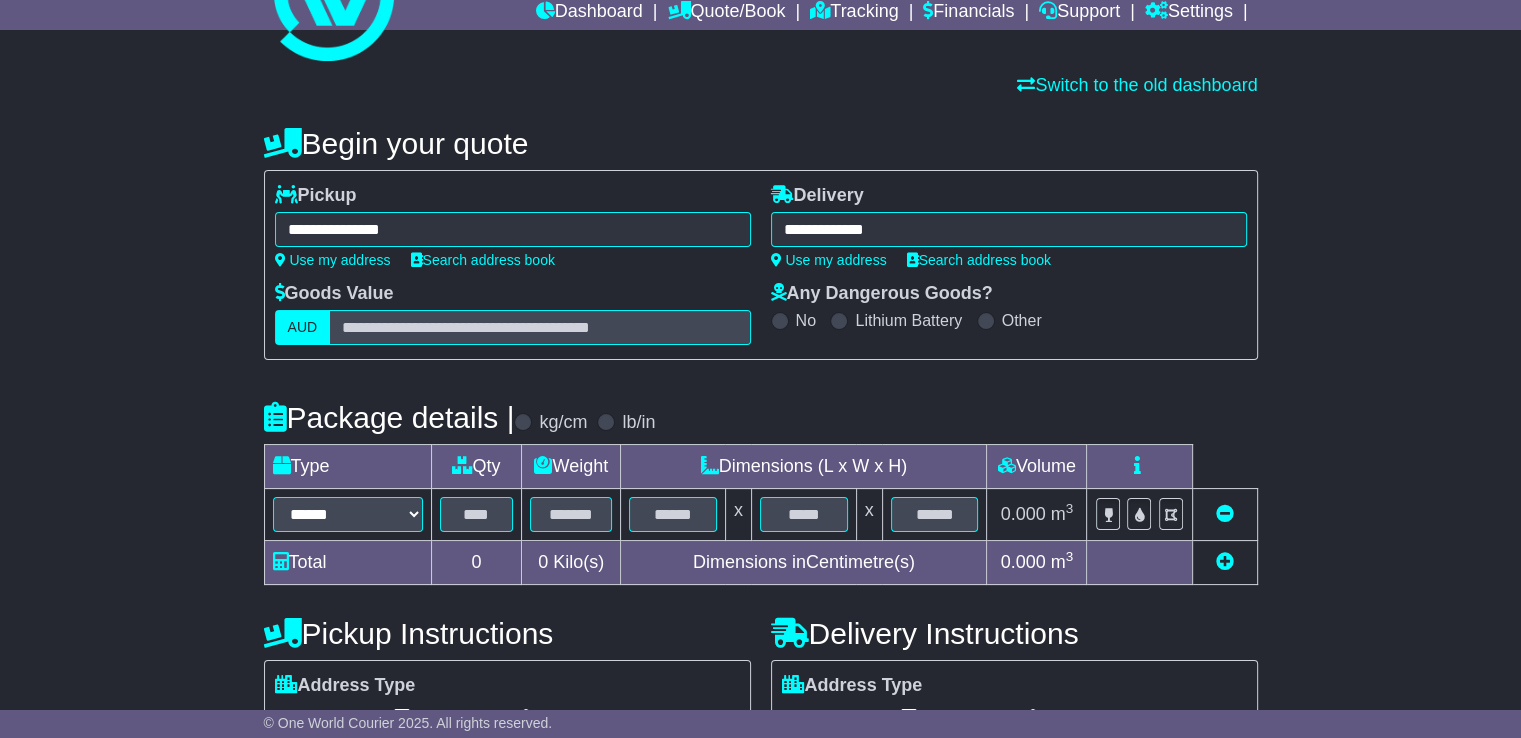 scroll, scrollTop: 200, scrollLeft: 0, axis: vertical 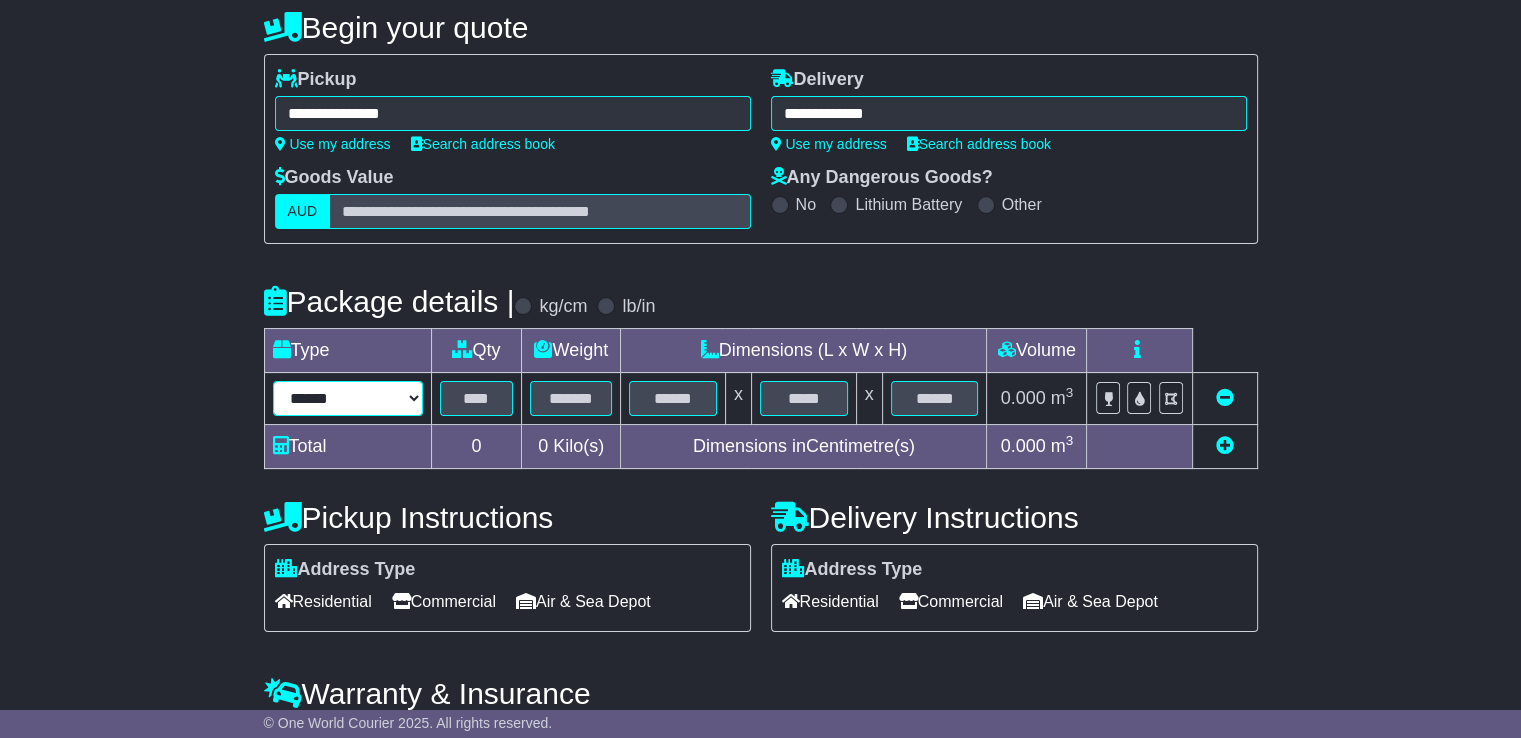 click on "****** ****** *** ******** ***** **** **** ****** *** *******" at bounding box center [348, 398] 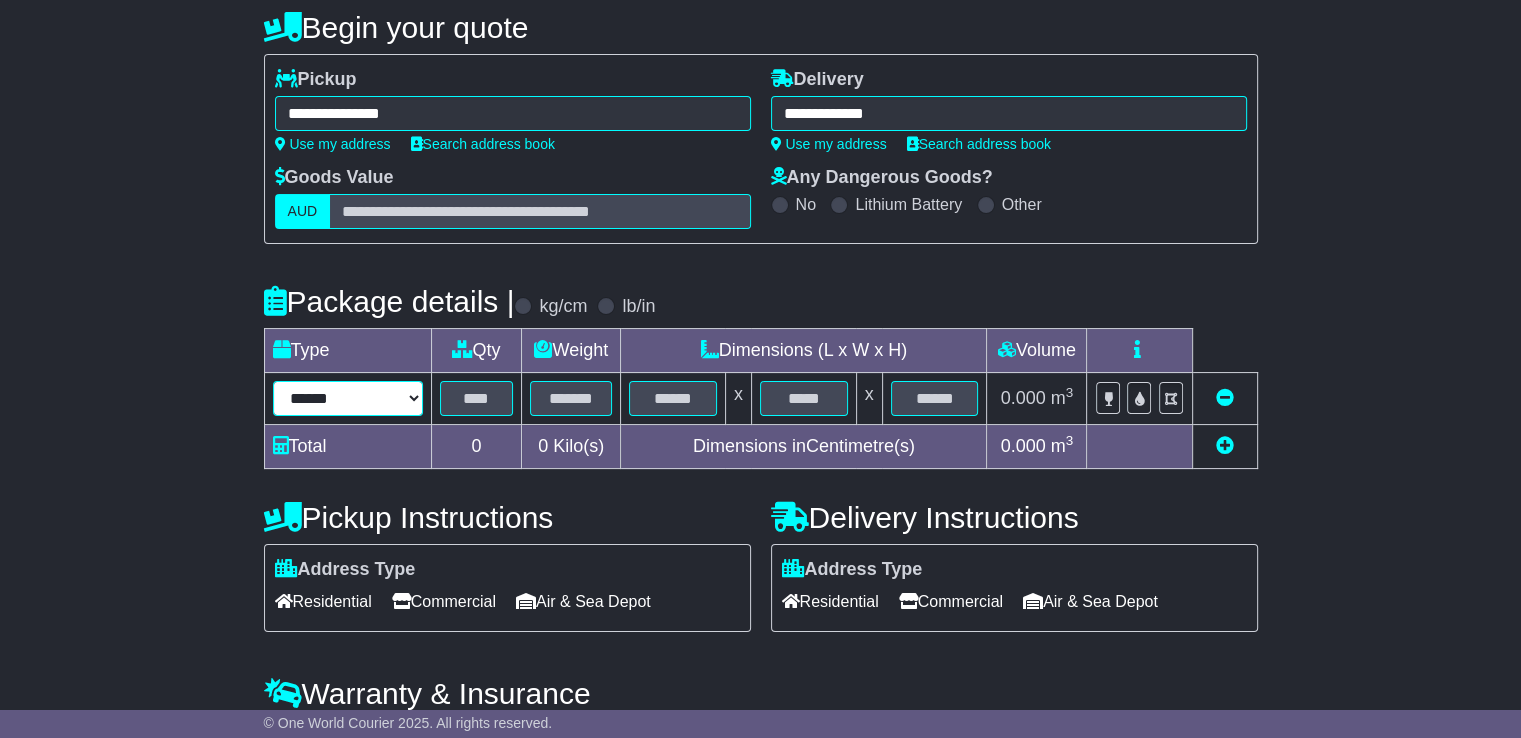 select on "*****" 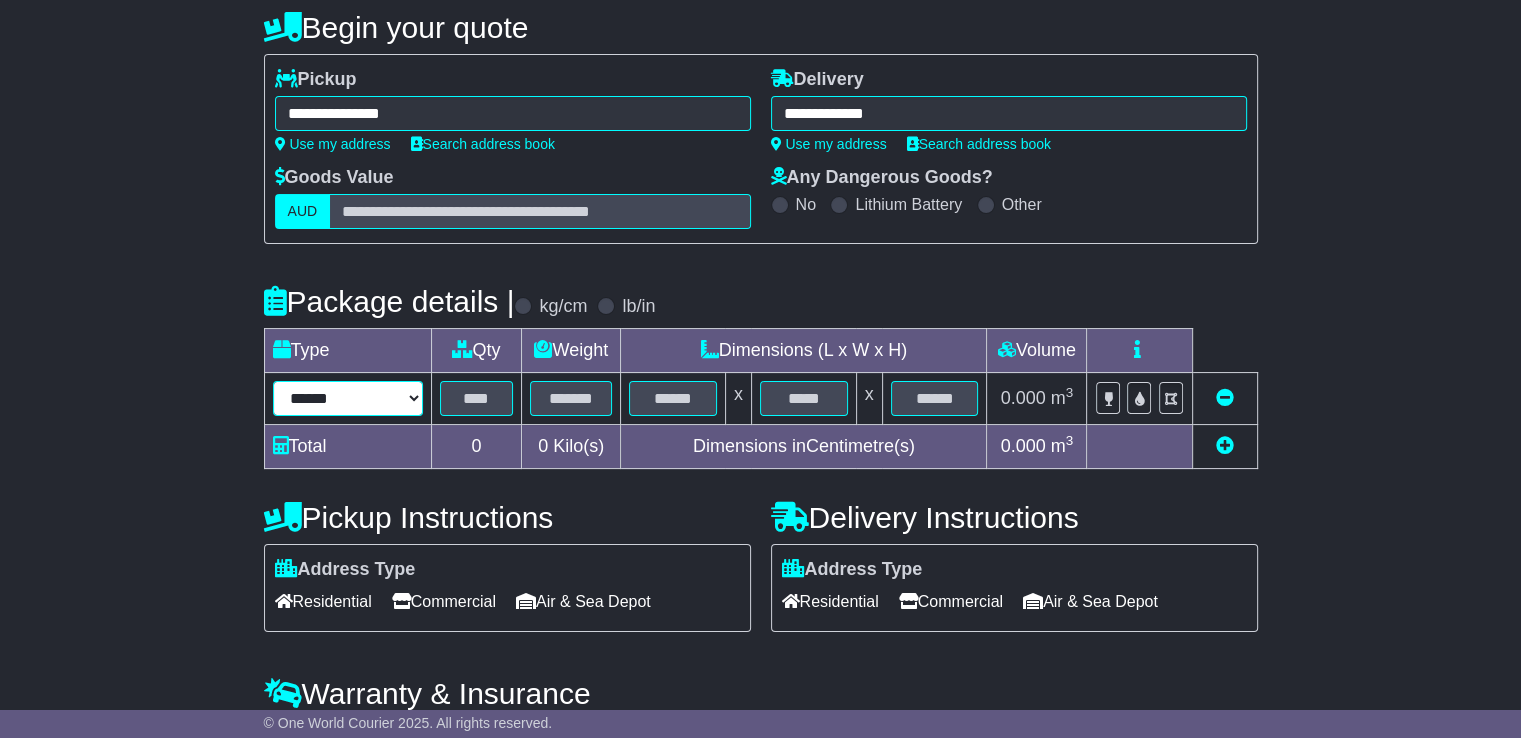 click on "****** ****** *** ******** ***** **** **** ****** *** *******" at bounding box center [348, 398] 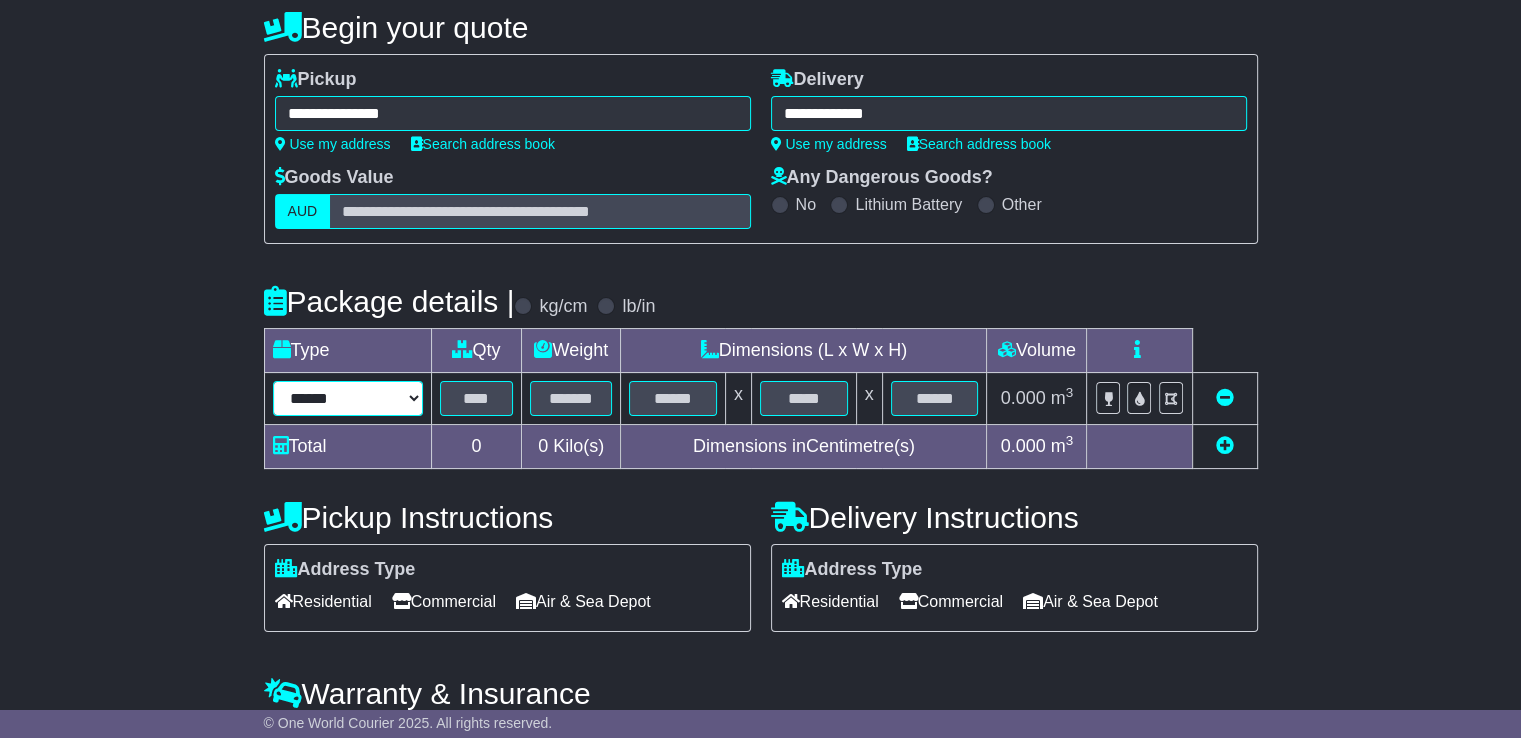 drag, startPoint x: 416, startPoint y: 397, endPoint x: 432, endPoint y: 396, distance: 16.03122 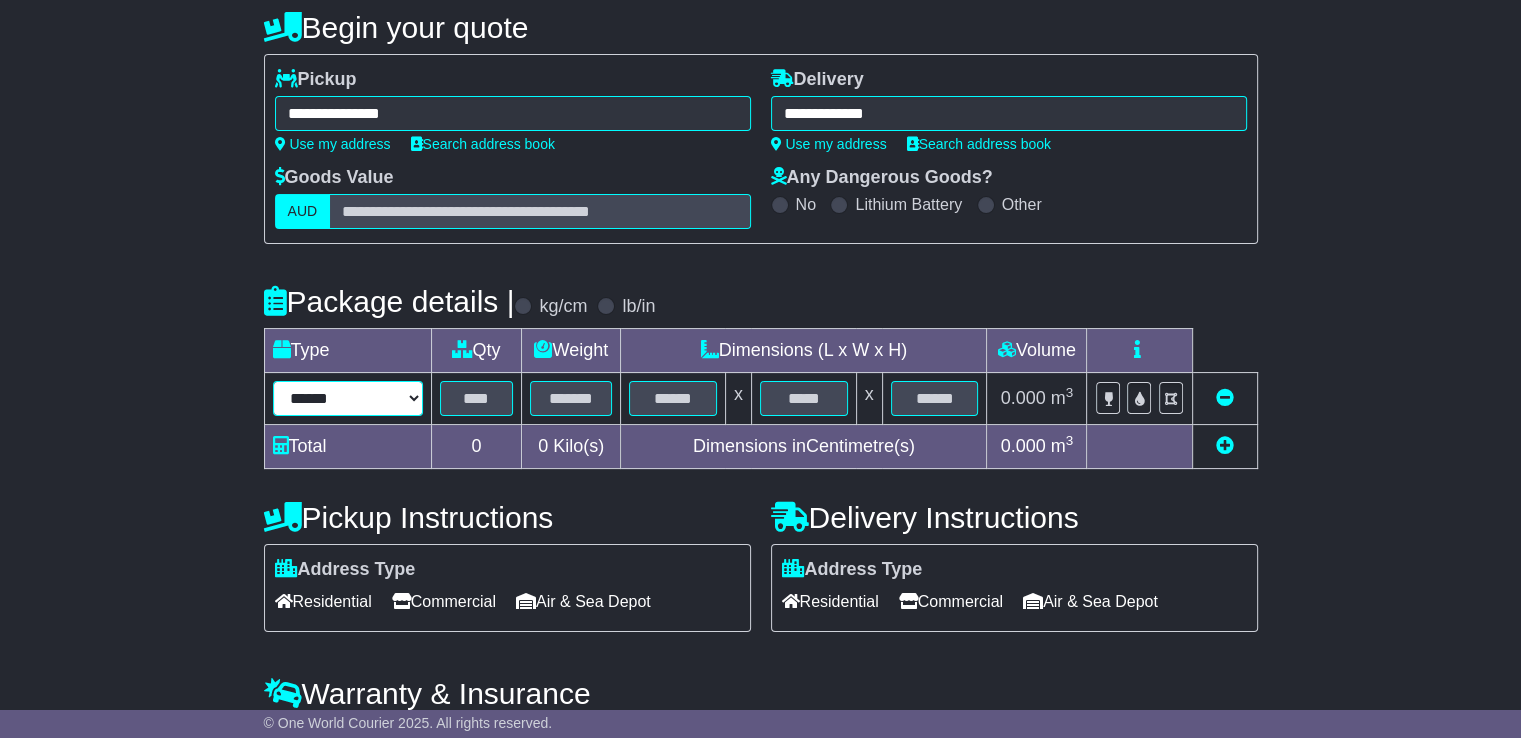 click on "****** ****** *** ******** ***** **** **** ****** *** *******" at bounding box center [348, 398] 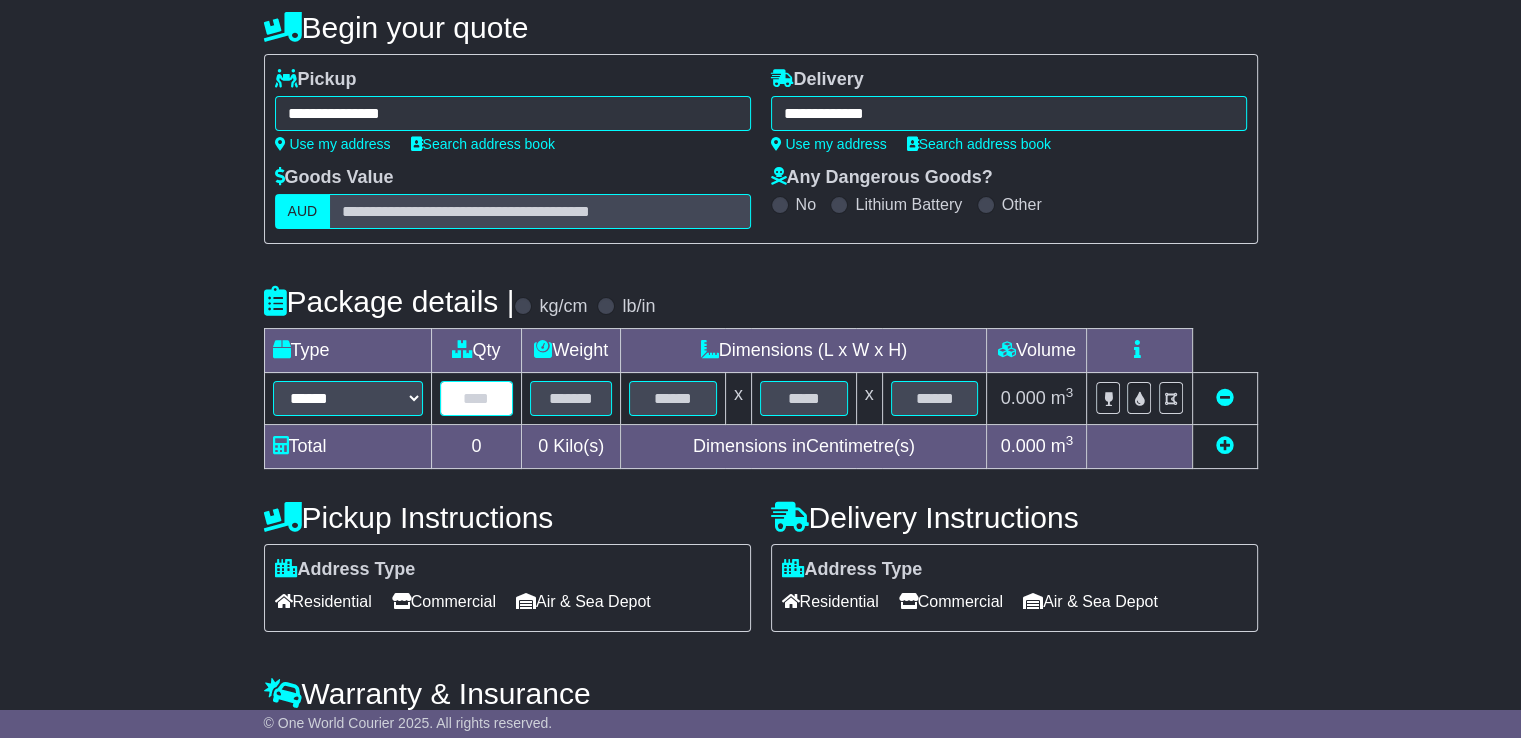click at bounding box center [477, 398] 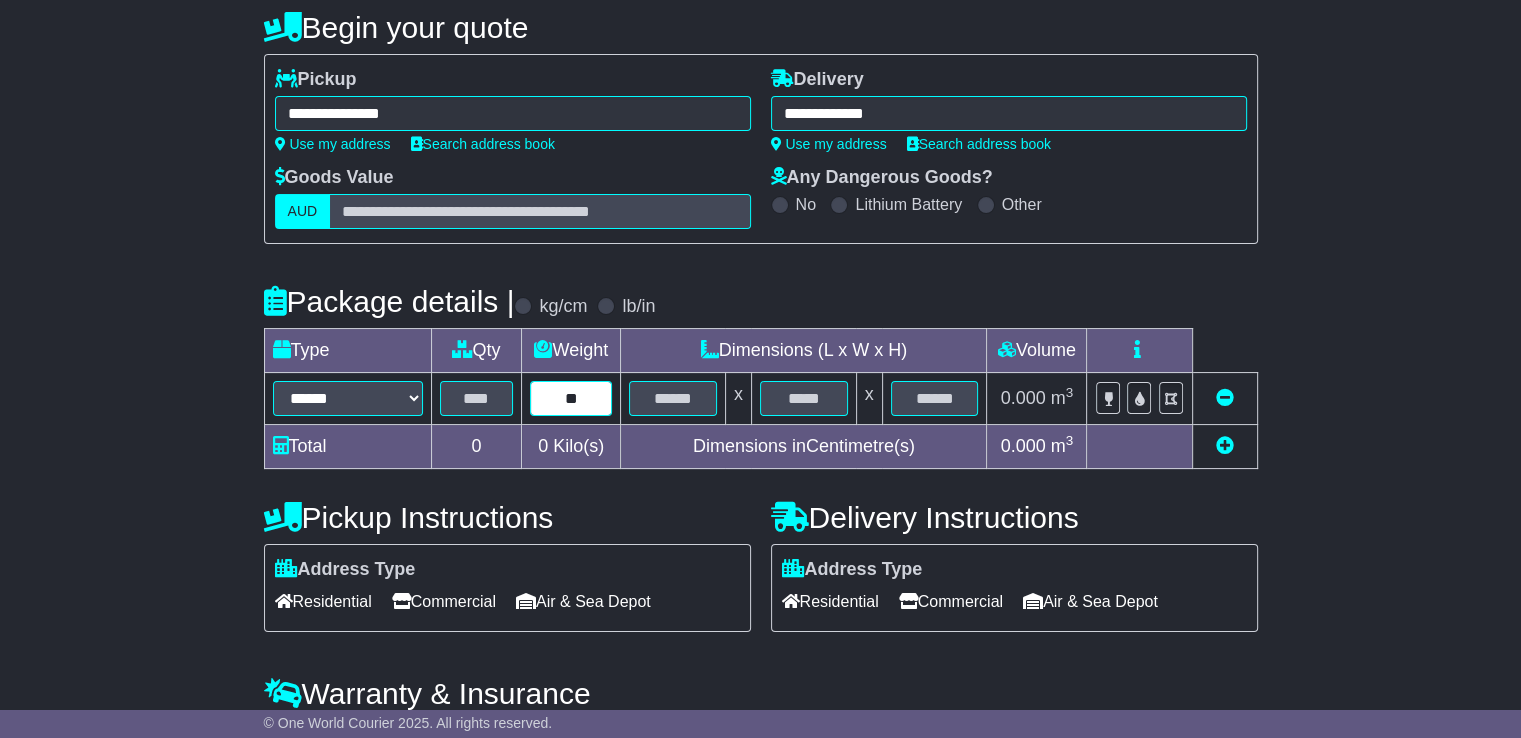 type on "**" 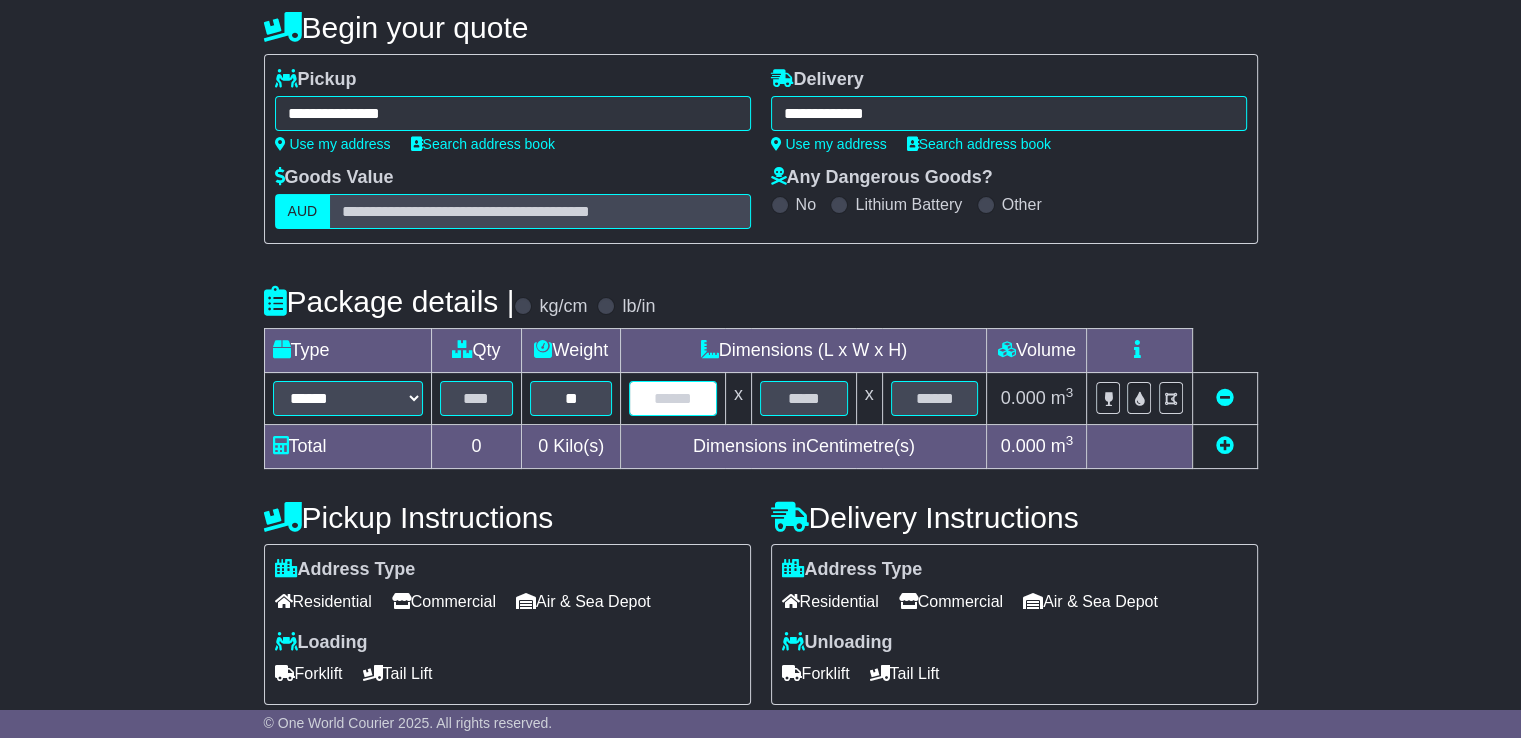click at bounding box center (673, 398) 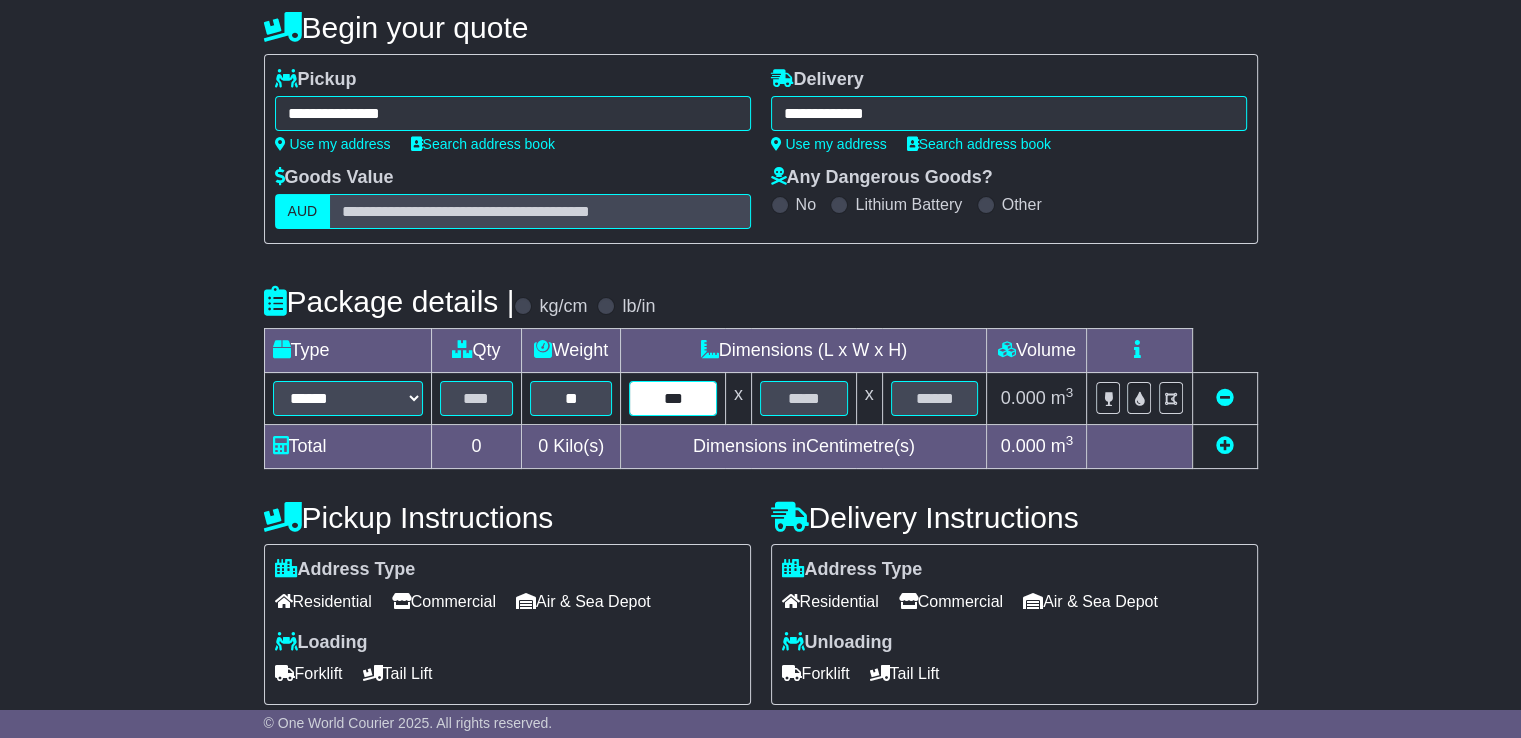 type on "***" 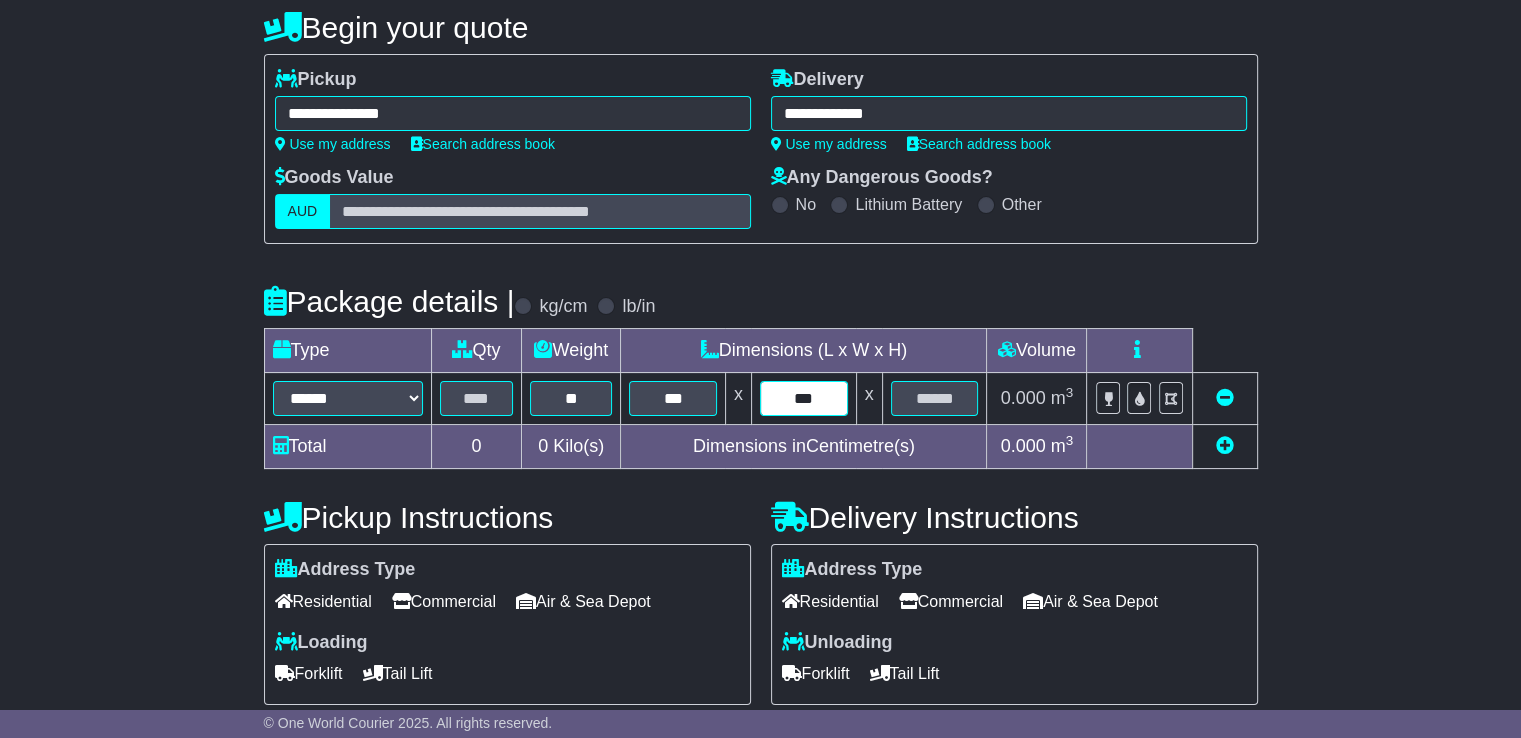 type on "***" 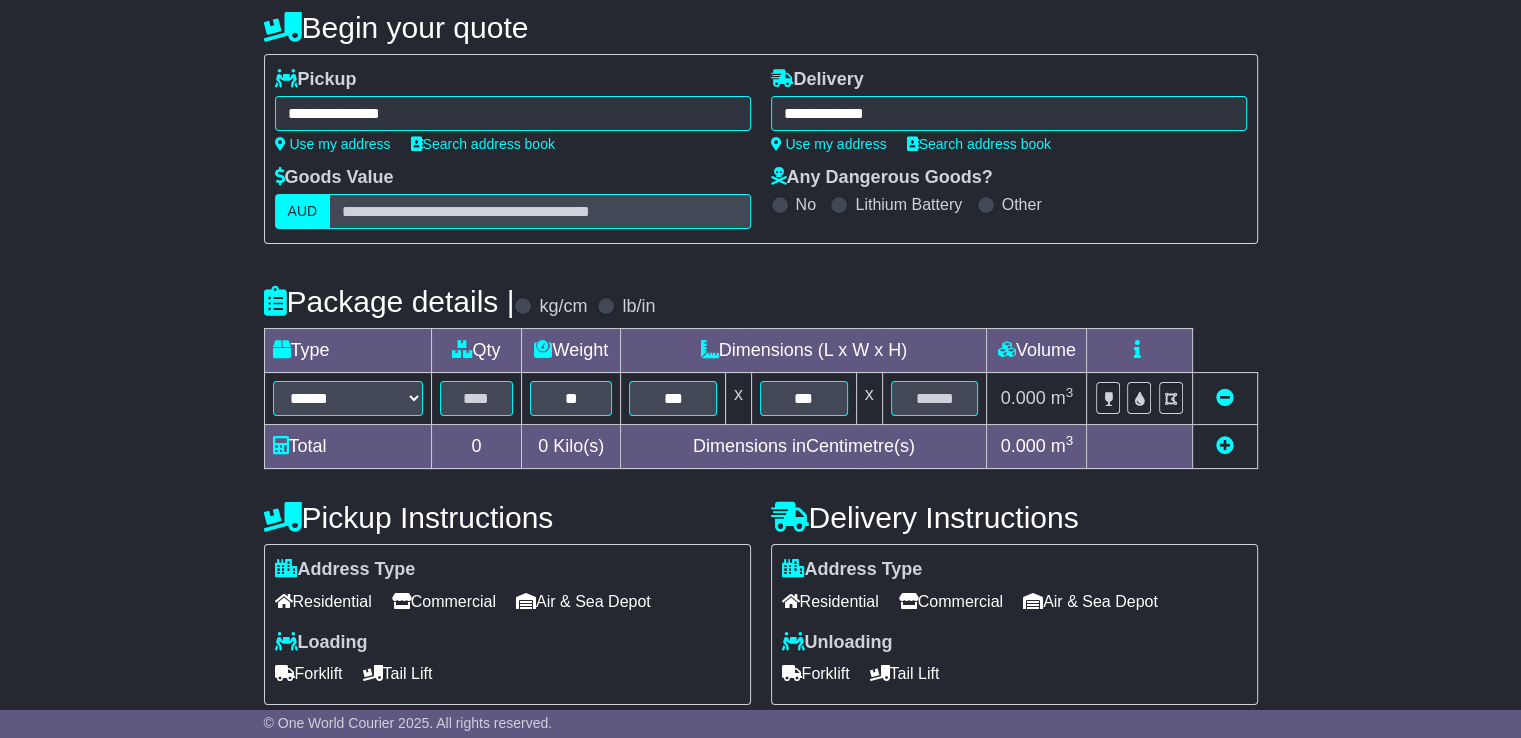 click on "0.000
m 3
ft 3" at bounding box center [1037, 399] 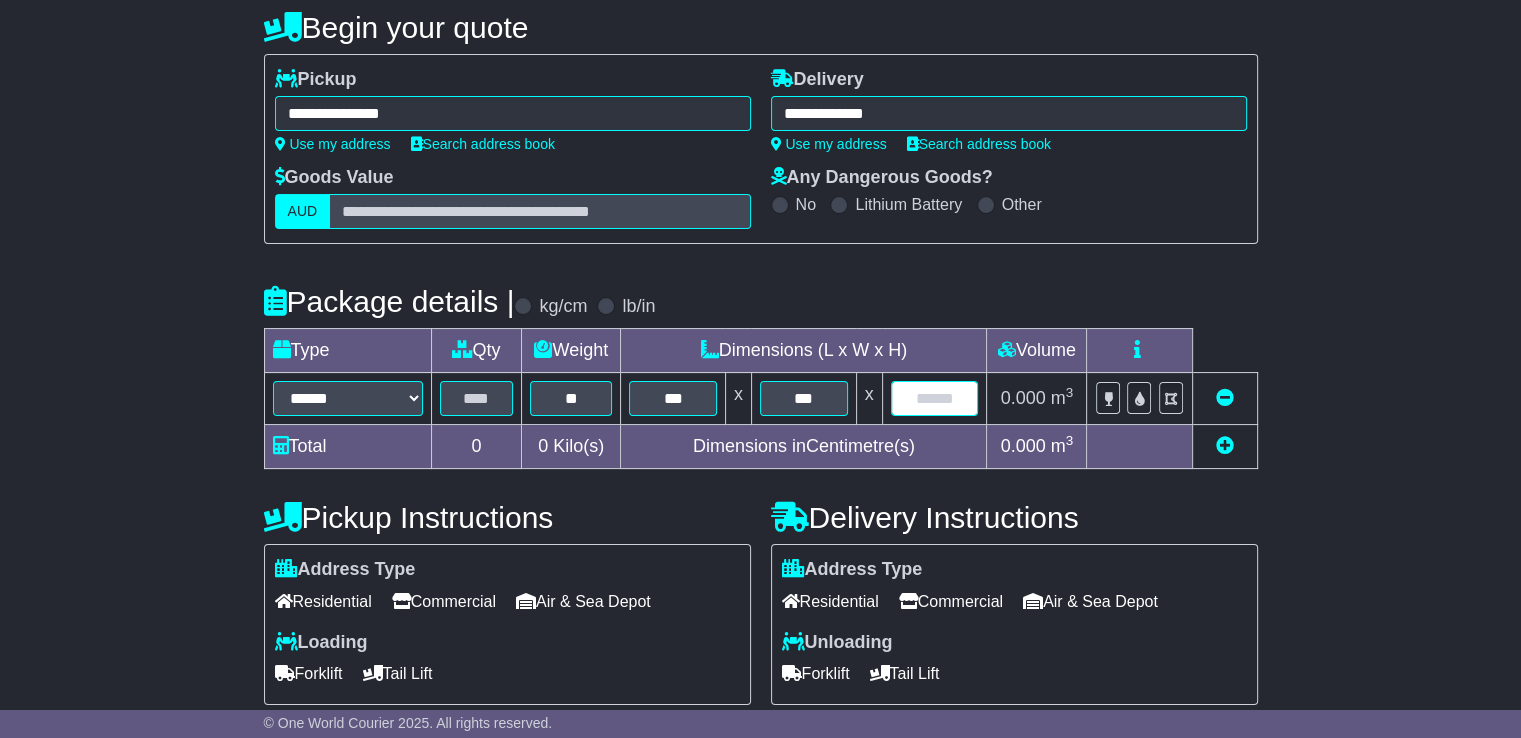 click at bounding box center [935, 398] 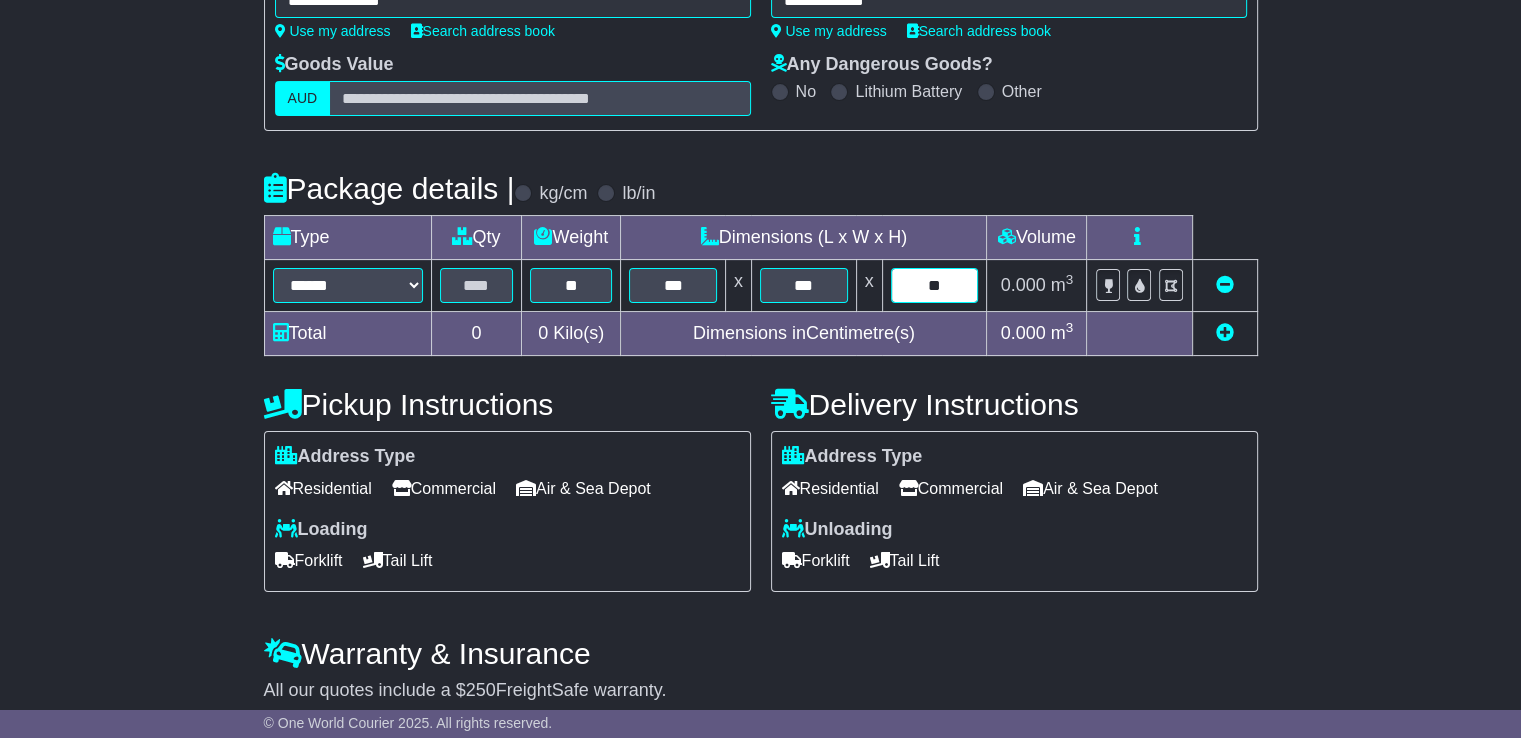 scroll, scrollTop: 390, scrollLeft: 0, axis: vertical 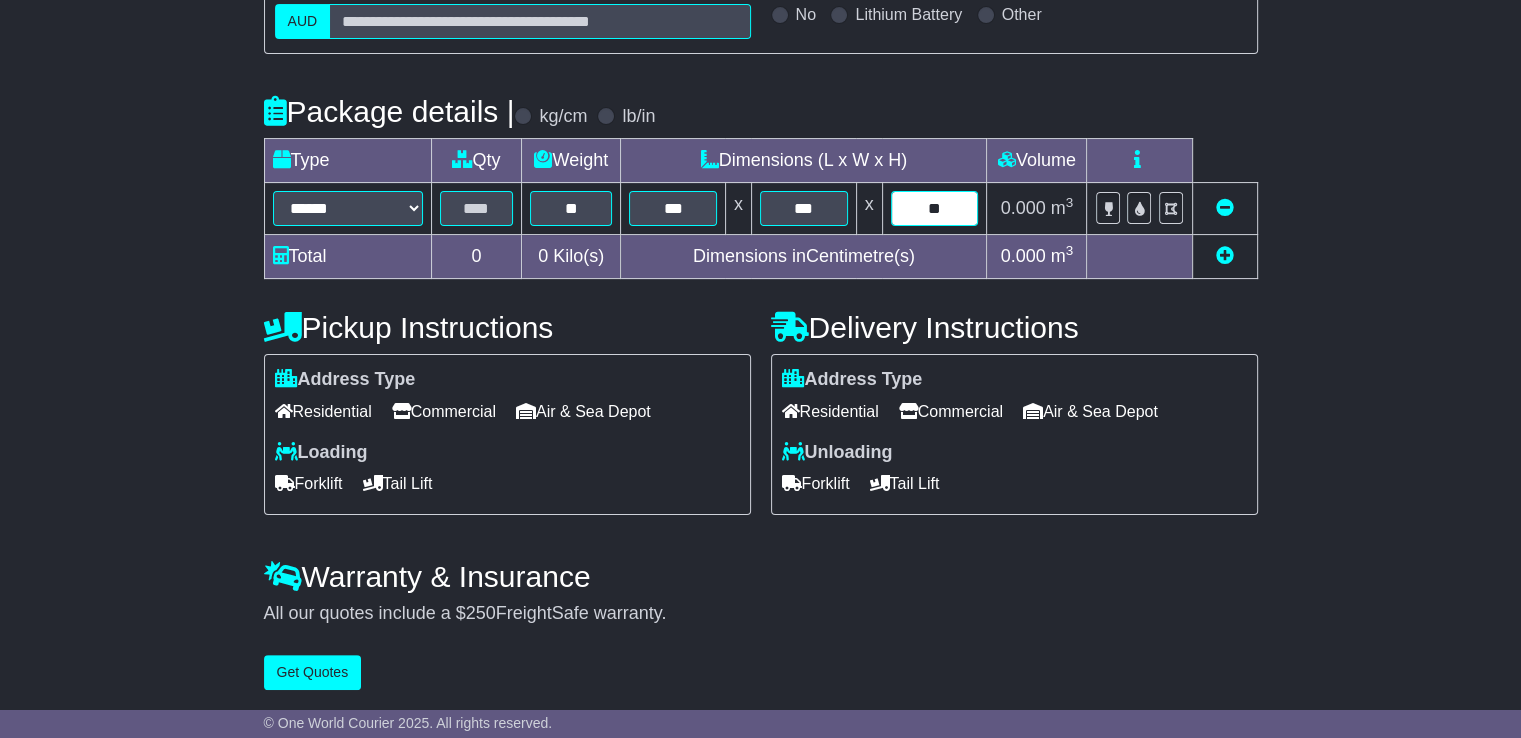 type on "**" 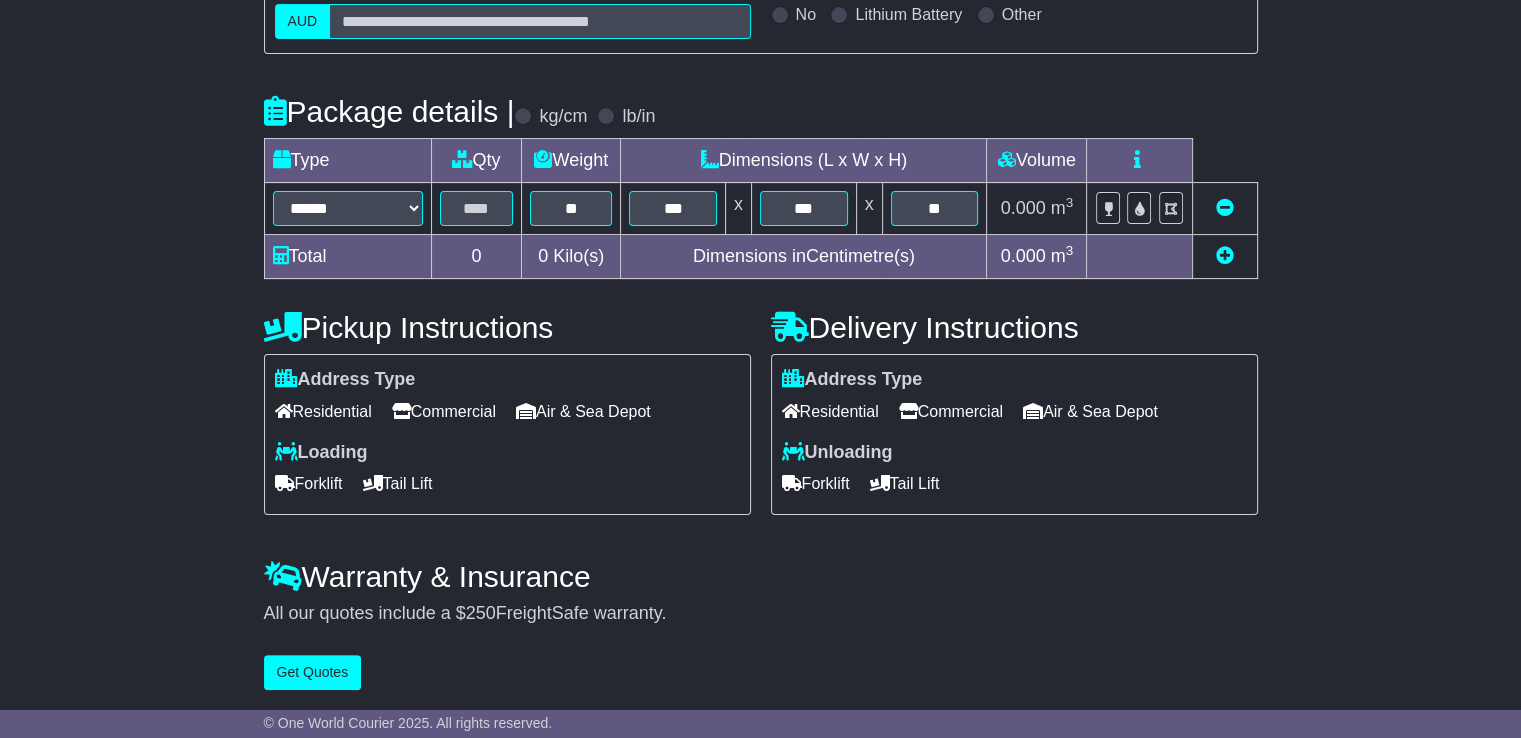 click on "**********" at bounding box center [760, 250] 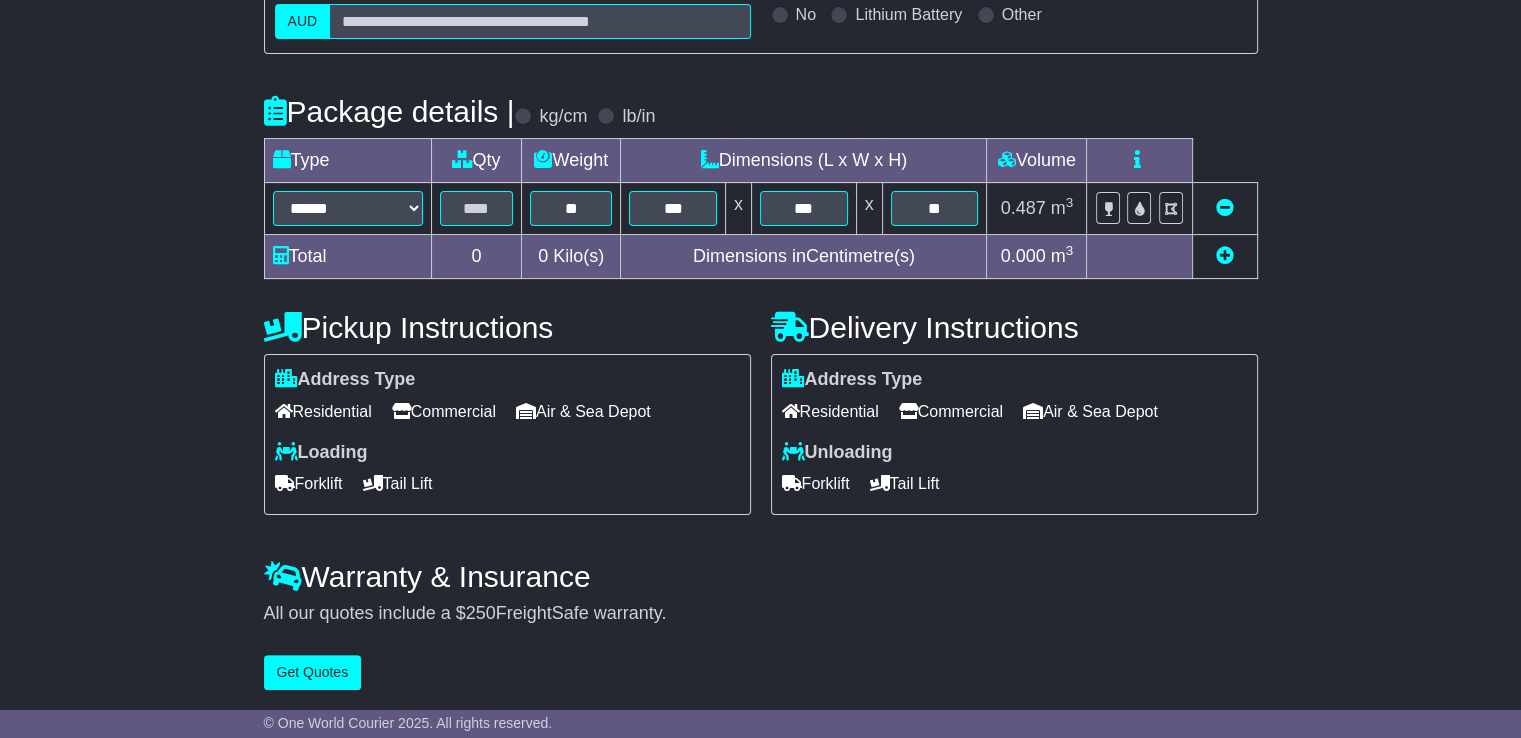 click on "Residential" at bounding box center [323, 411] 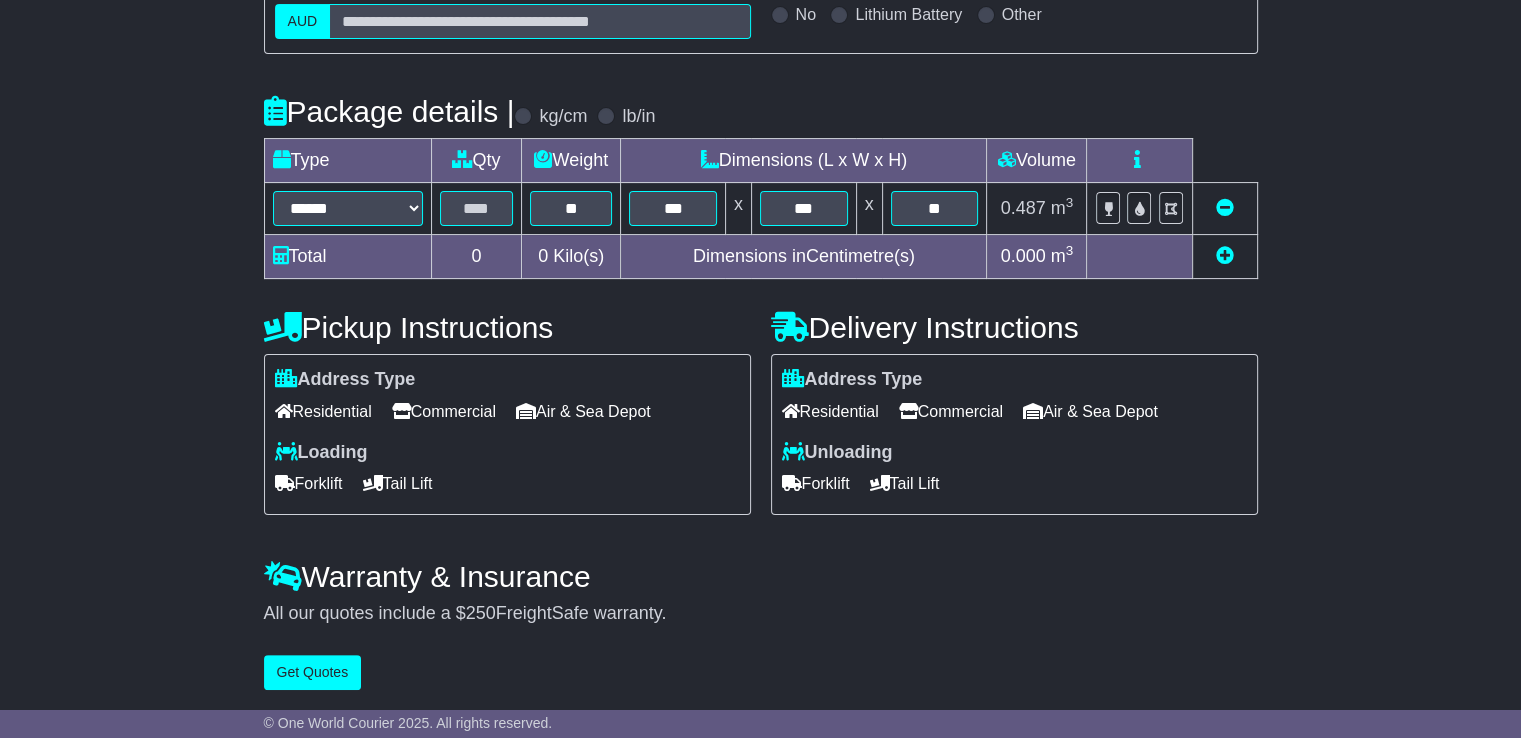 scroll, scrollTop: 393, scrollLeft: 0, axis: vertical 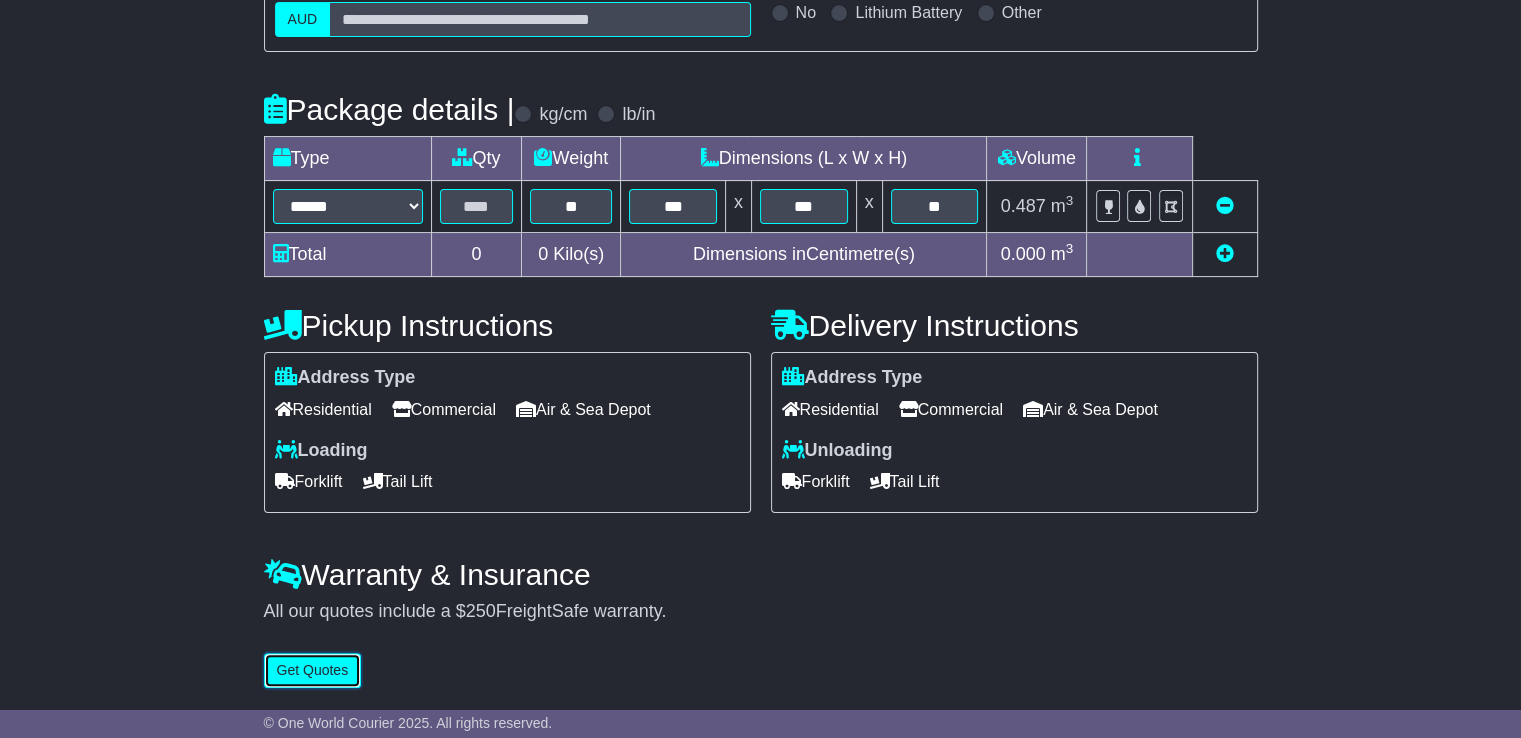 click on "Get Quotes" at bounding box center (313, 670) 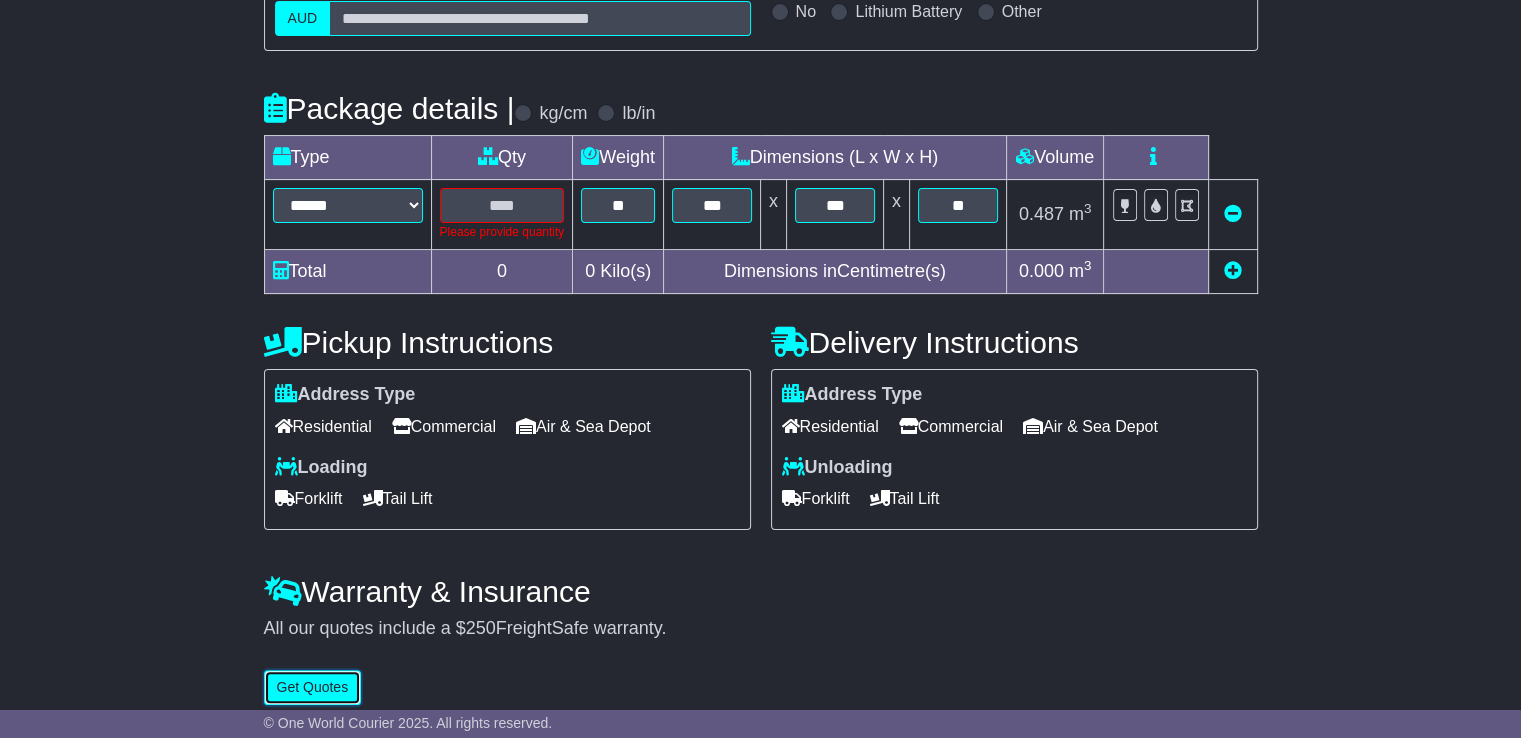 click on "Get Quotes" at bounding box center (313, 687) 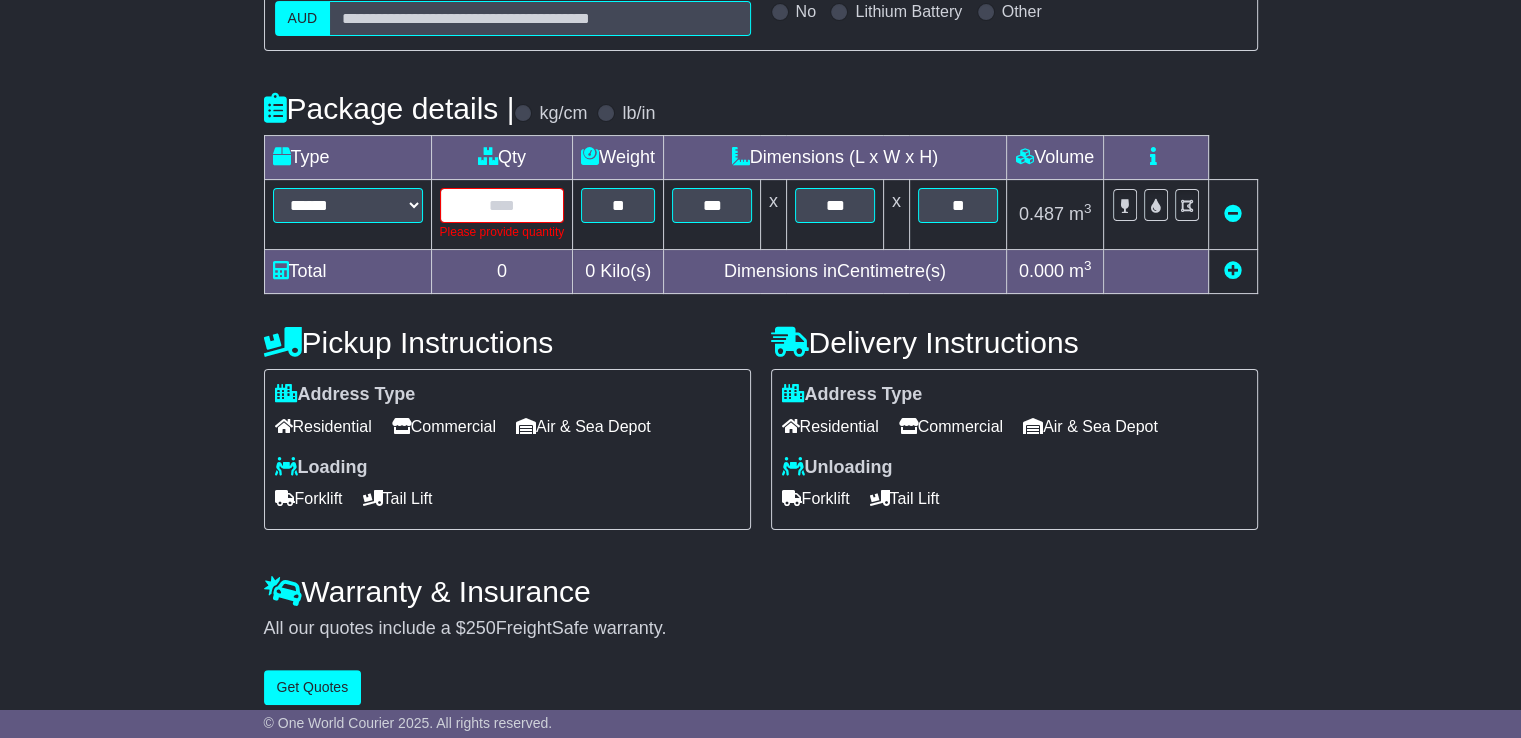click at bounding box center [502, 205] 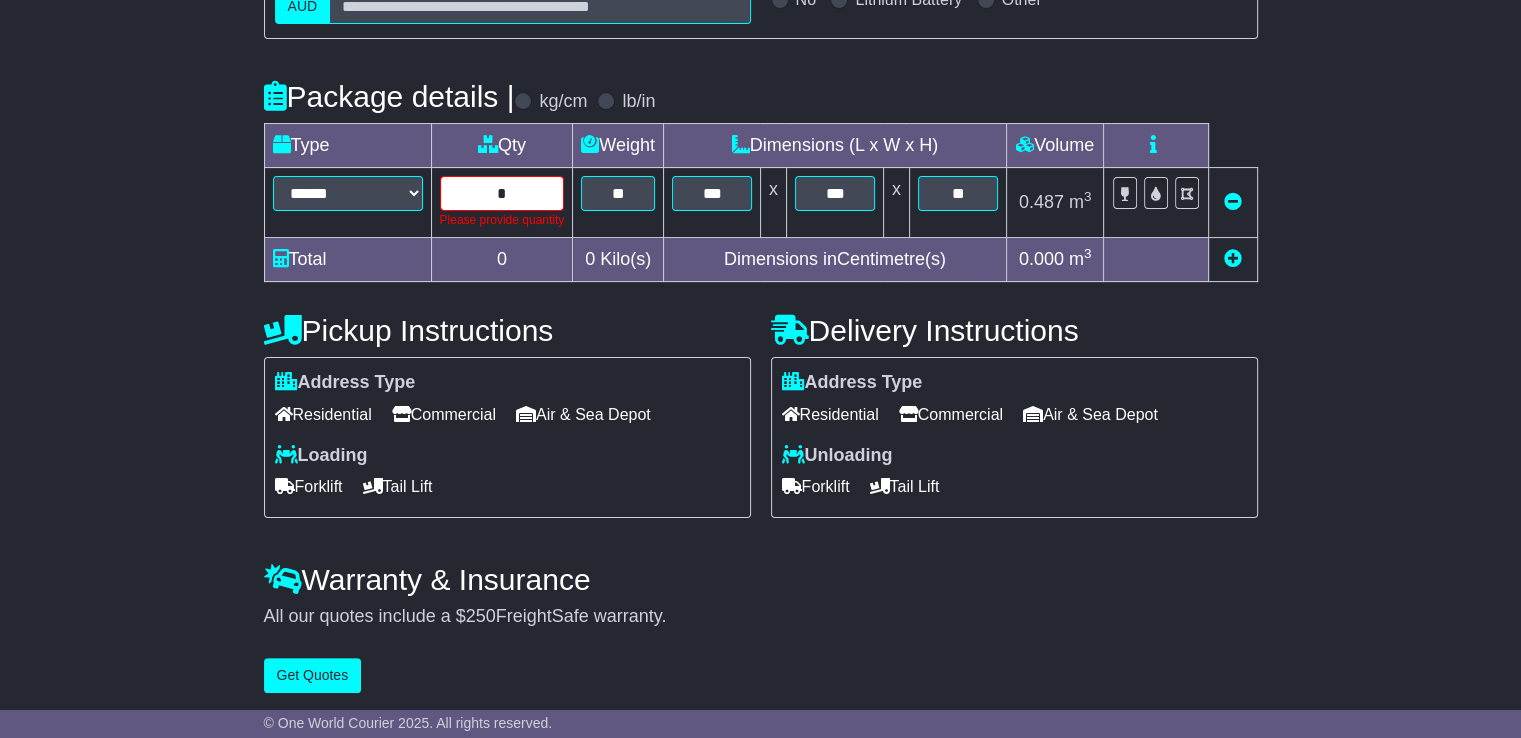 scroll, scrollTop: 411, scrollLeft: 0, axis: vertical 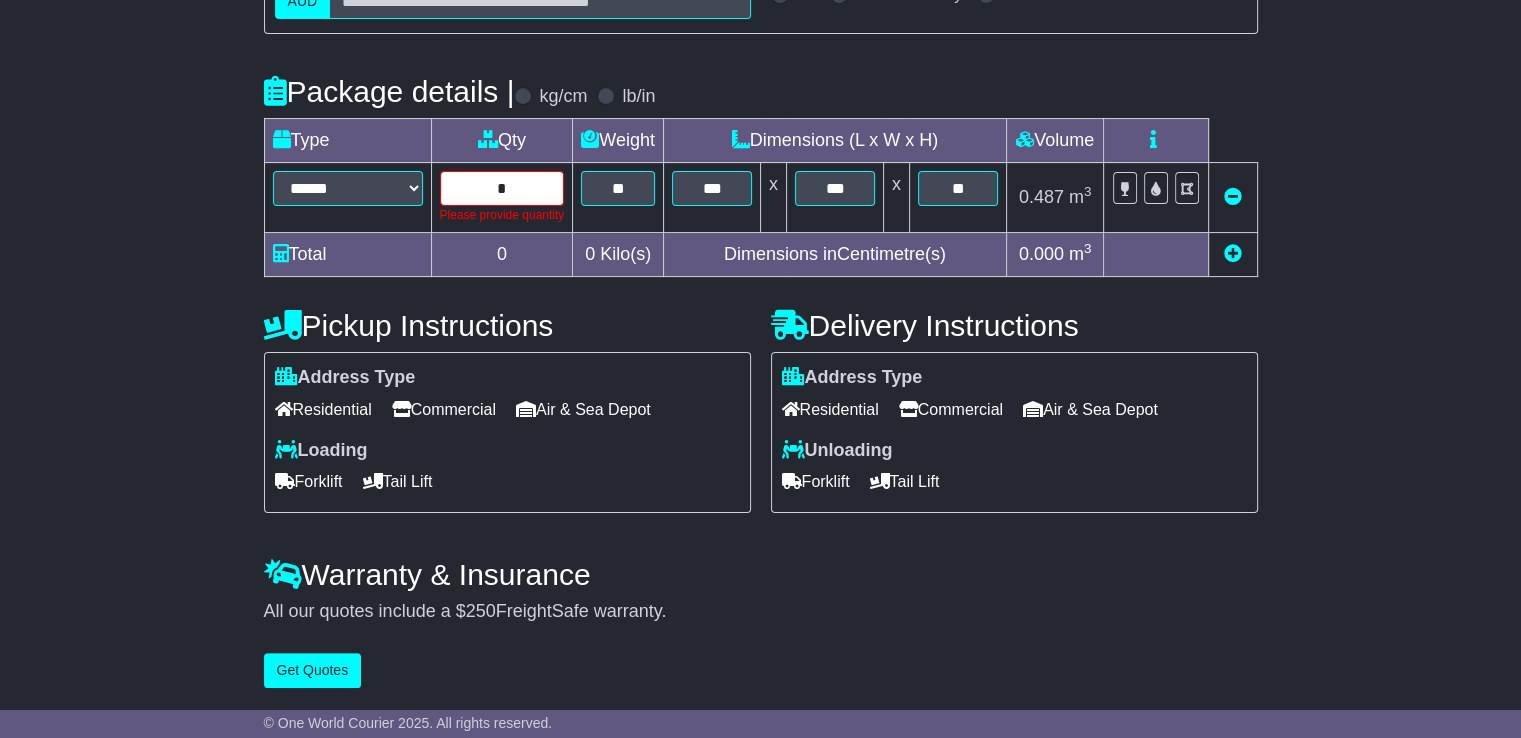 type on "*" 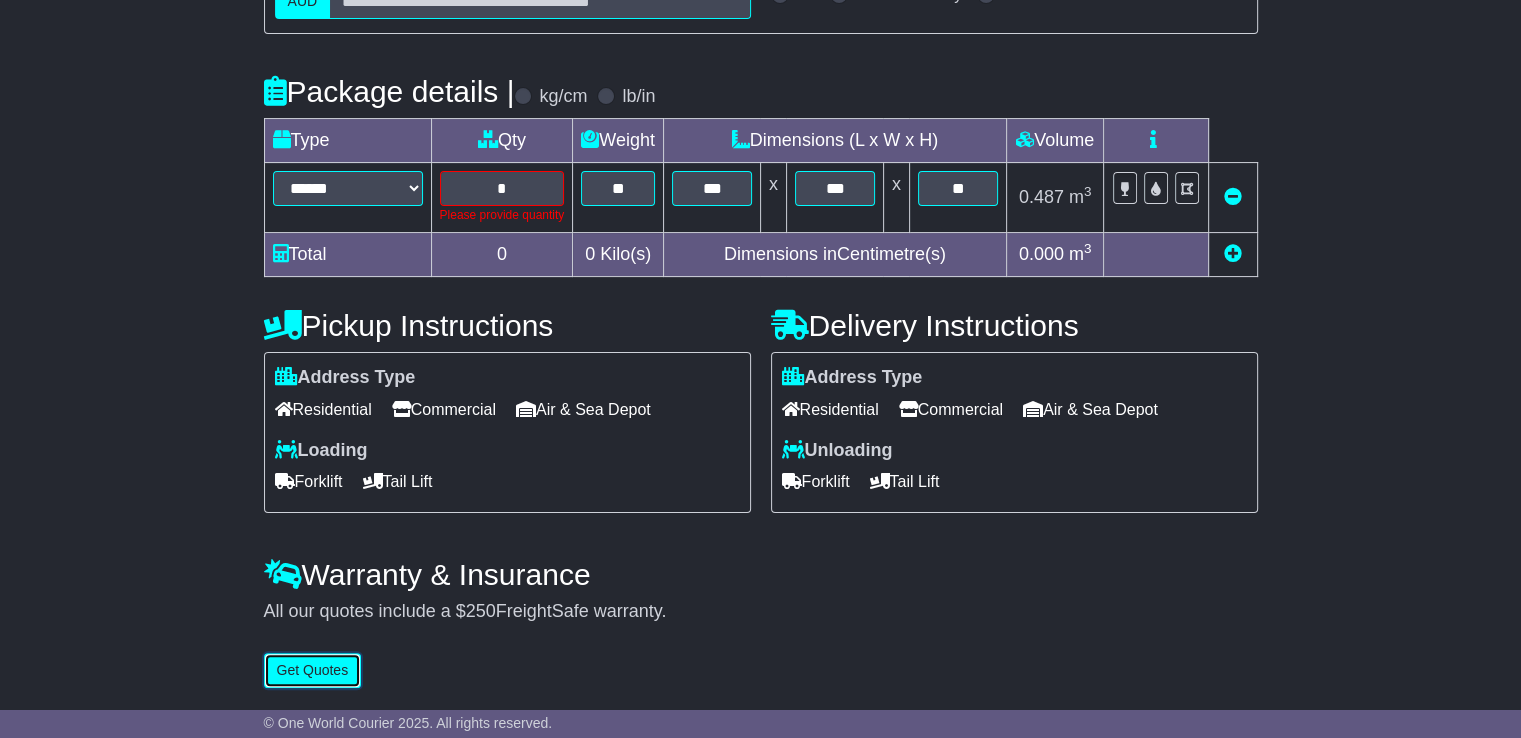 click on "Get Quotes" at bounding box center [313, 670] 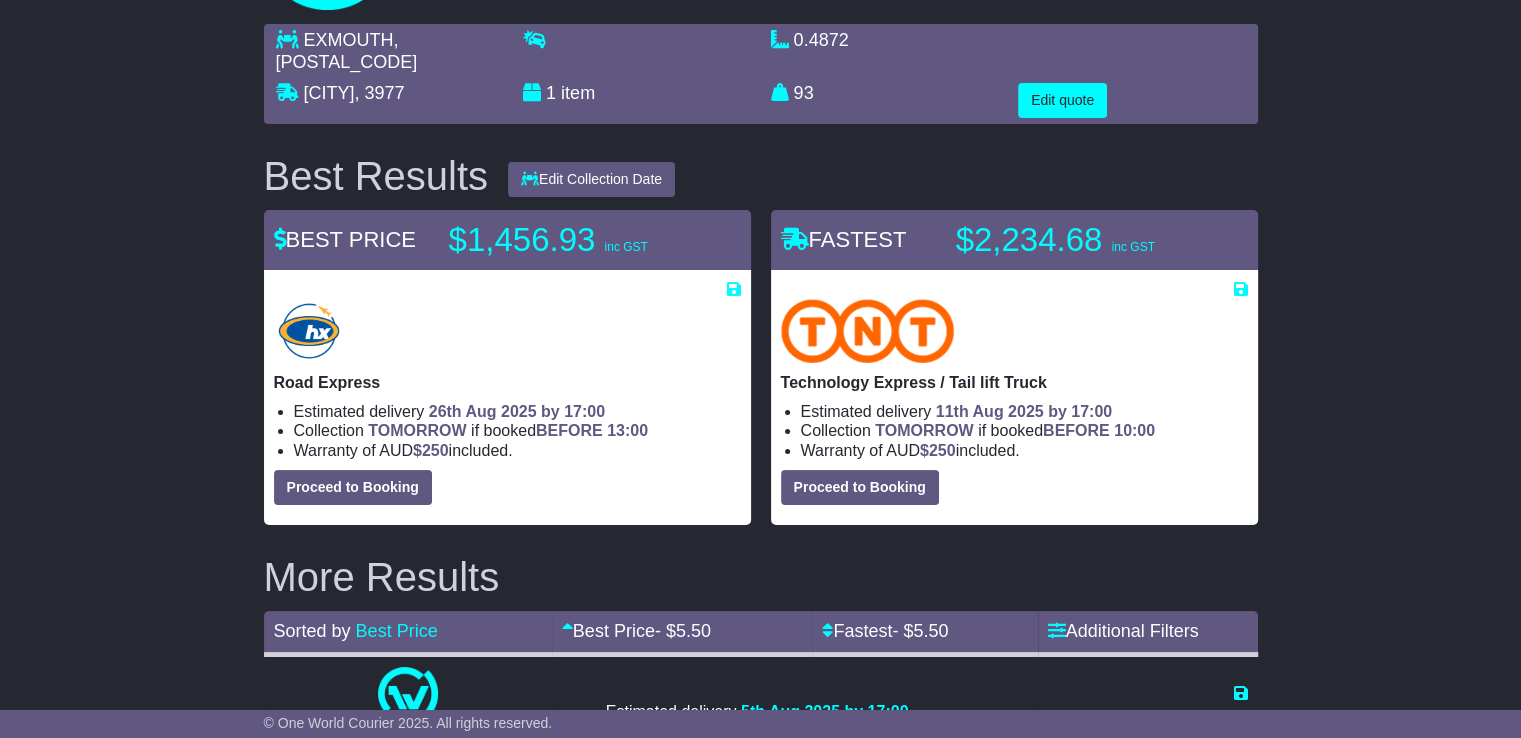 scroll, scrollTop: 242, scrollLeft: 0, axis: vertical 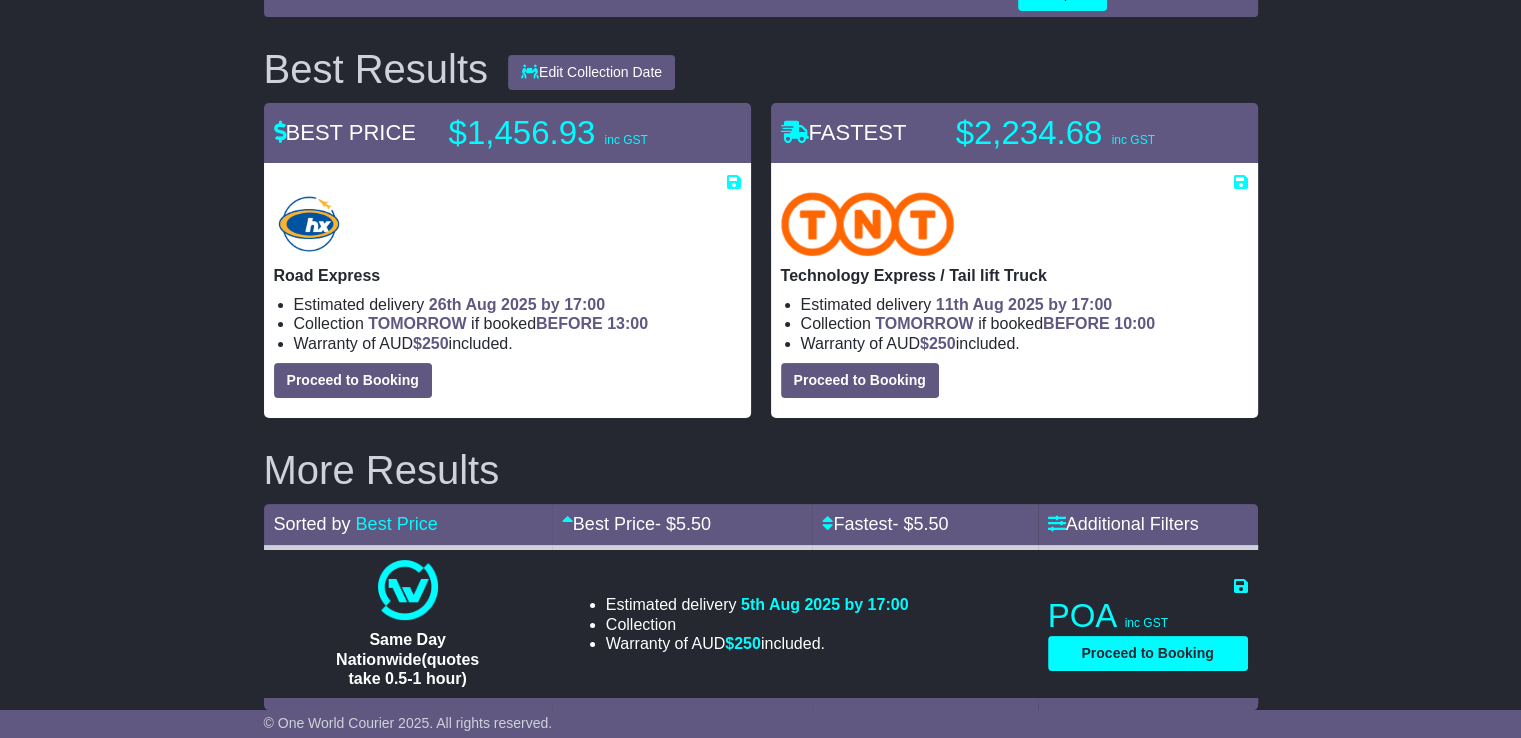 click on "Road Express" at bounding box center [507, 275] 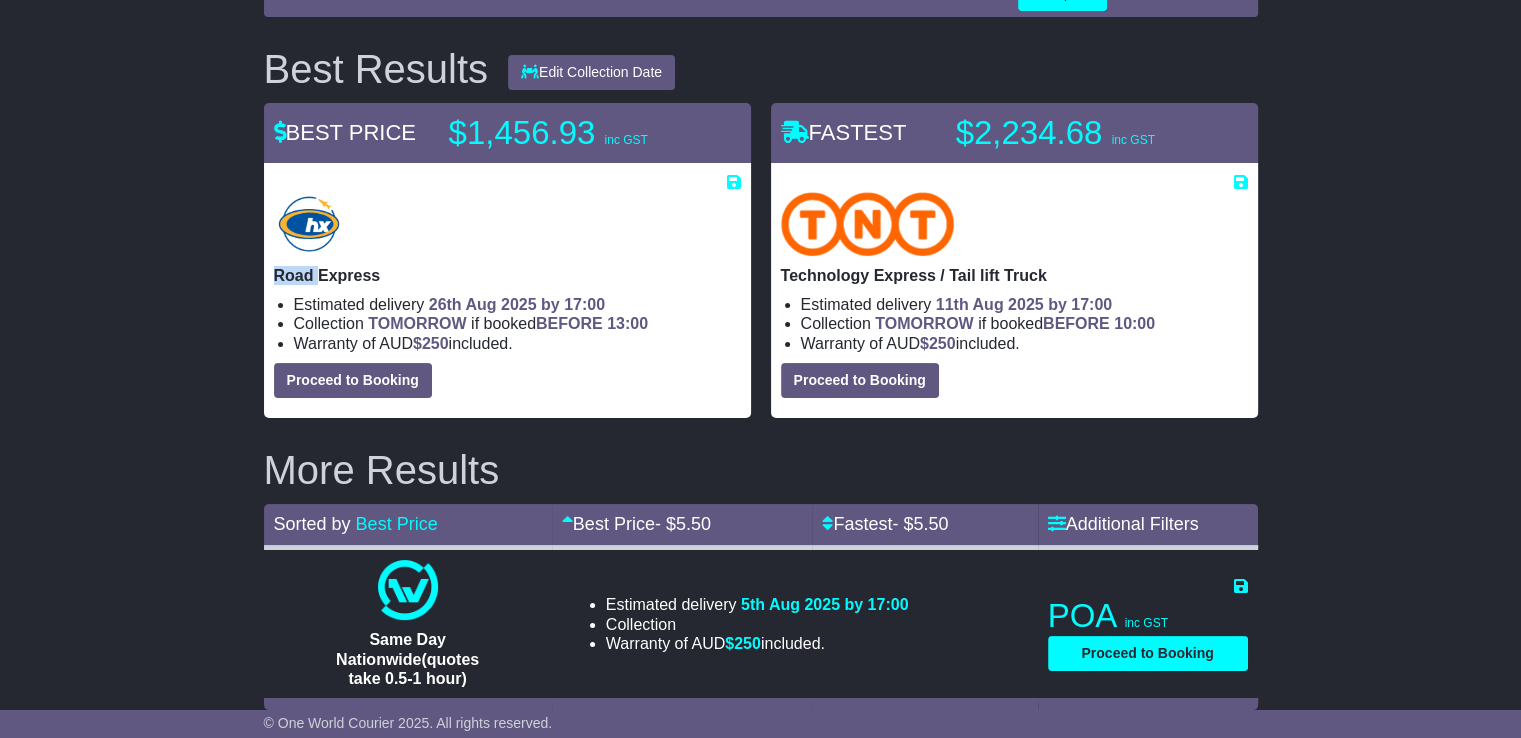 click on "Road Express" at bounding box center [507, 275] 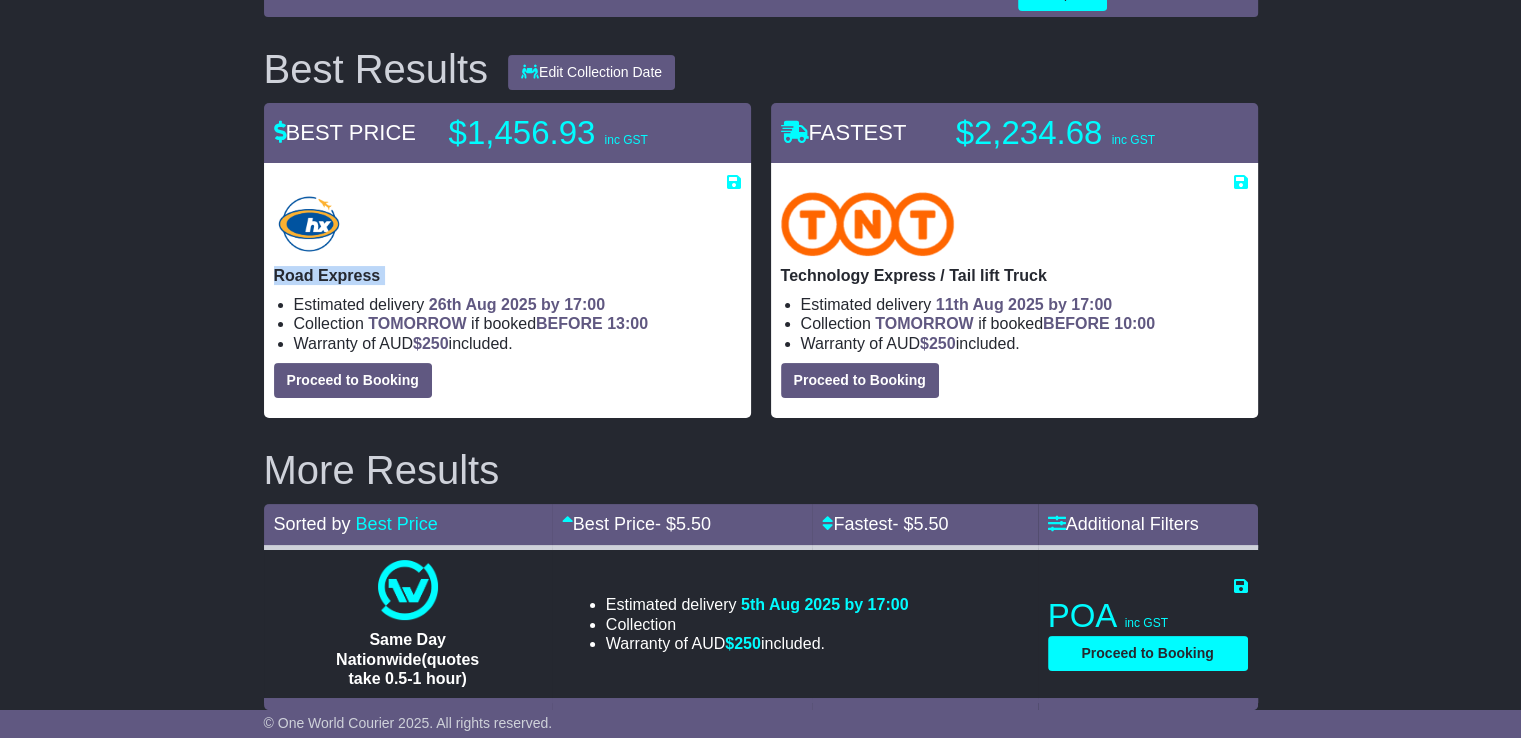 click on "Road Express" at bounding box center [507, 275] 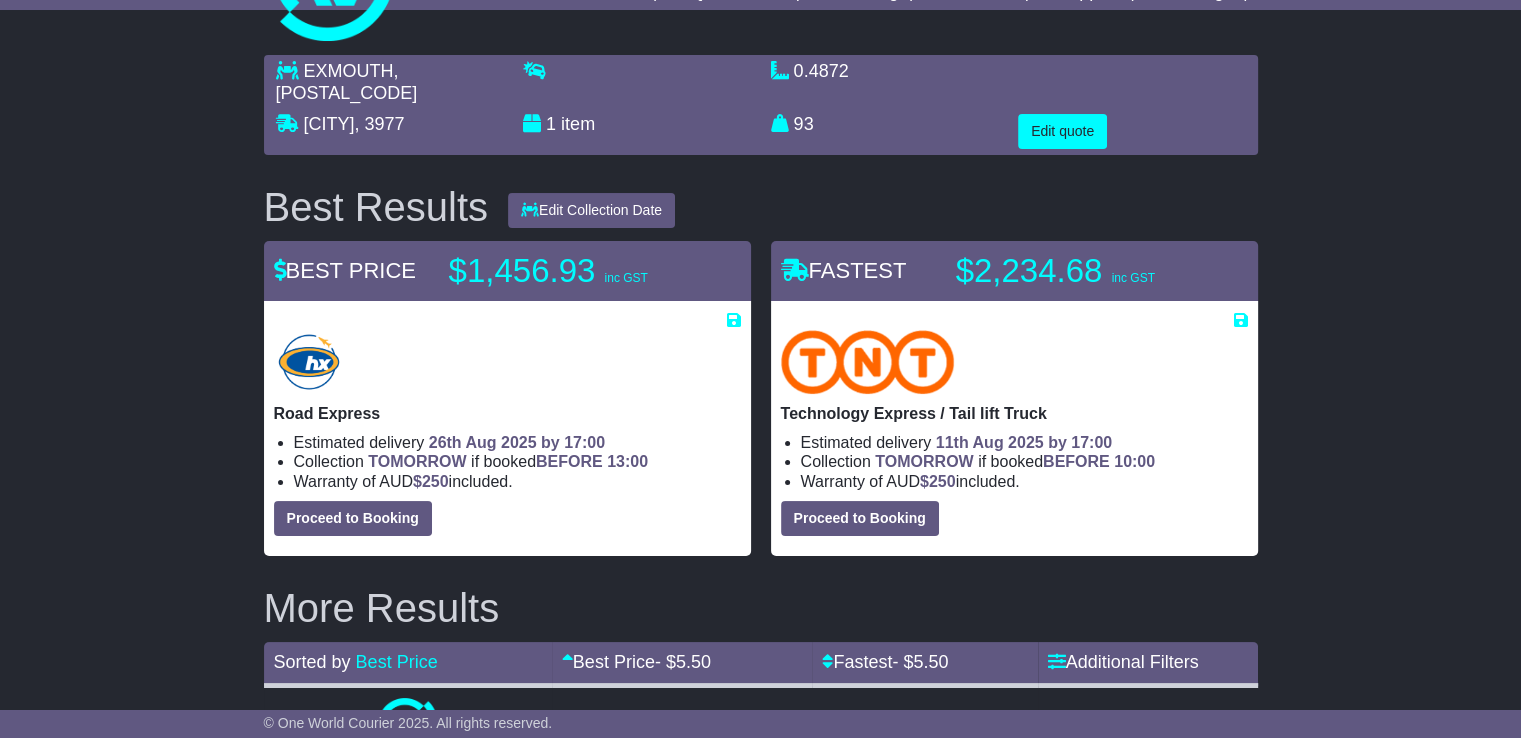 scroll, scrollTop: 0, scrollLeft: 0, axis: both 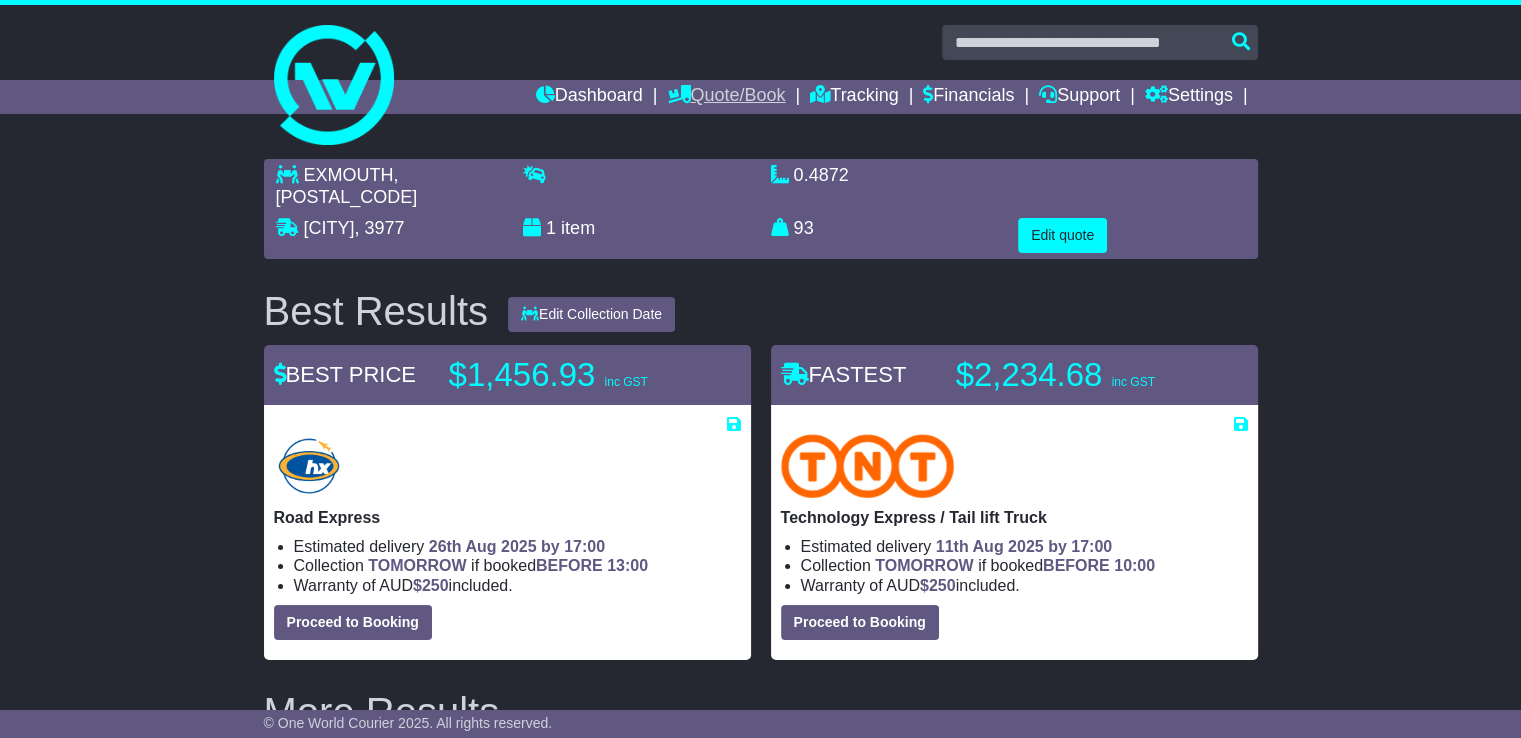 click on "Quote/Book" at bounding box center [726, 97] 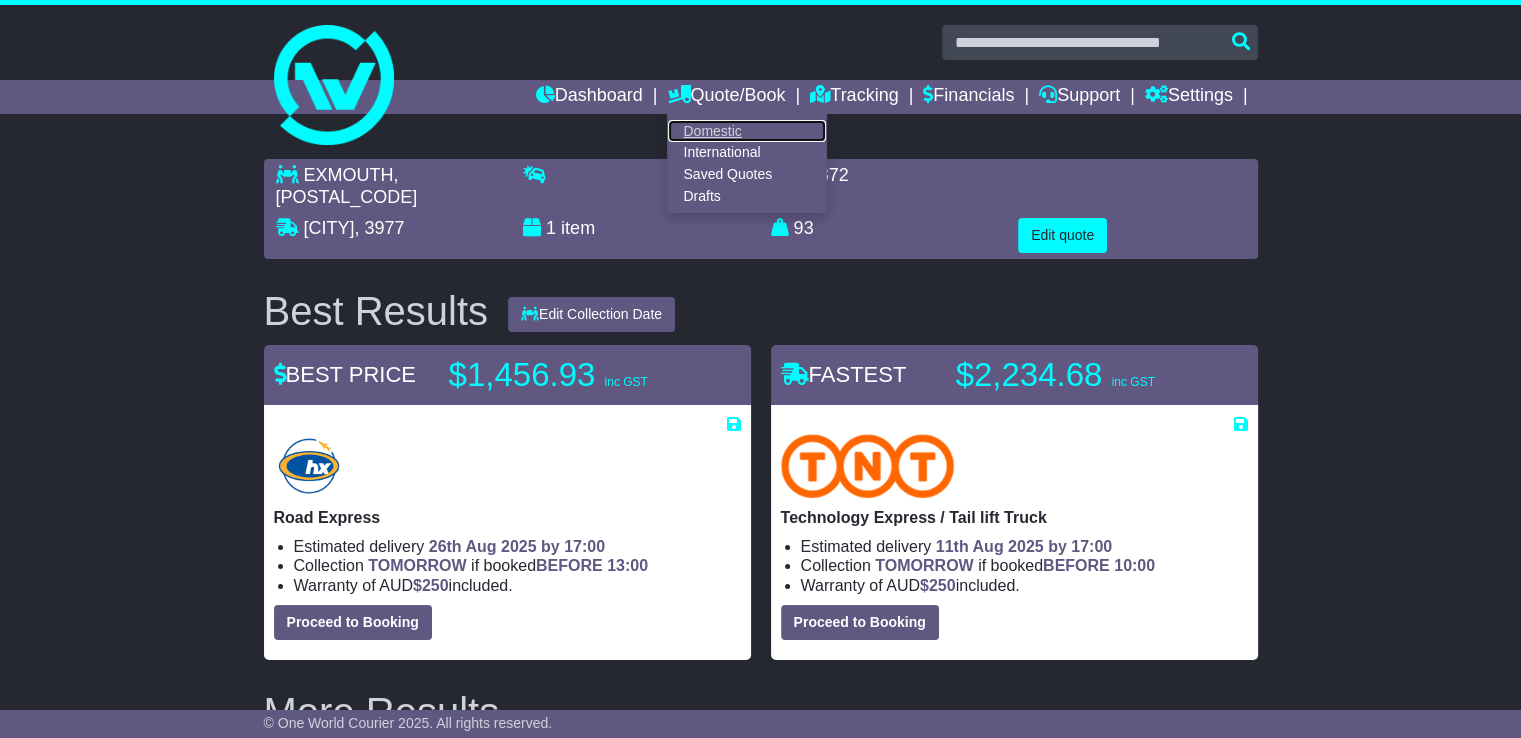 click on "Domestic" at bounding box center [747, 131] 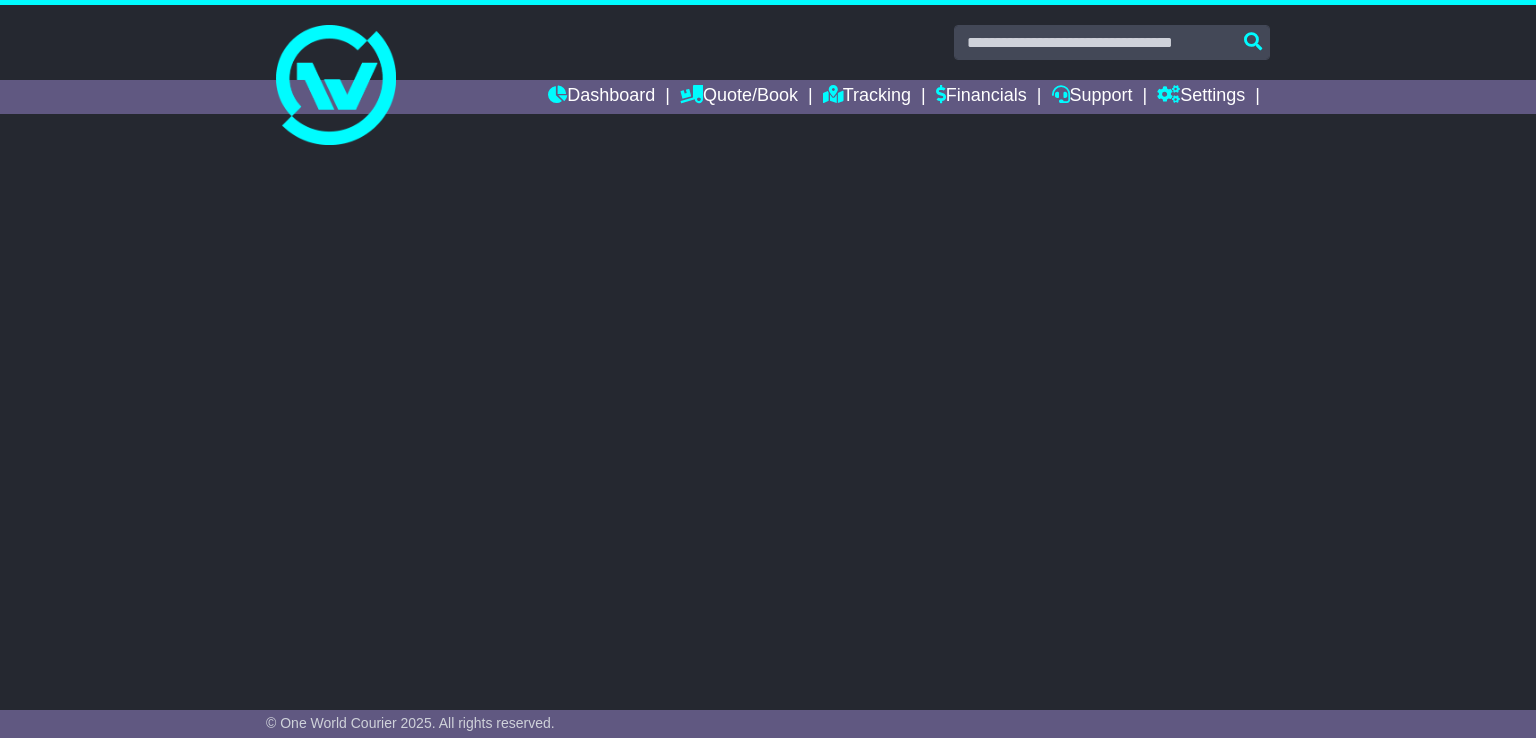 scroll, scrollTop: 0, scrollLeft: 0, axis: both 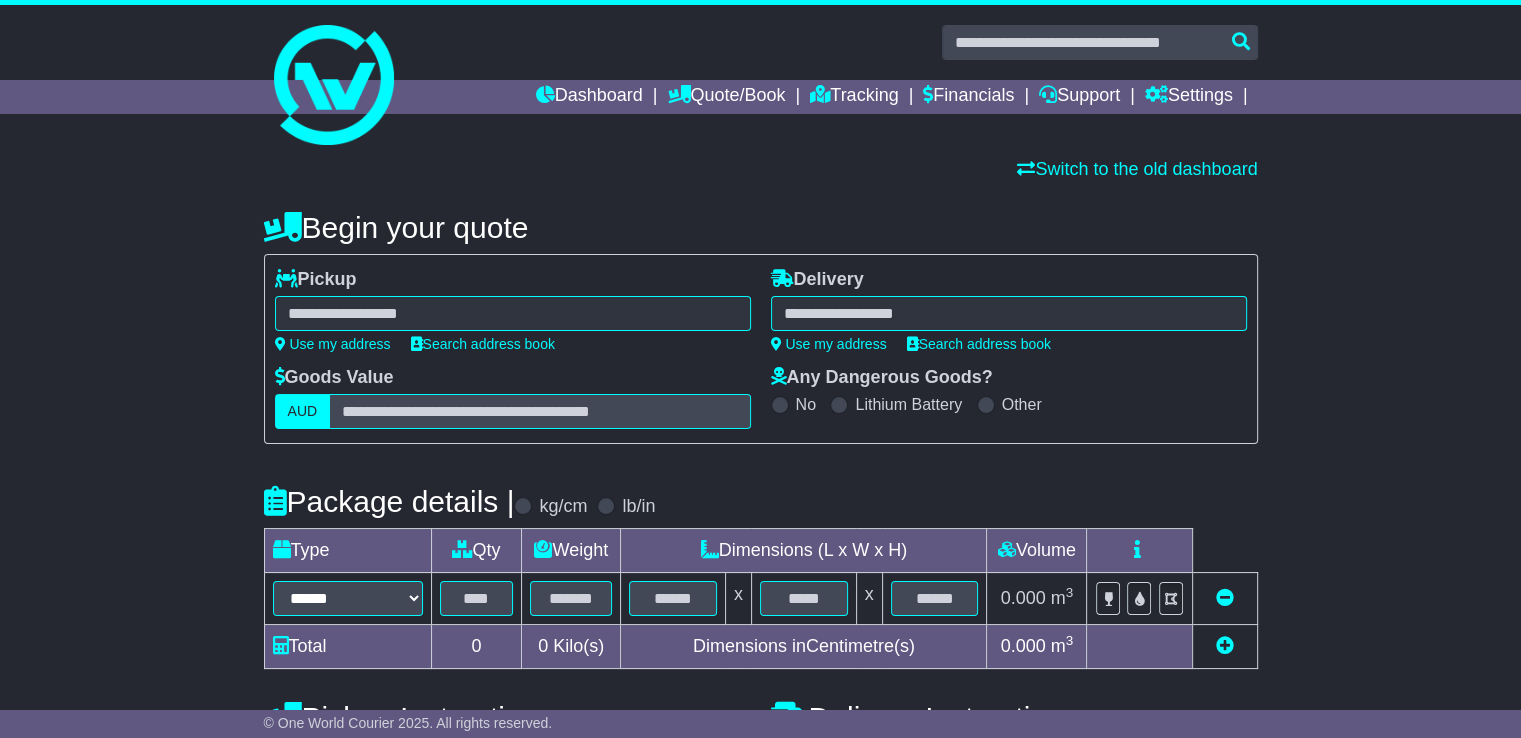 click at bounding box center [1009, 313] 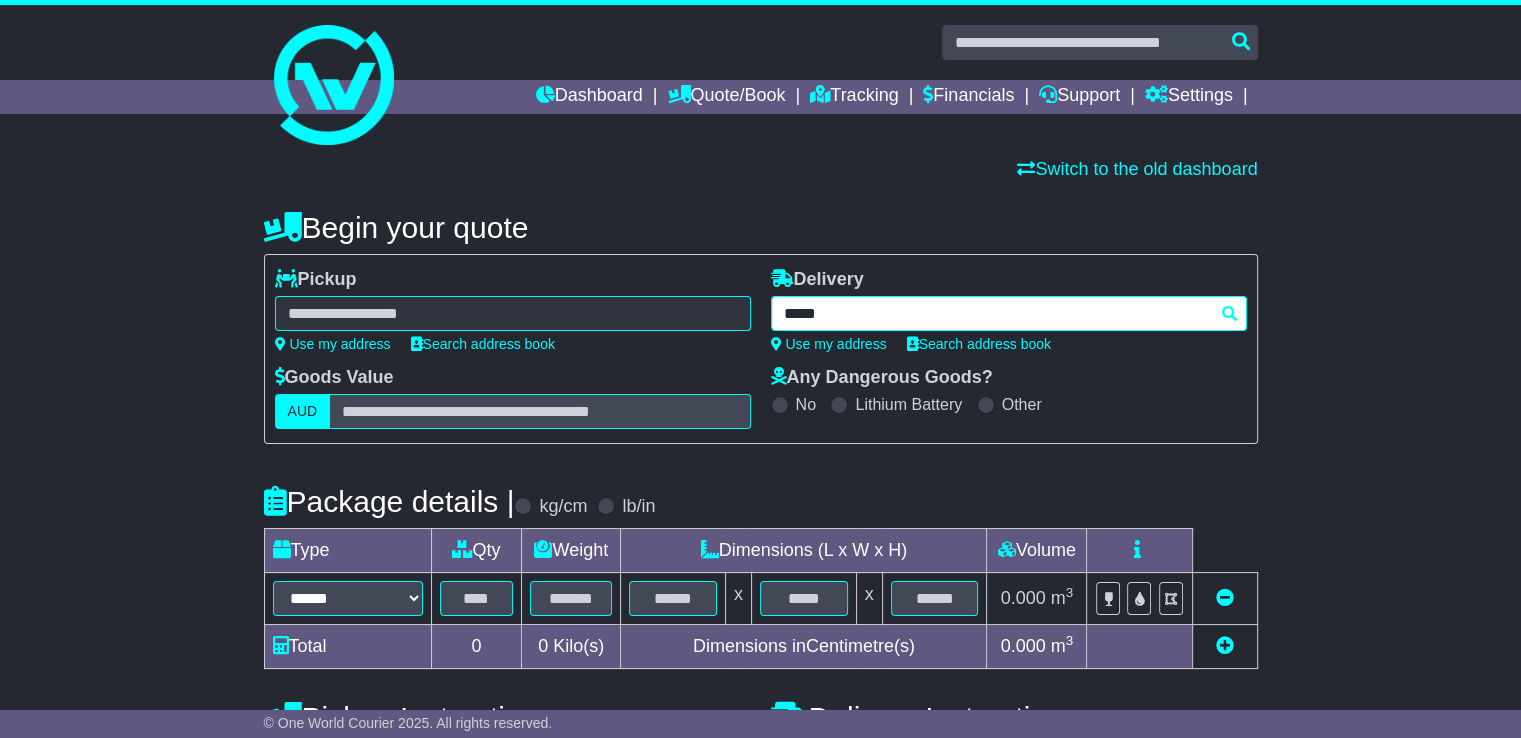 type on "******" 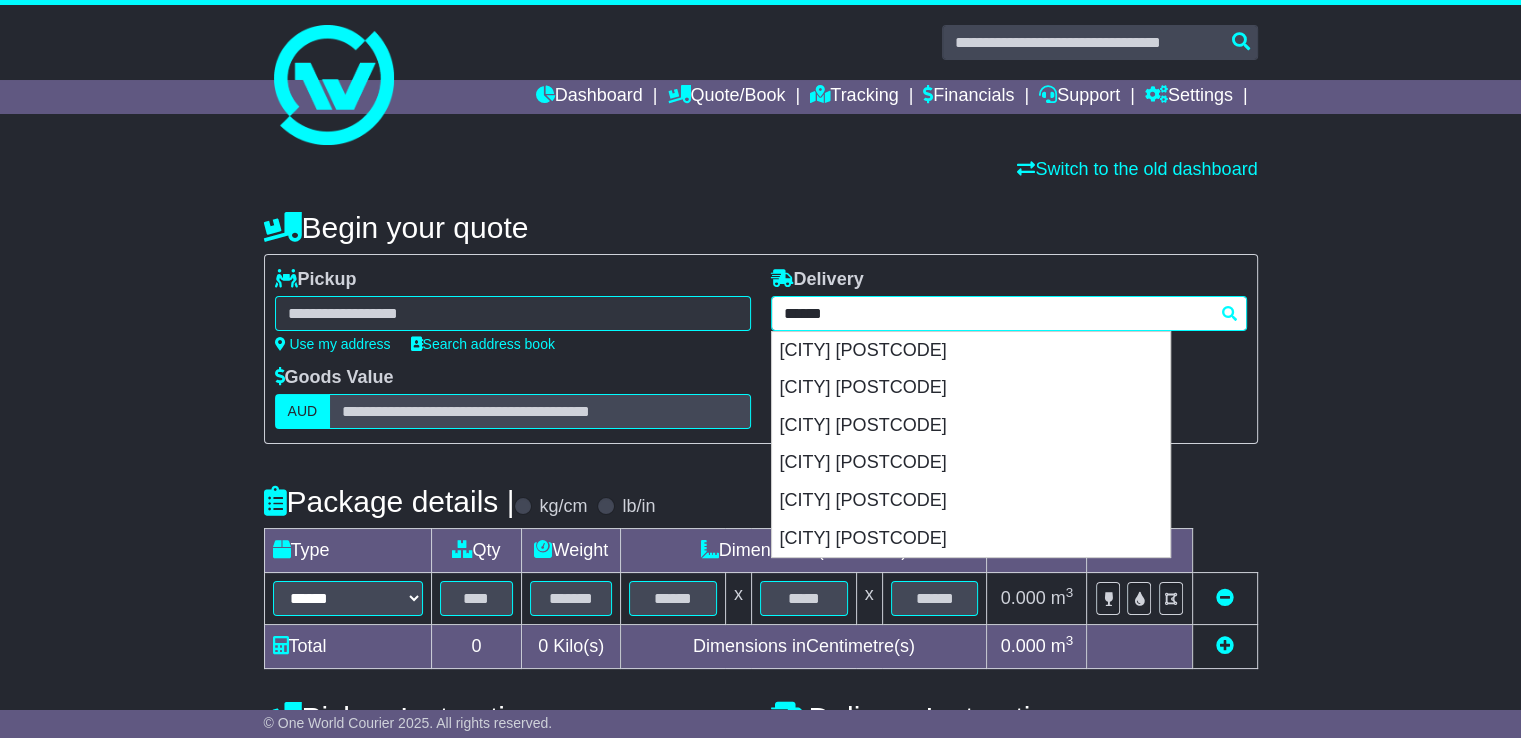 click on "****** [CITY] [CITY] [POSTCODE] [CITY] [POSTCODE] [CITY] [POSTCODE] [CITY] [POSTCODE] [CITY] [POSTCODE]" at bounding box center (1009, 313) 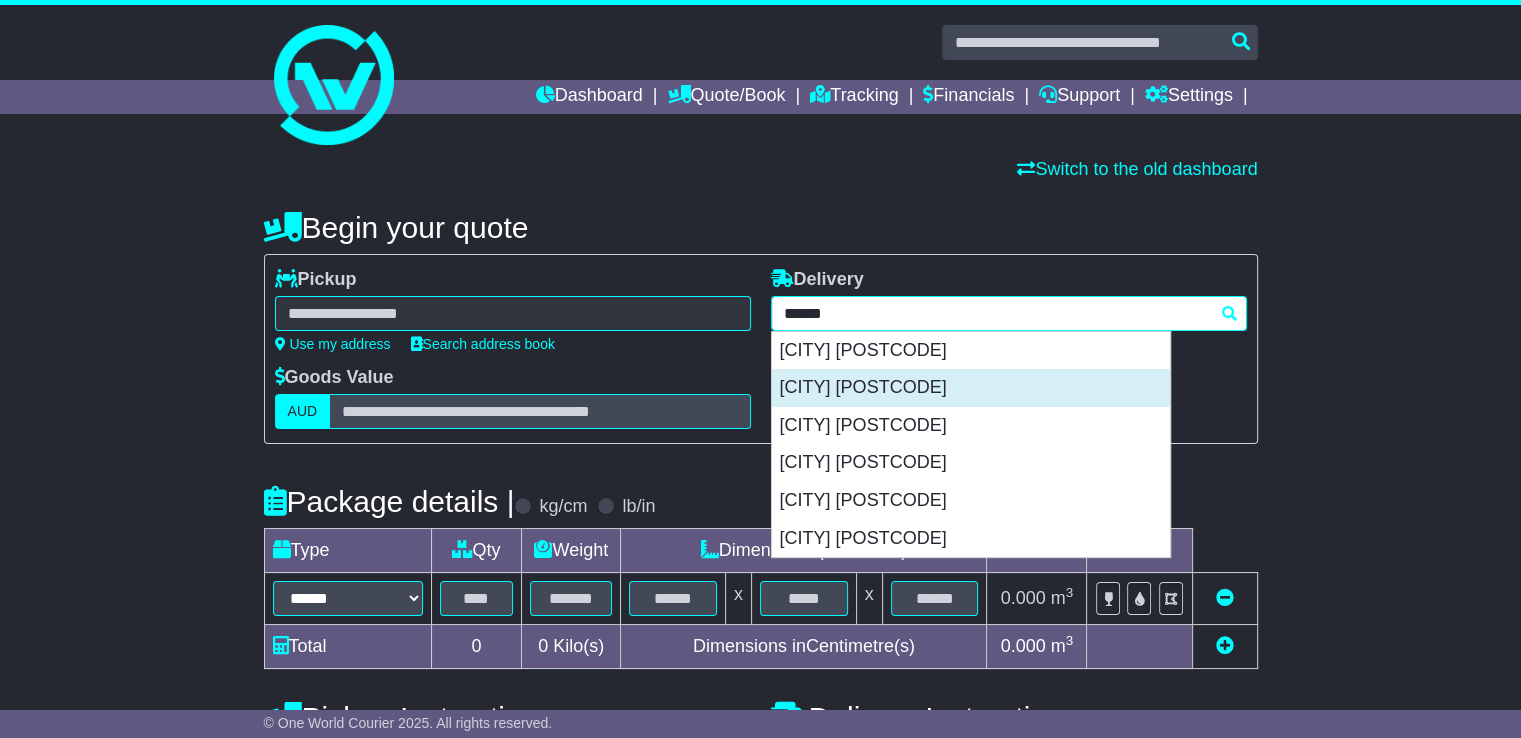 click on "[CITY] [POSTCODE]" at bounding box center (971, 388) 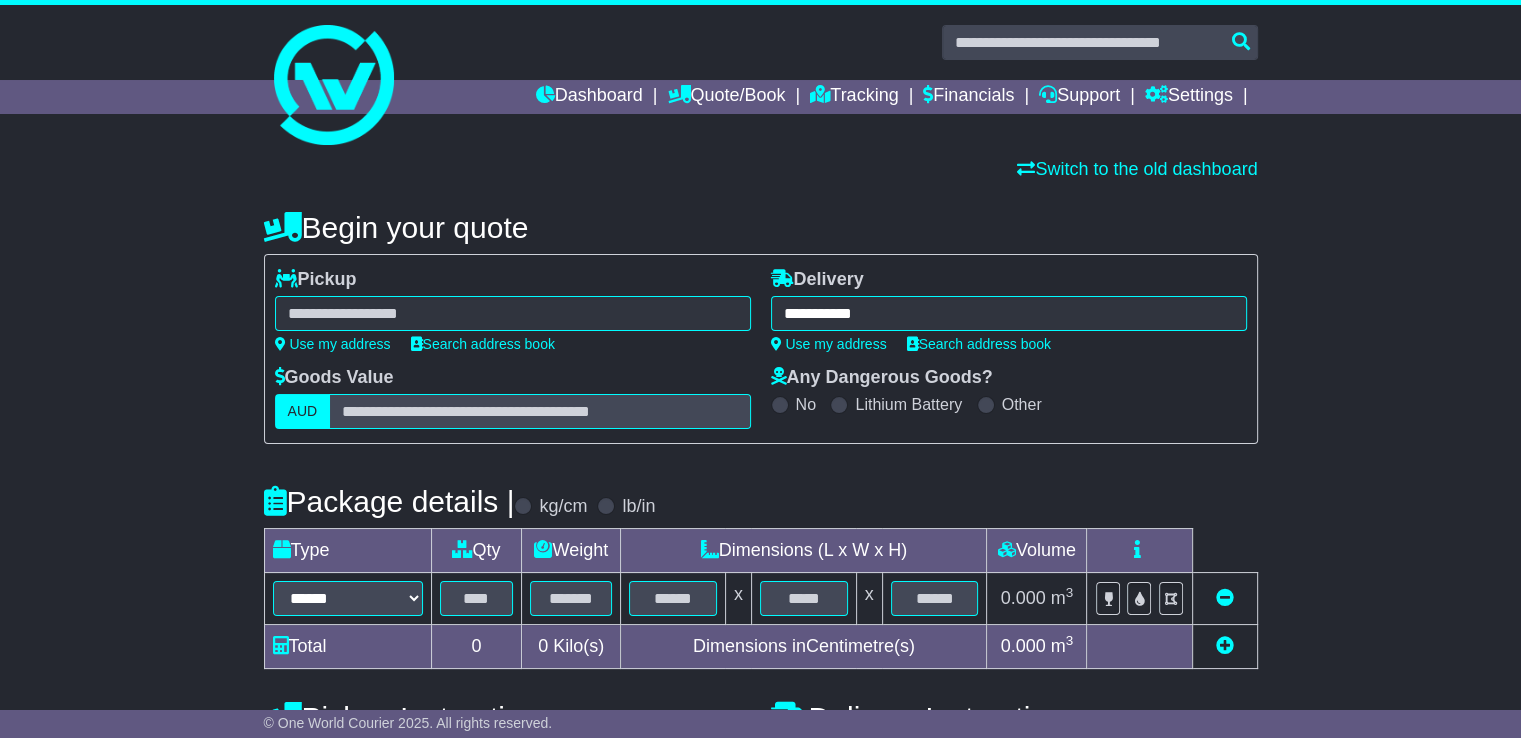 type on "**********" 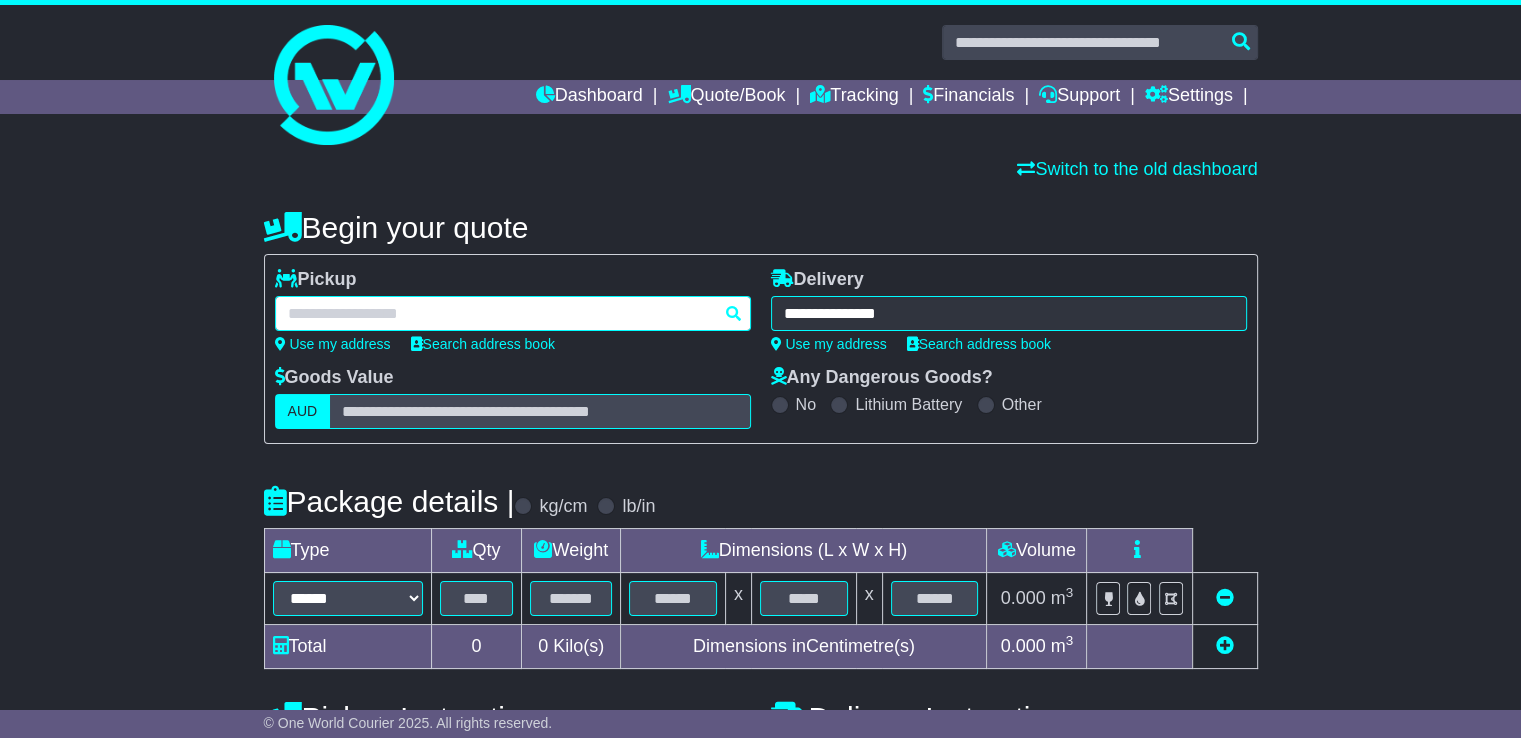 click at bounding box center [513, 313] 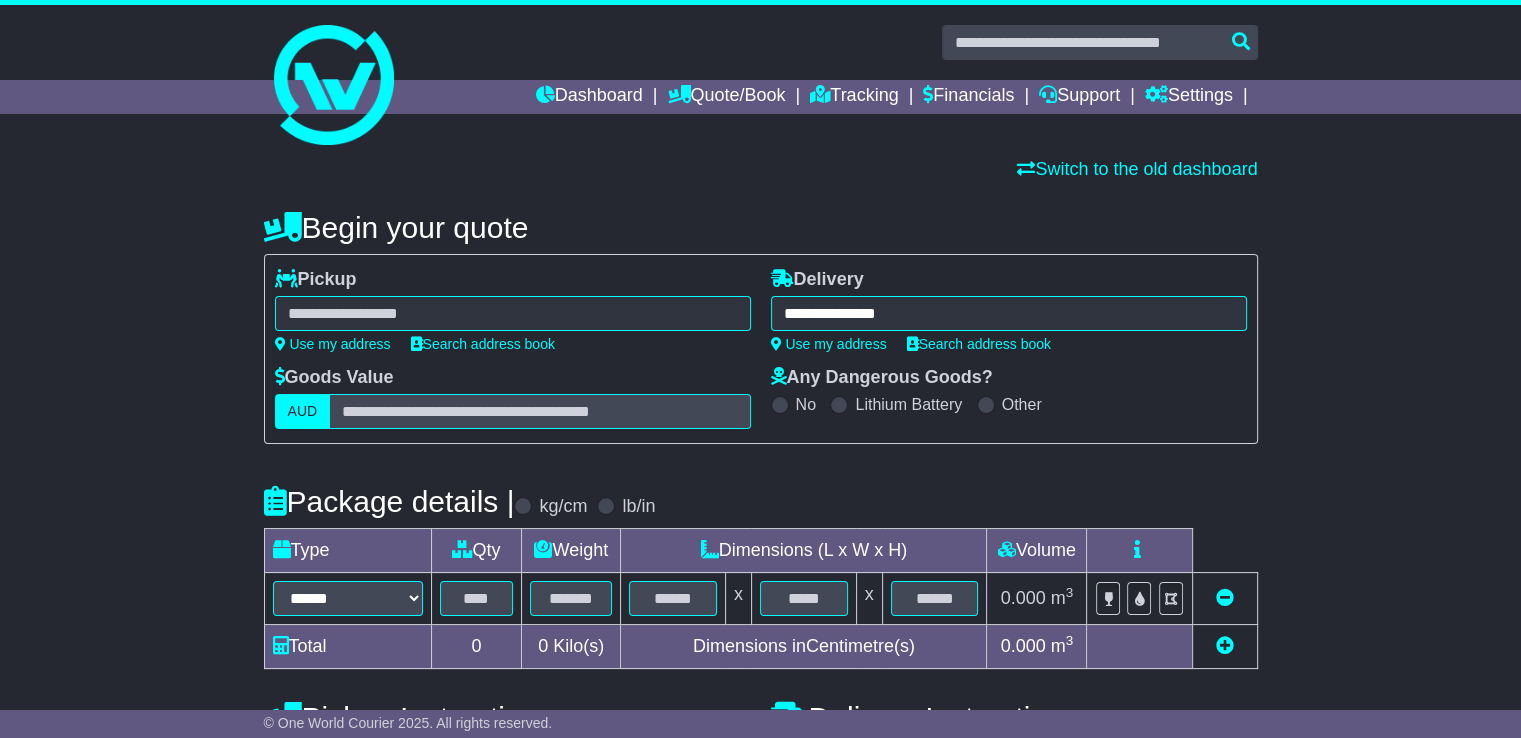 click at bounding box center (513, 313) 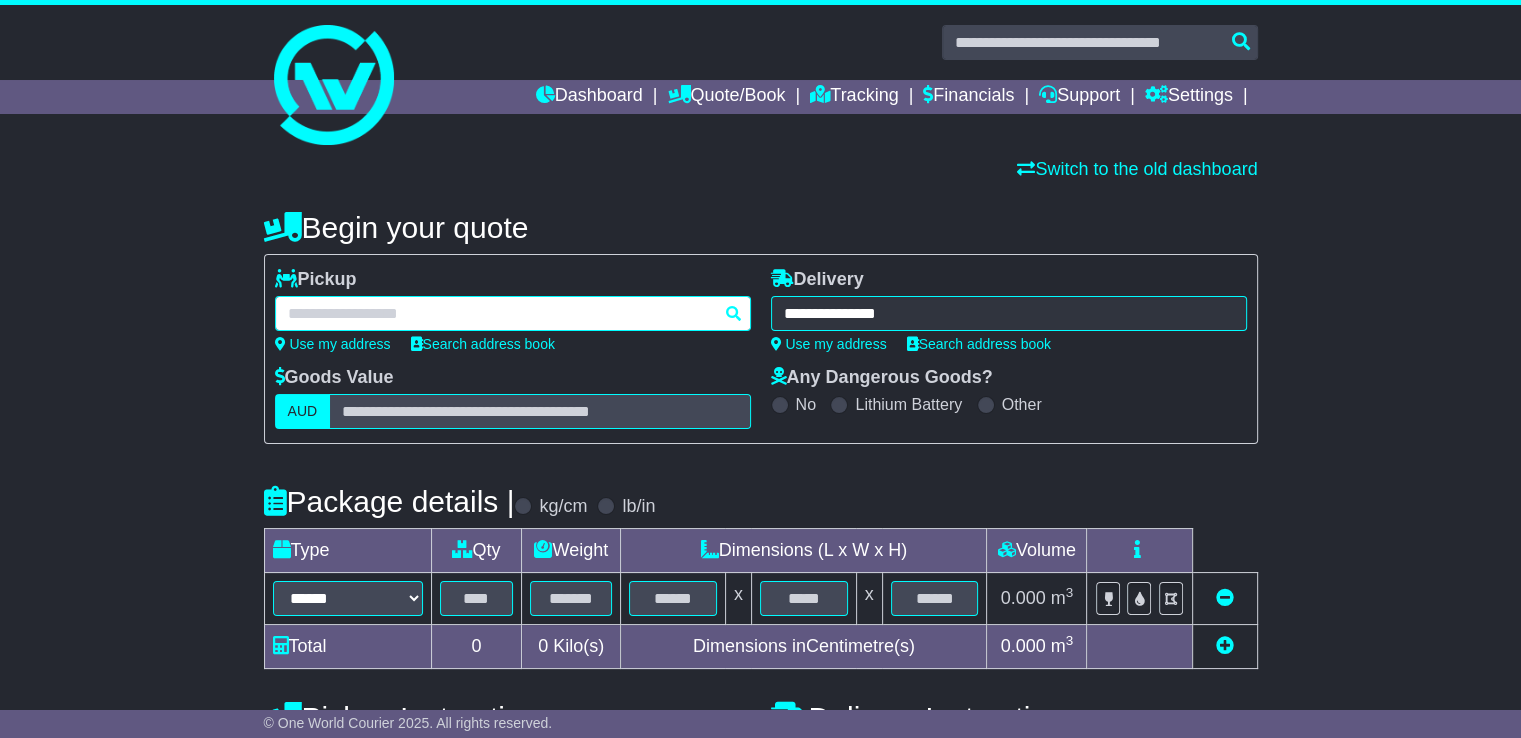 paste on "********" 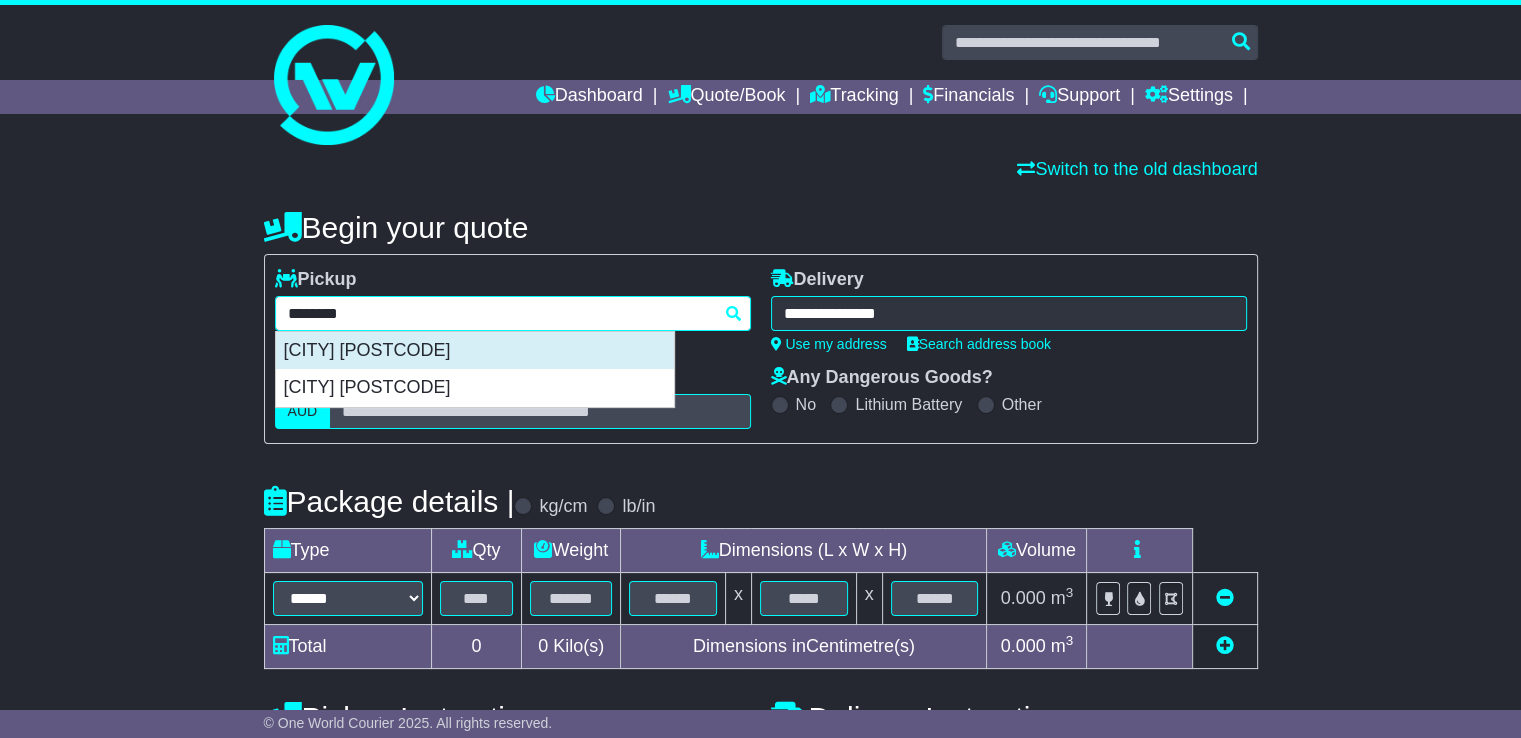 click on "[CITY] [POSTCODE]" at bounding box center [475, 351] 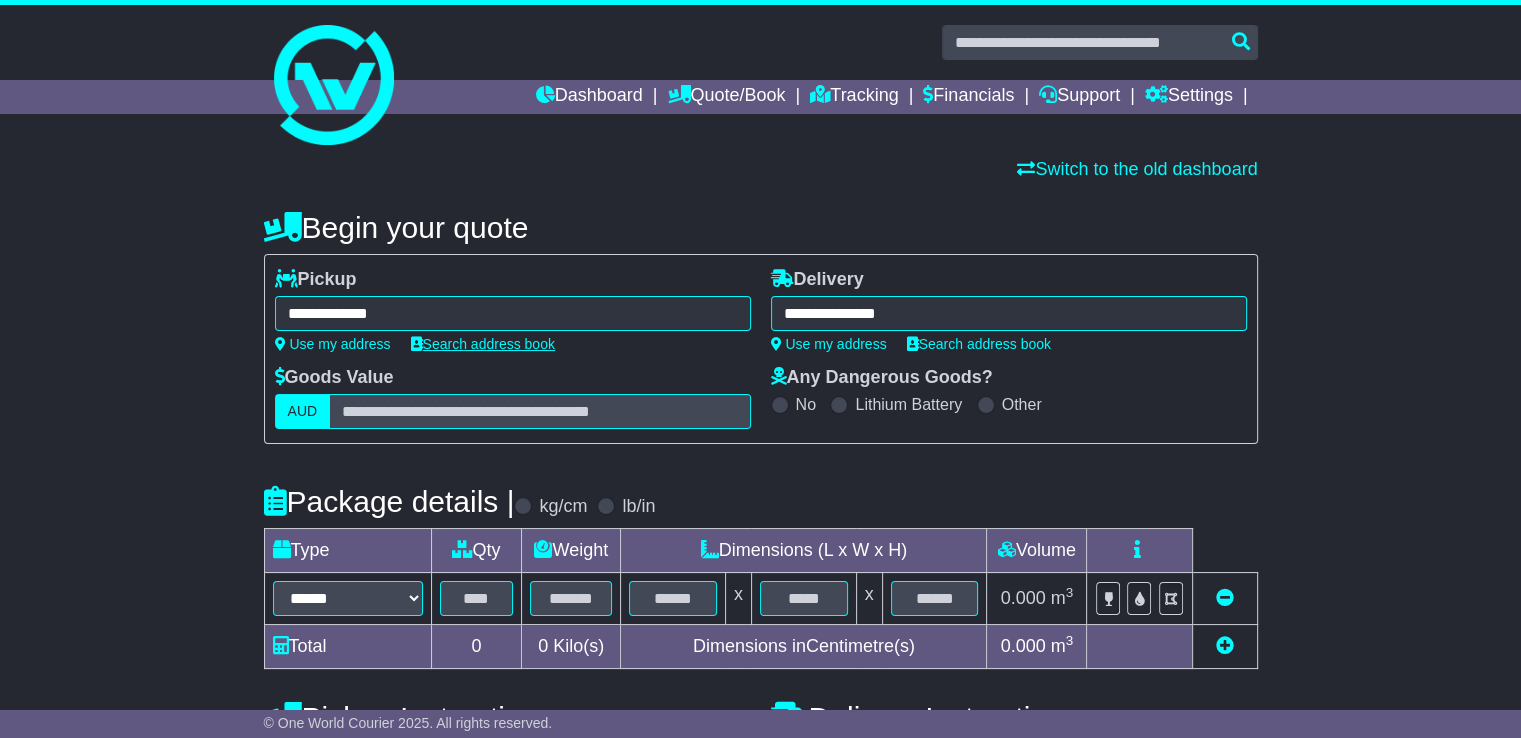 type on "**********" 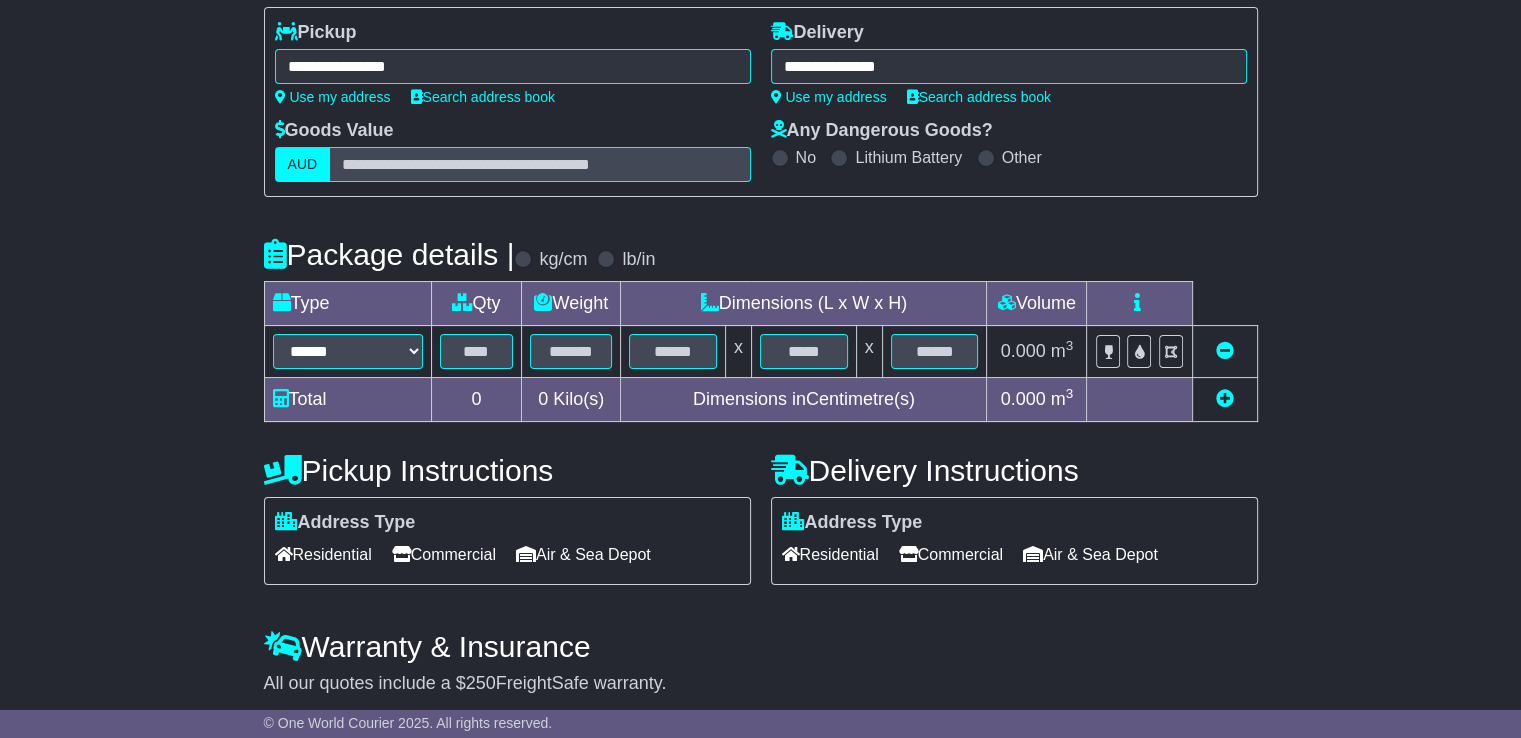 scroll, scrollTop: 317, scrollLeft: 0, axis: vertical 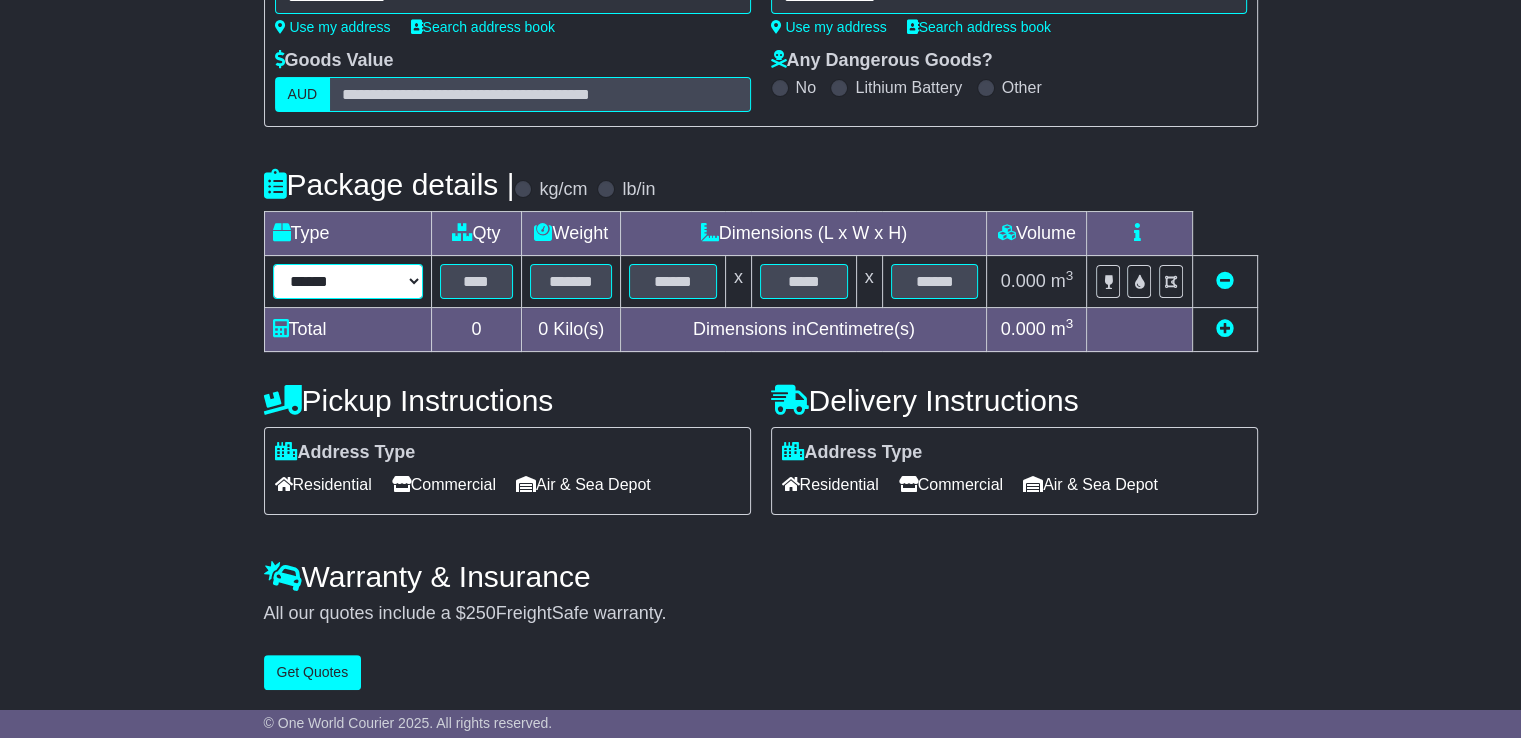 click on "****** ****** *** ******** ***** **** **** ****** *** *******" at bounding box center (348, 281) 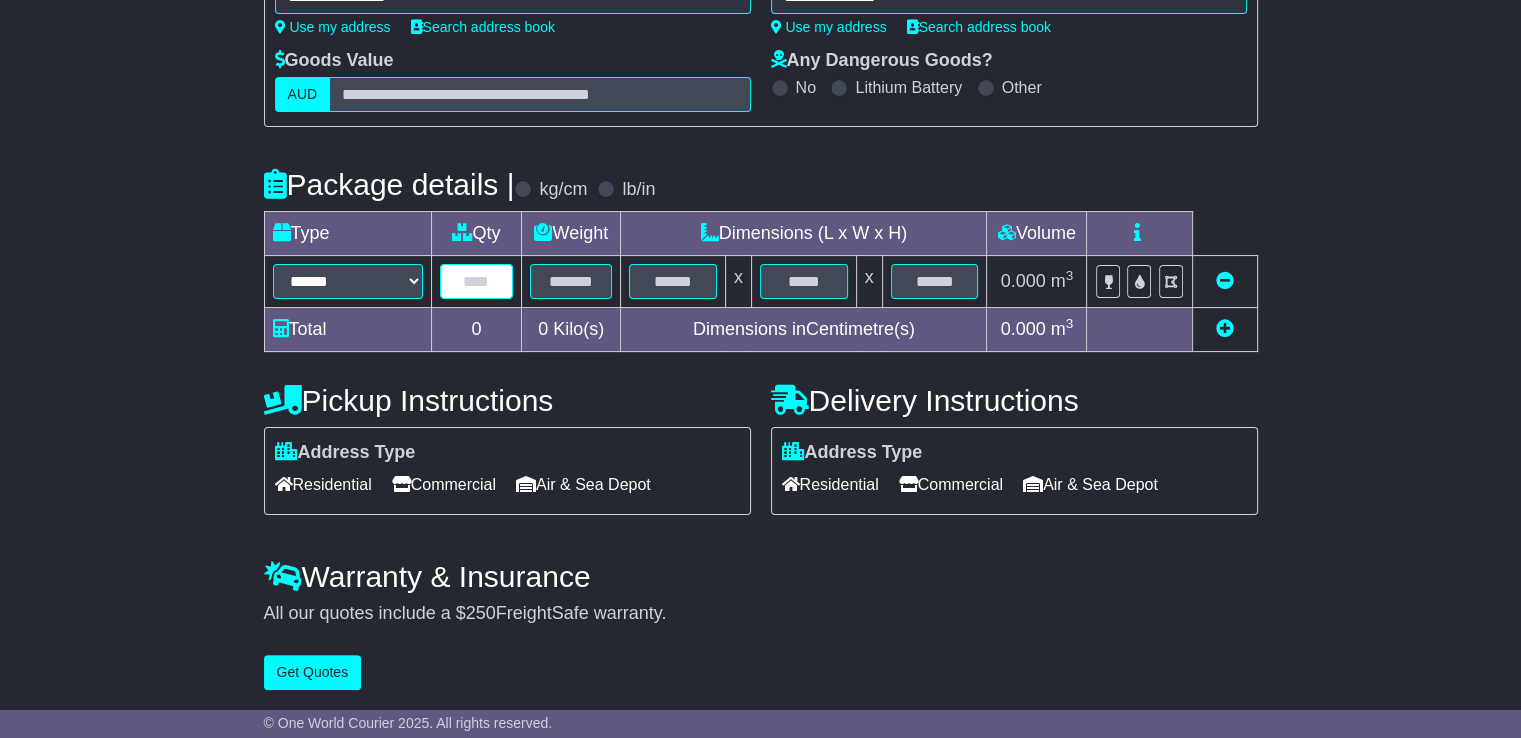 click at bounding box center (477, 281) 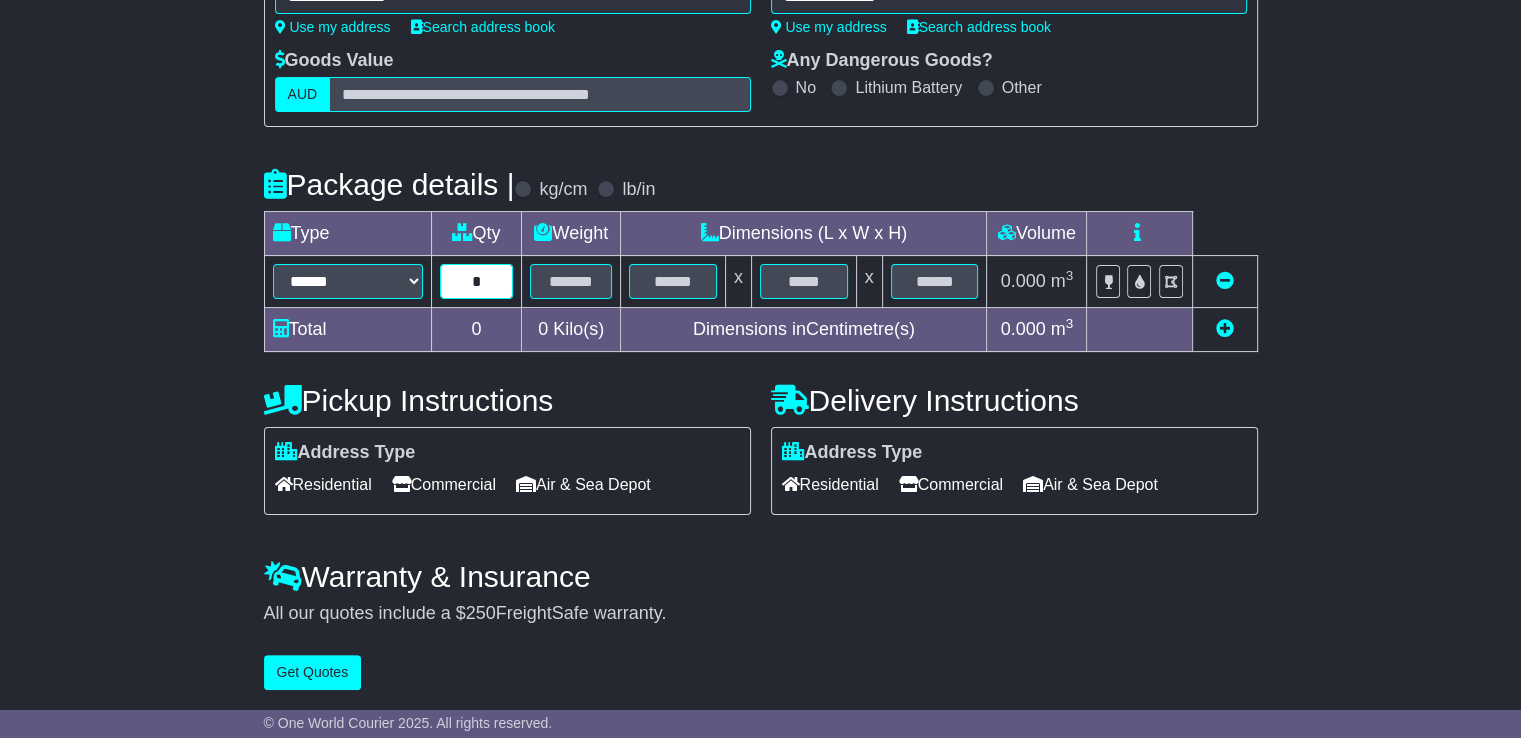 type on "*" 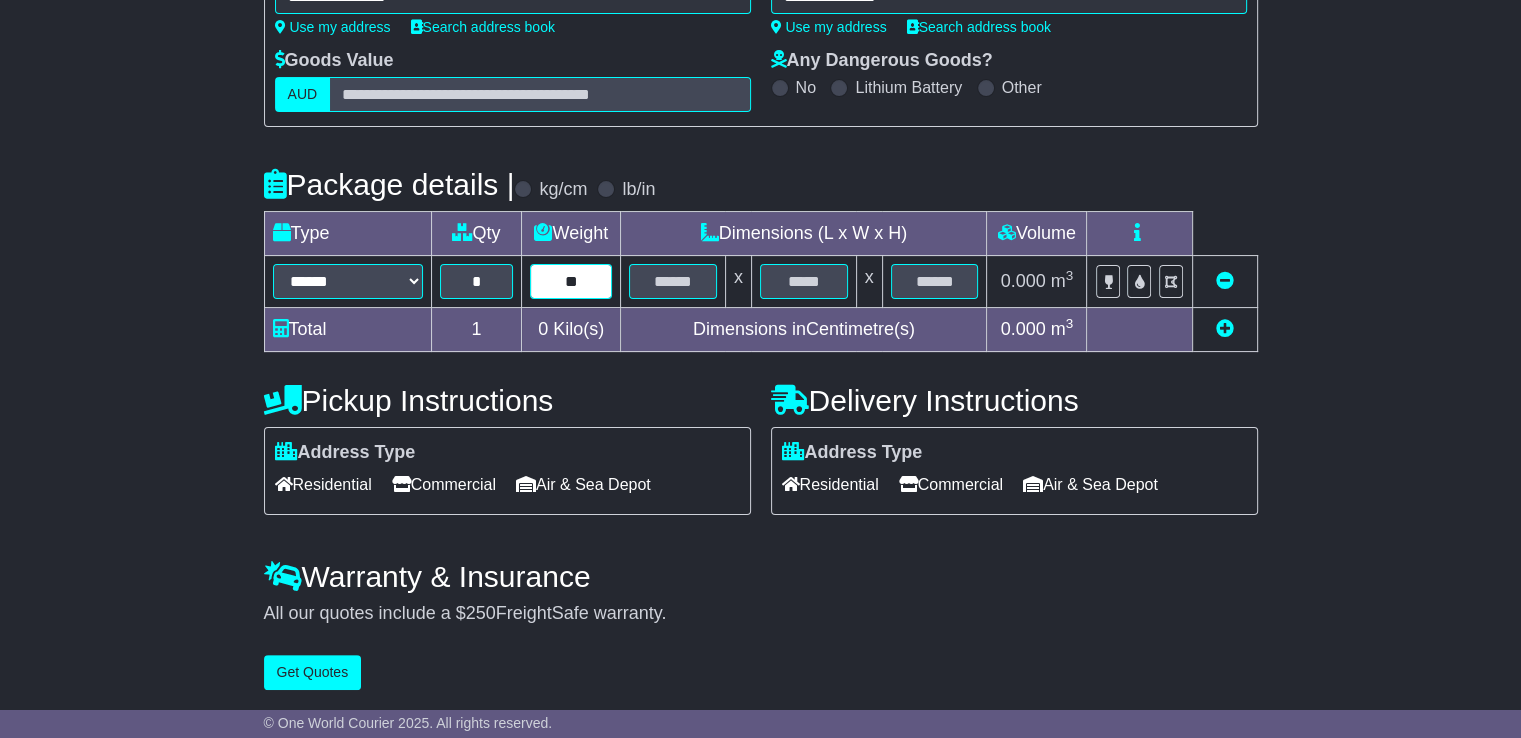 type on "**" 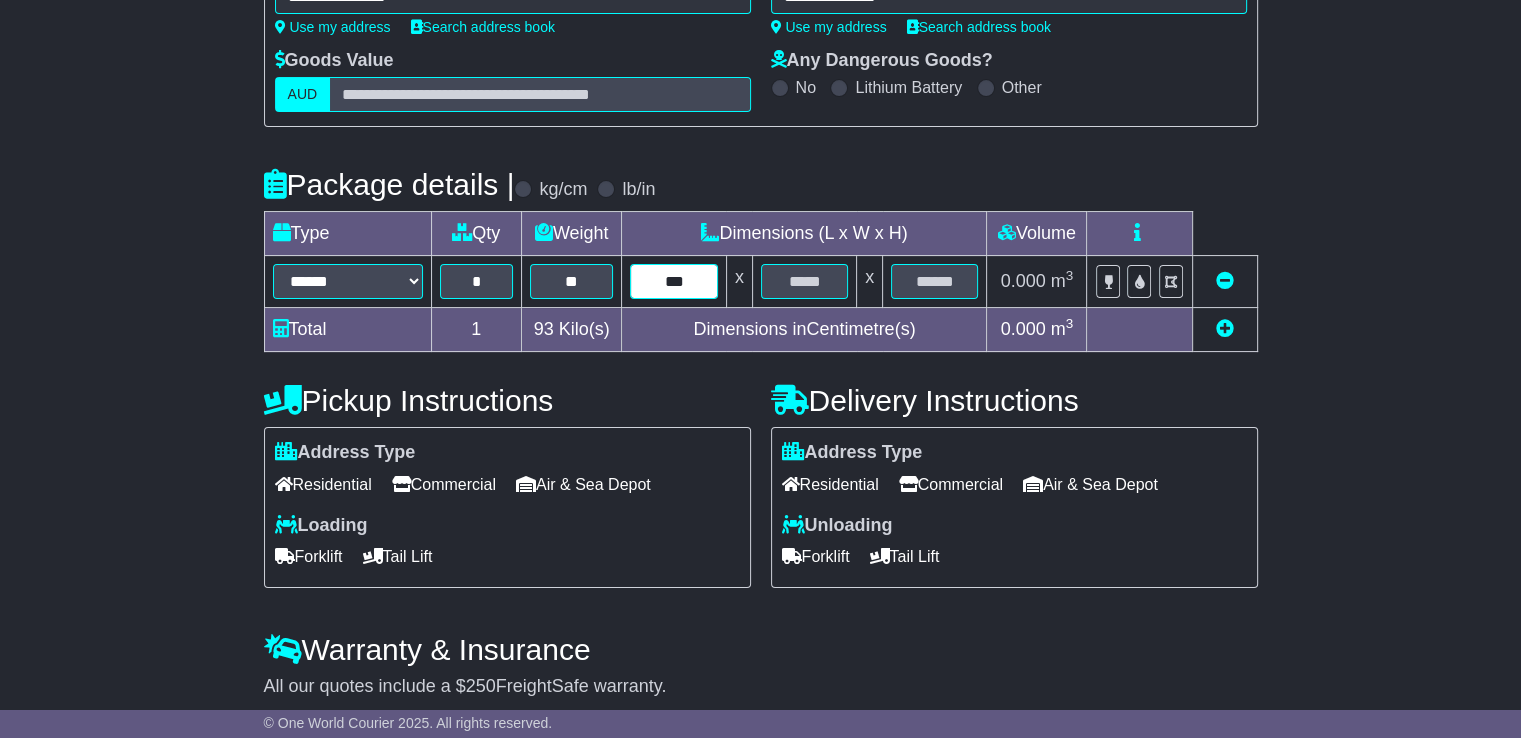 type on "***" 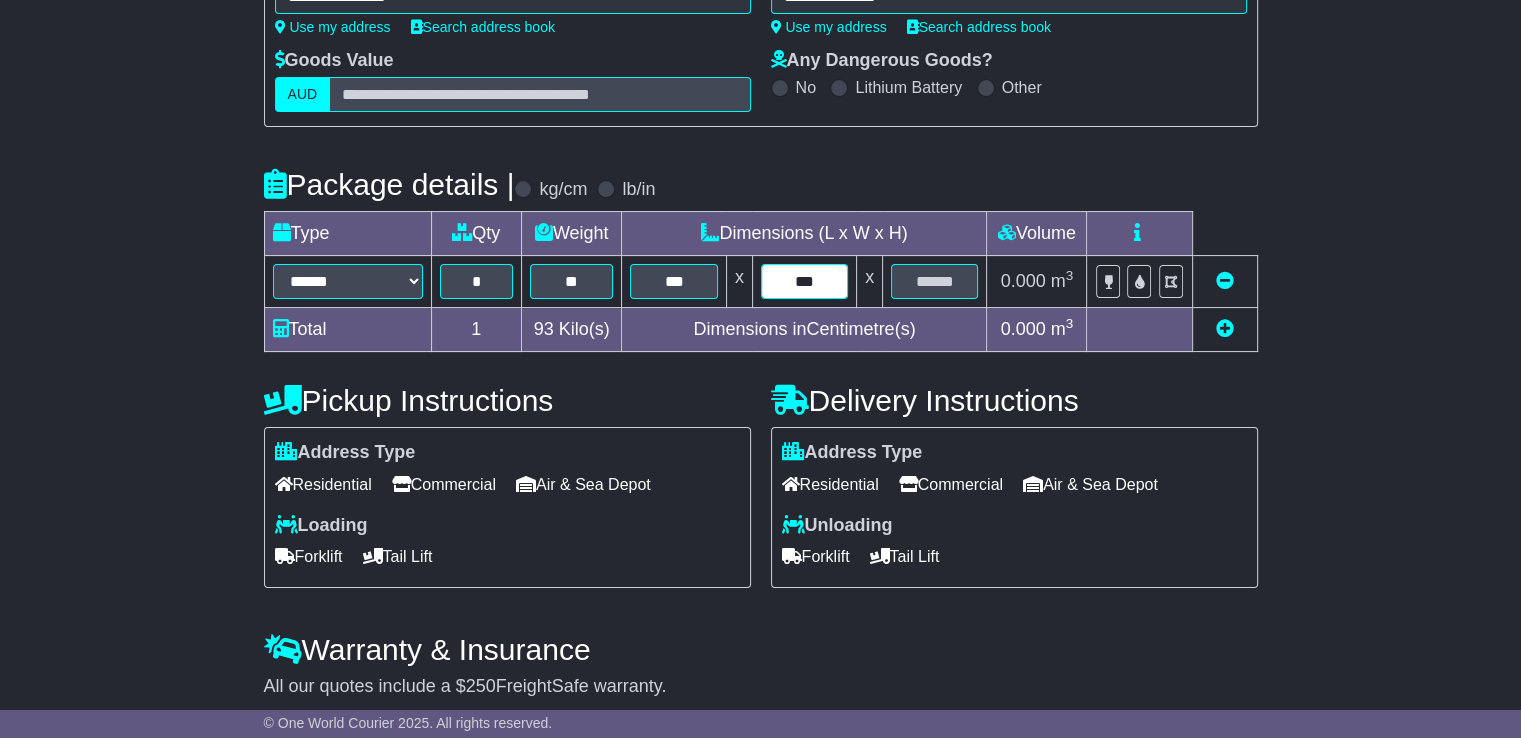 type on "***" 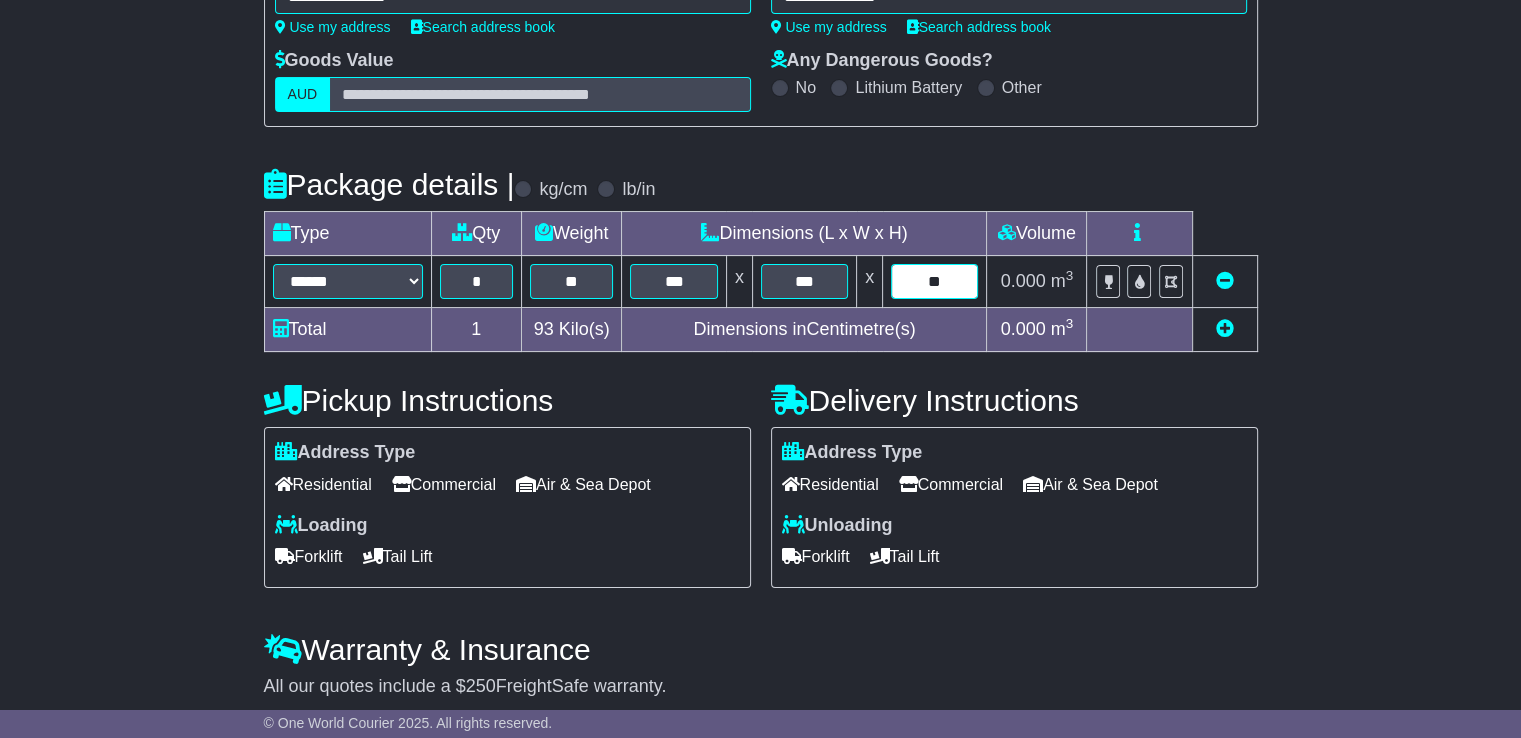 type on "**" 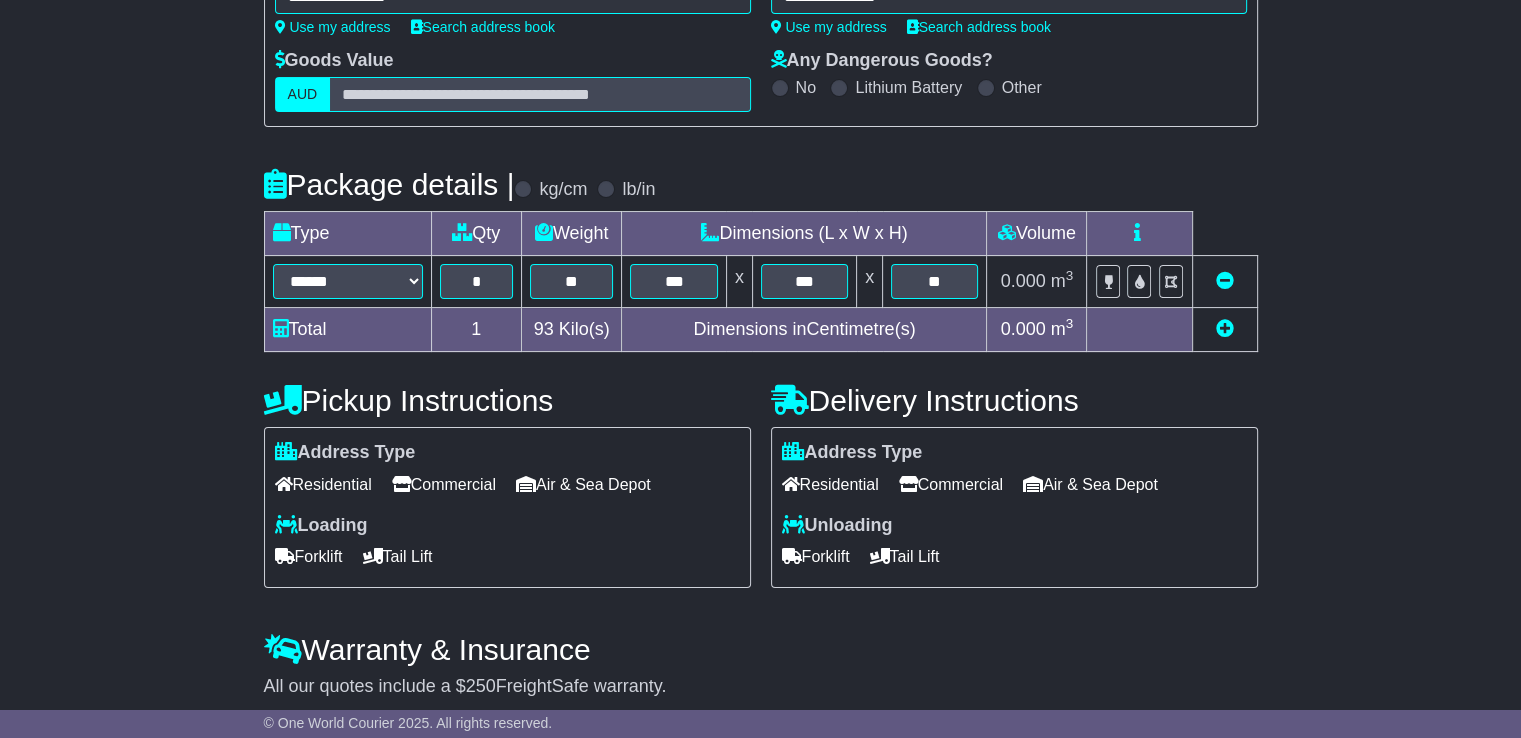 scroll, scrollTop: 340, scrollLeft: 0, axis: vertical 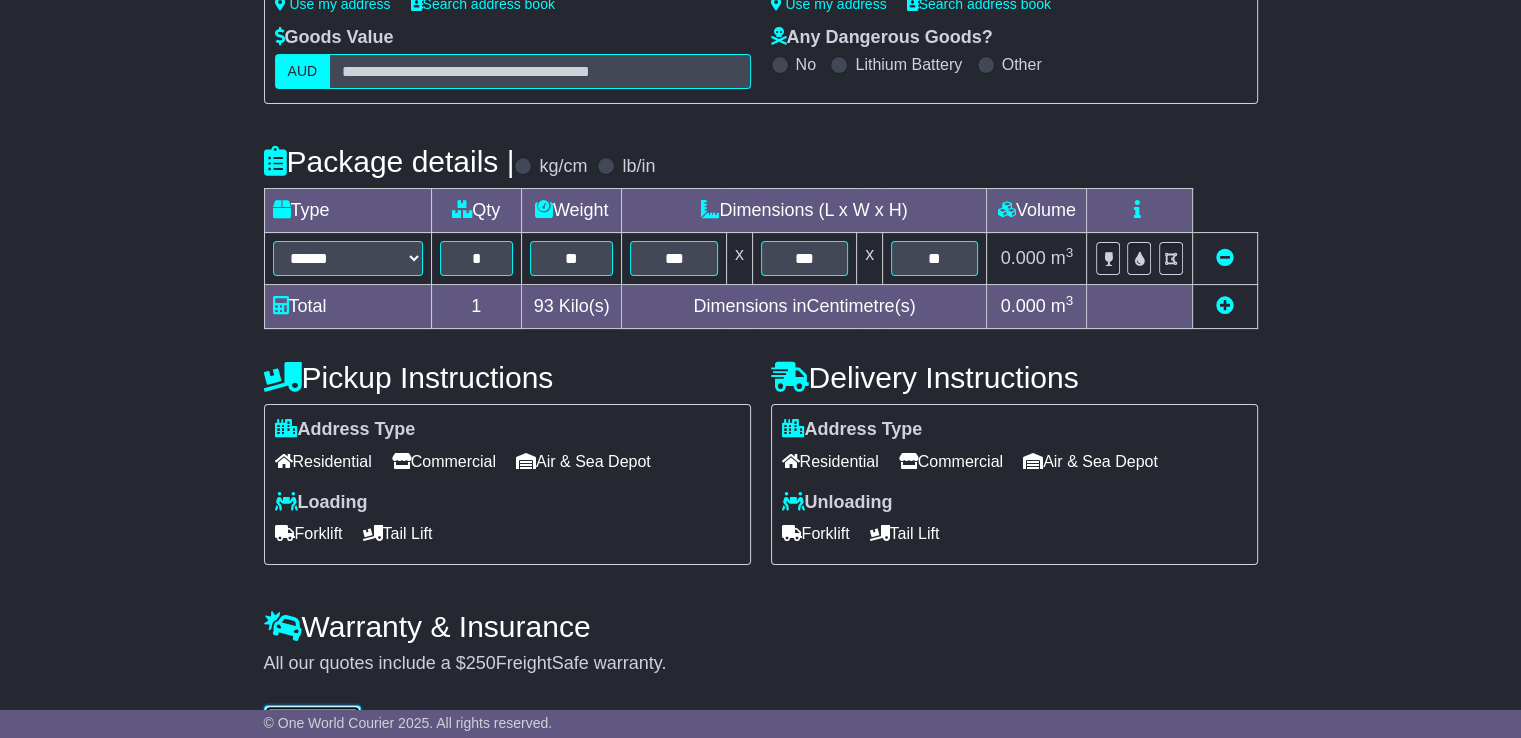type 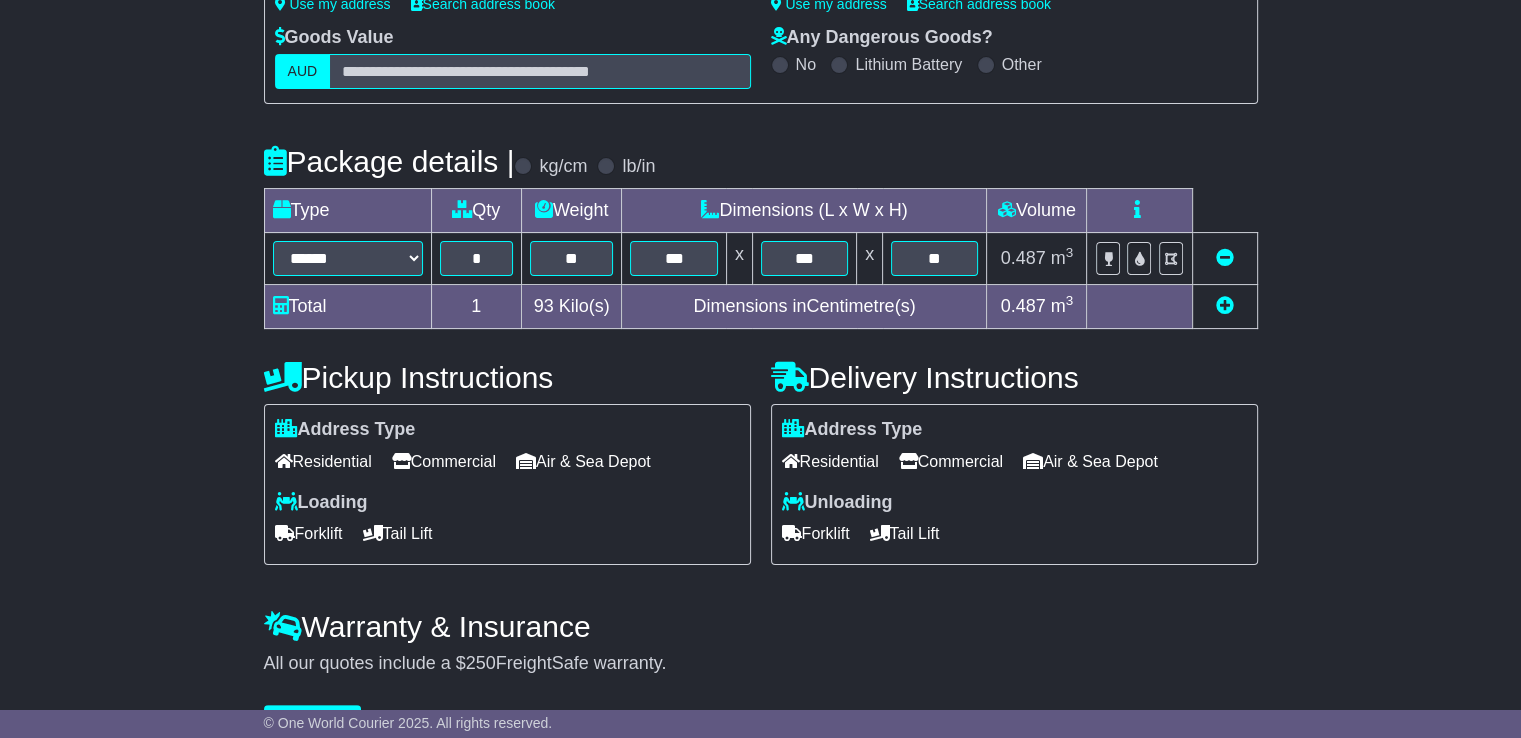 click on "Commercial" at bounding box center (444, 461) 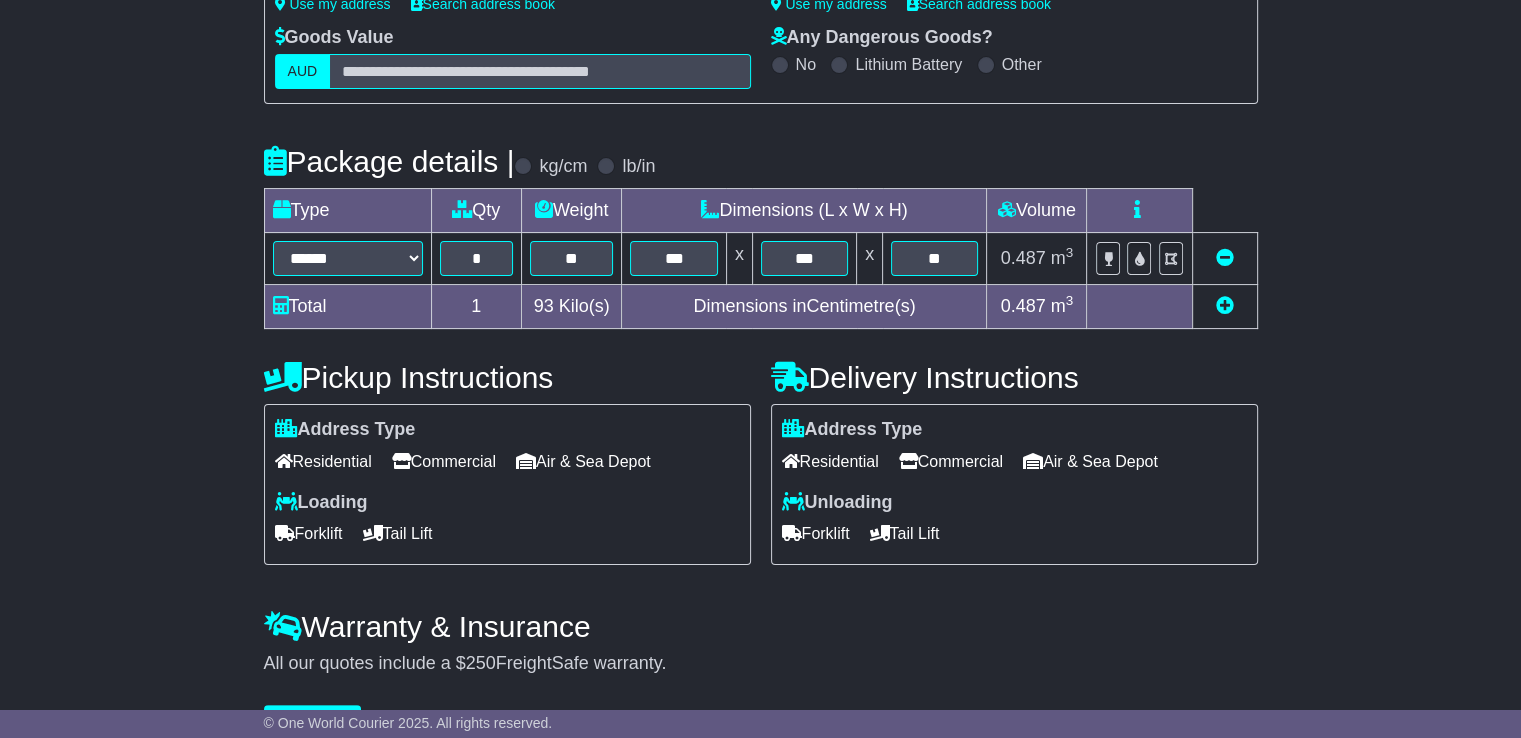 click on "Commercial" at bounding box center (951, 461) 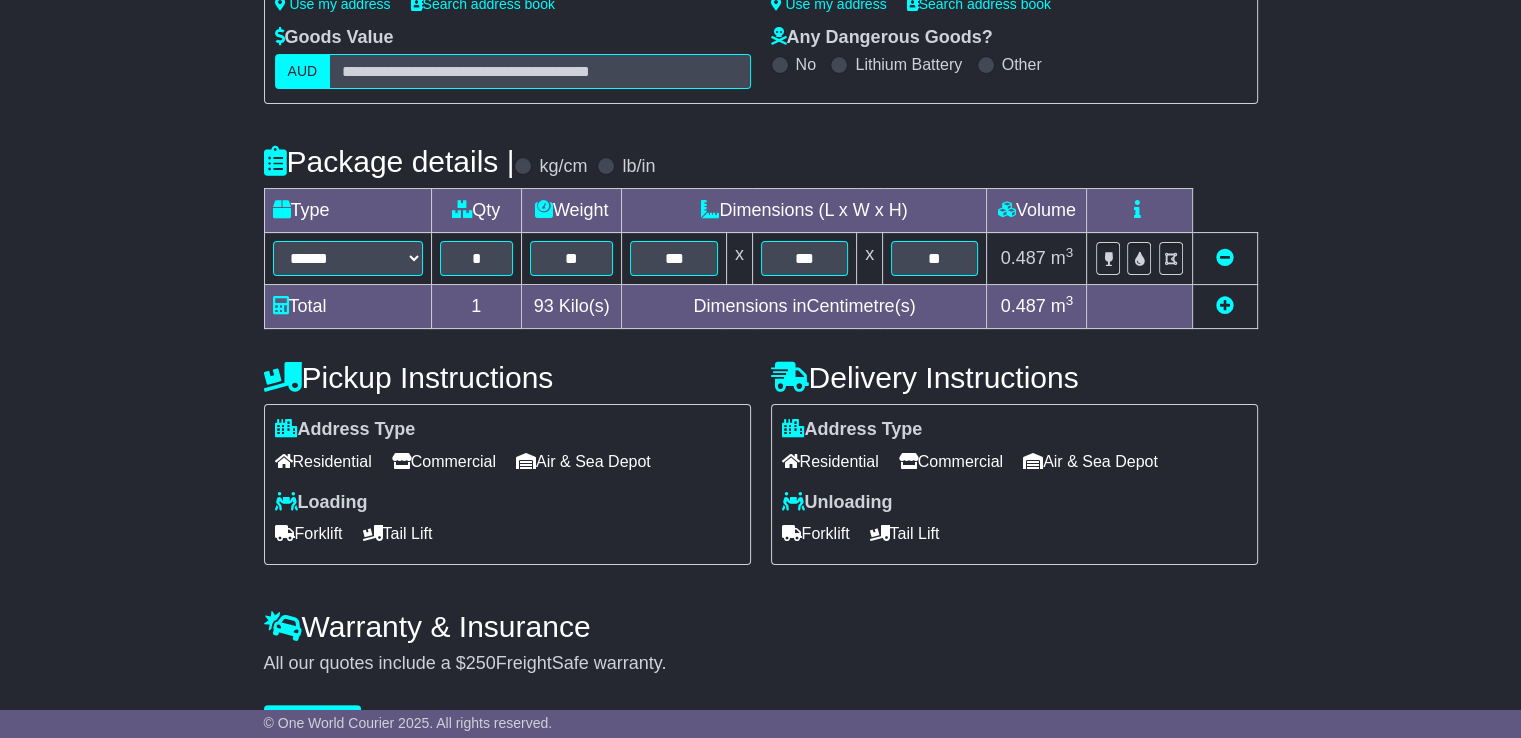 drag, startPoint x: 819, startPoint y: 533, endPoint x: 794, endPoint y: 477, distance: 61.326992 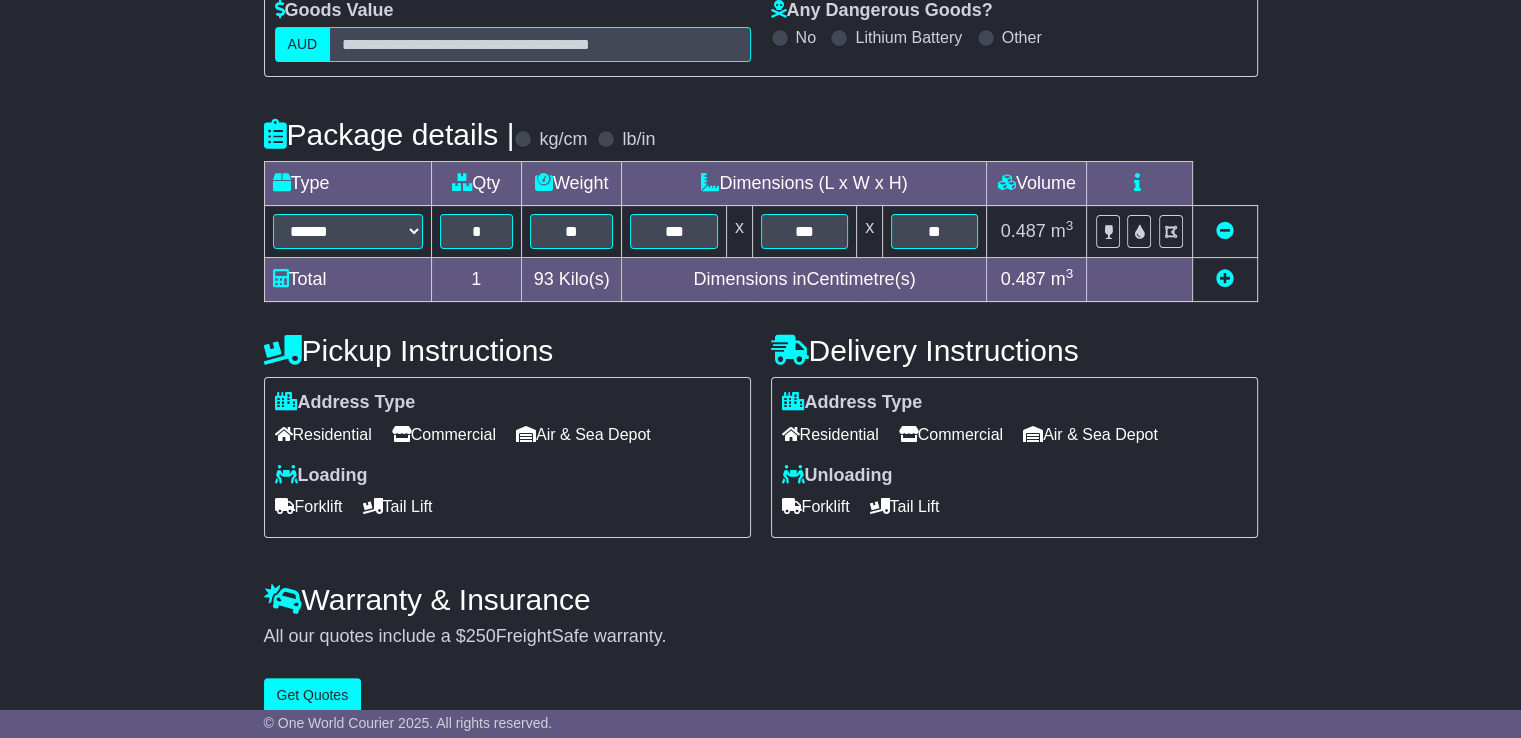 scroll, scrollTop: 393, scrollLeft: 0, axis: vertical 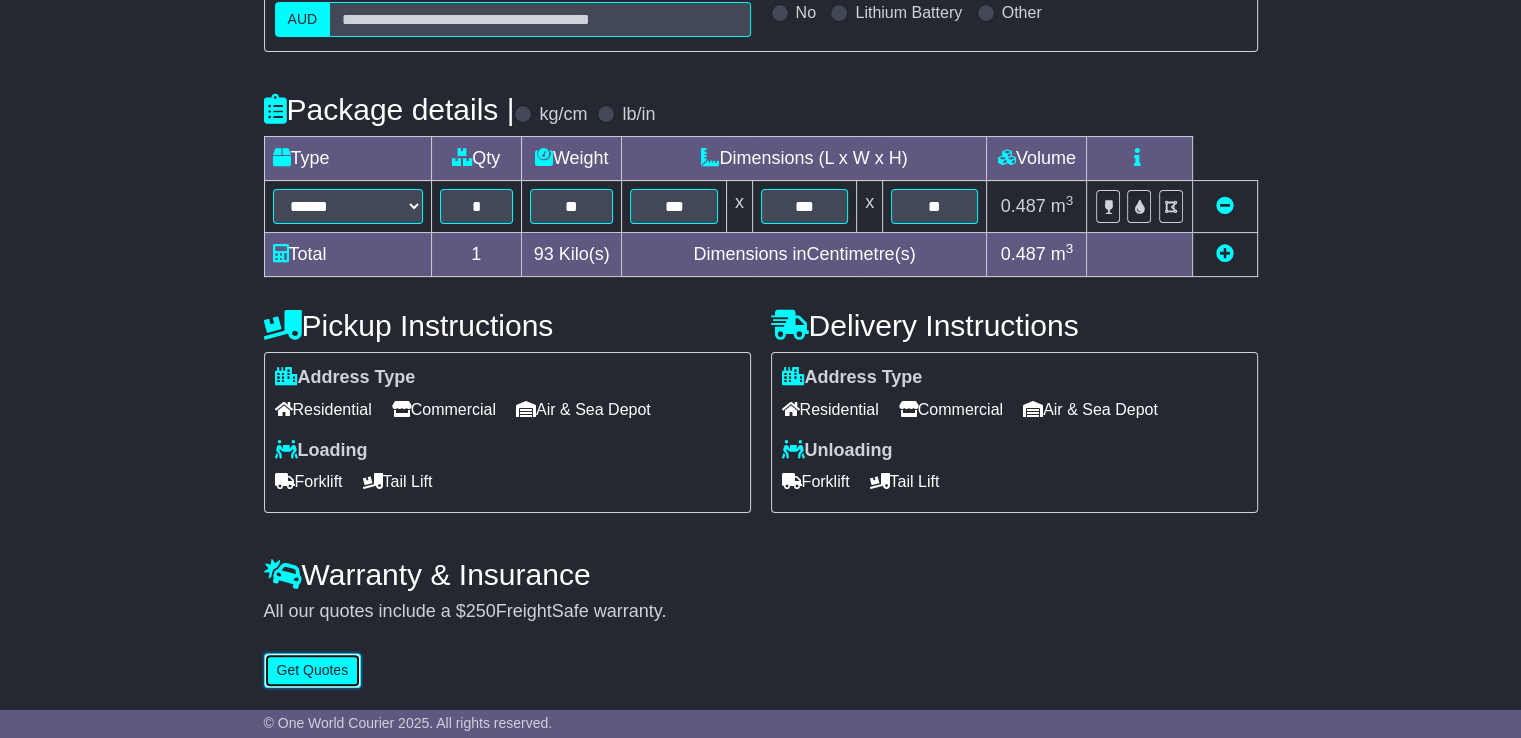 click on "Get Quotes" at bounding box center (313, 670) 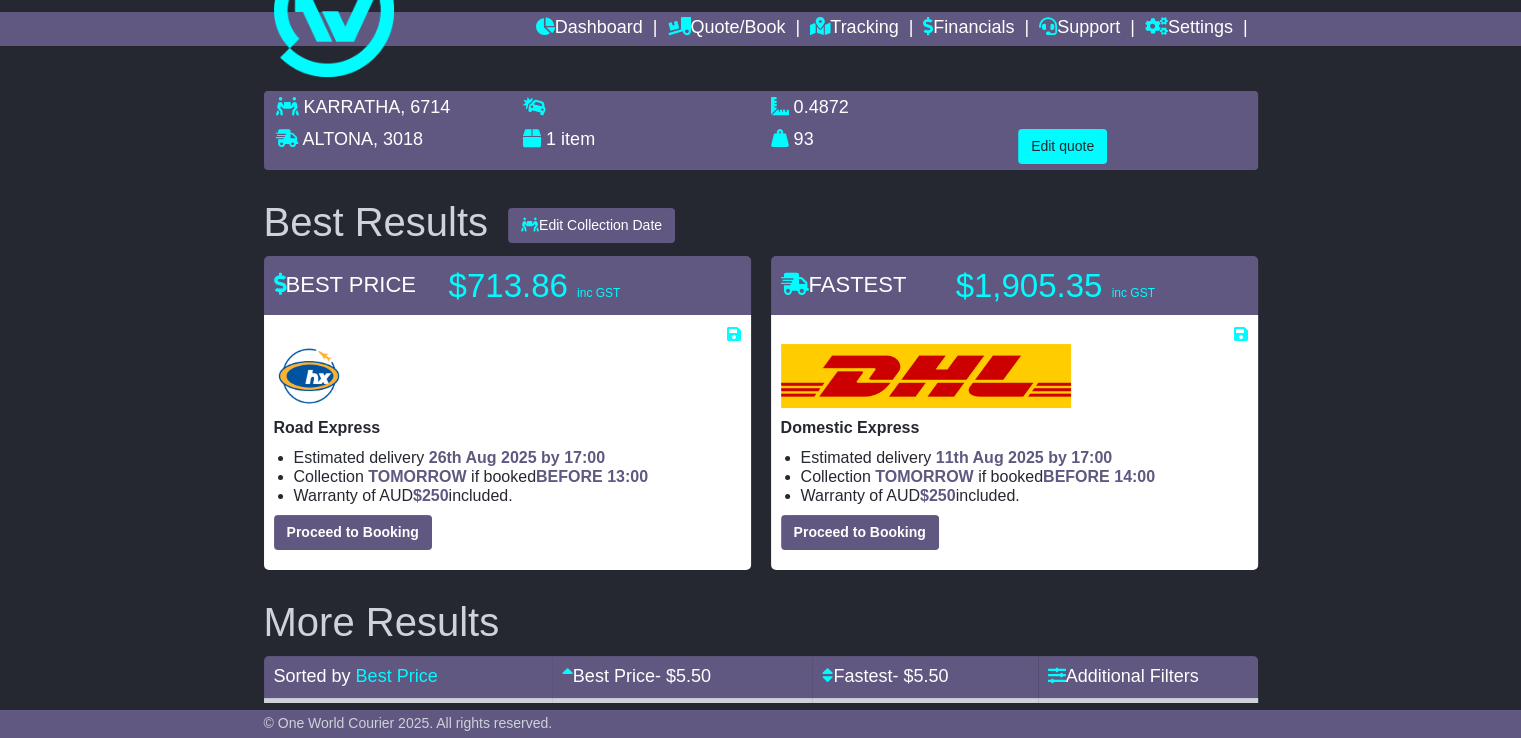 scroll, scrollTop: 0, scrollLeft: 0, axis: both 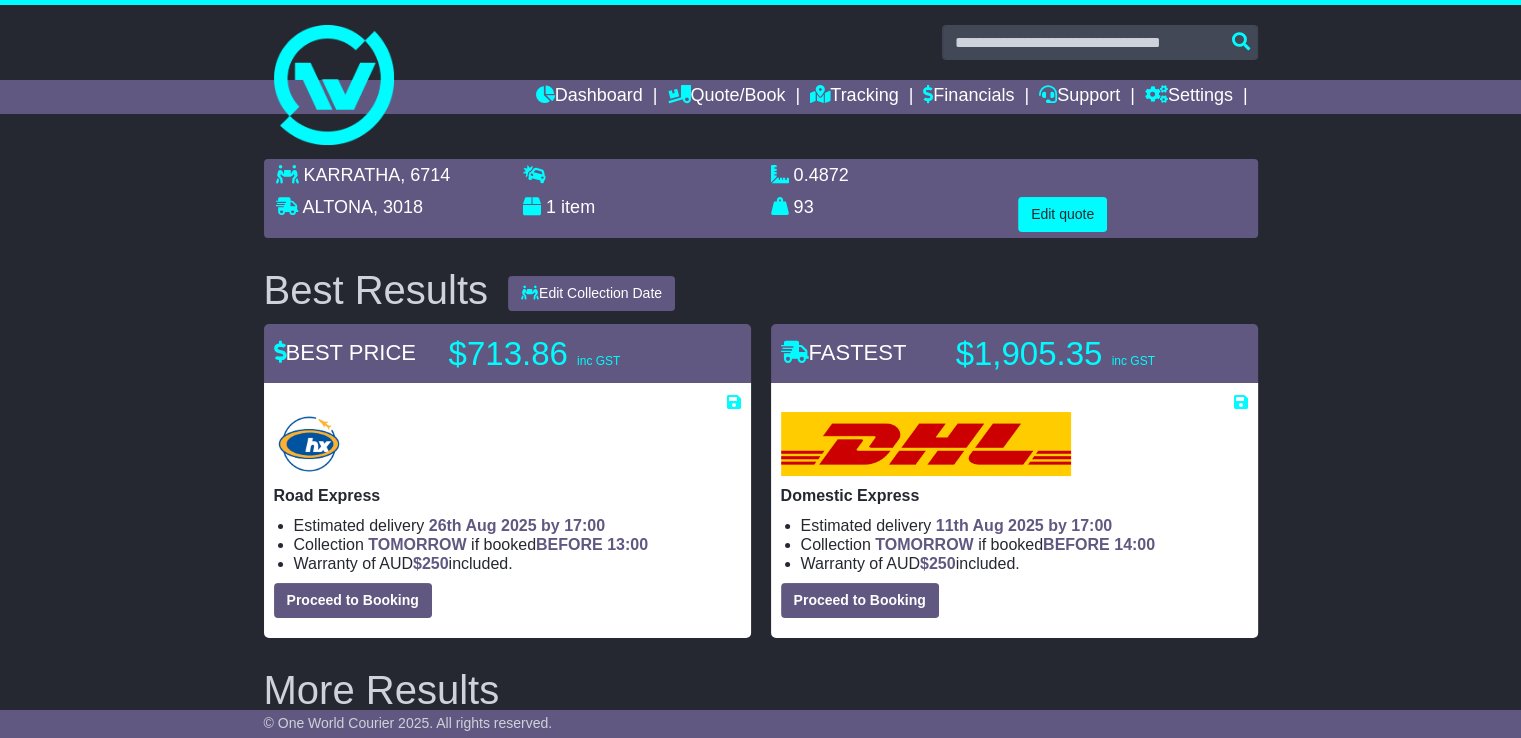 click on "KARRATHA" at bounding box center (352, 175) 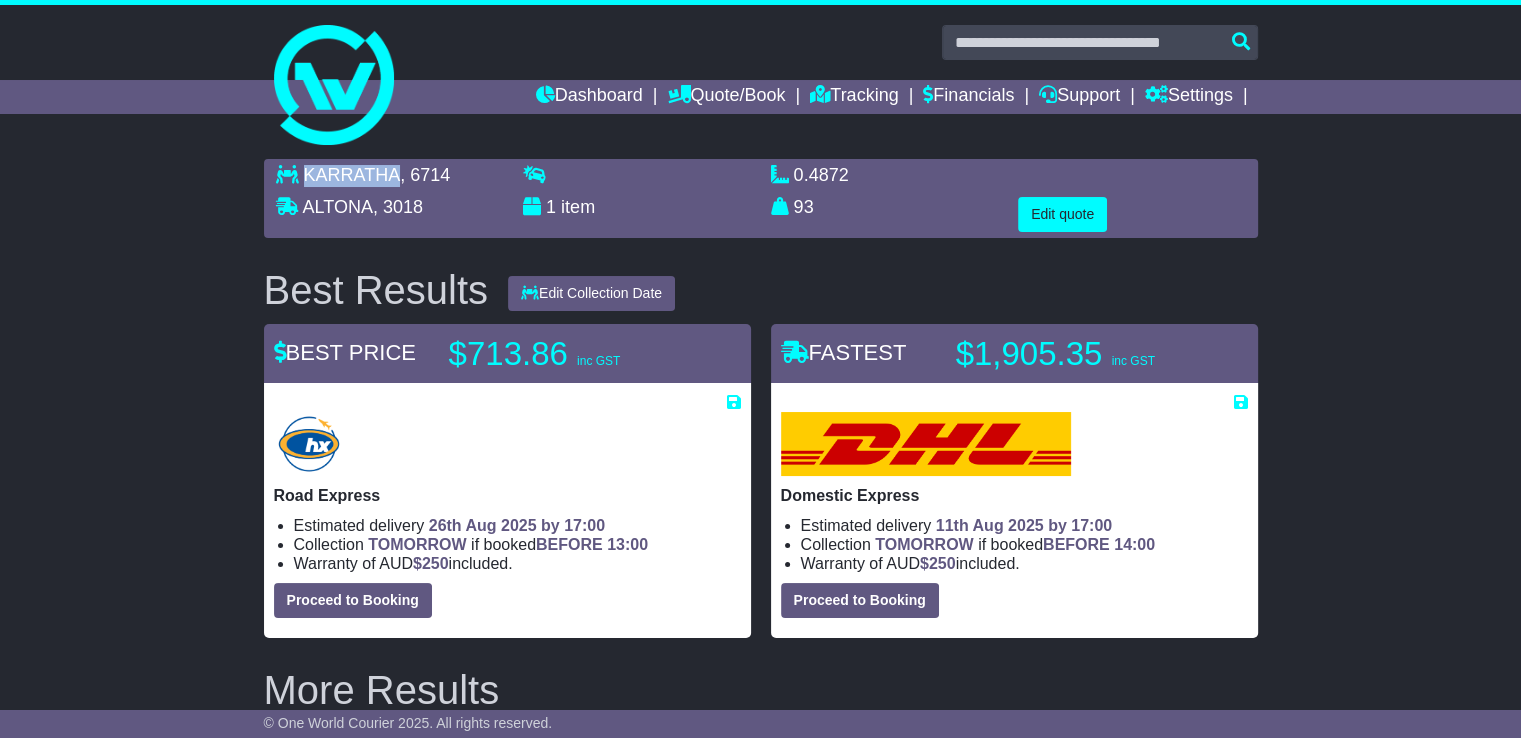 click on "KARRATHA" at bounding box center [352, 175] 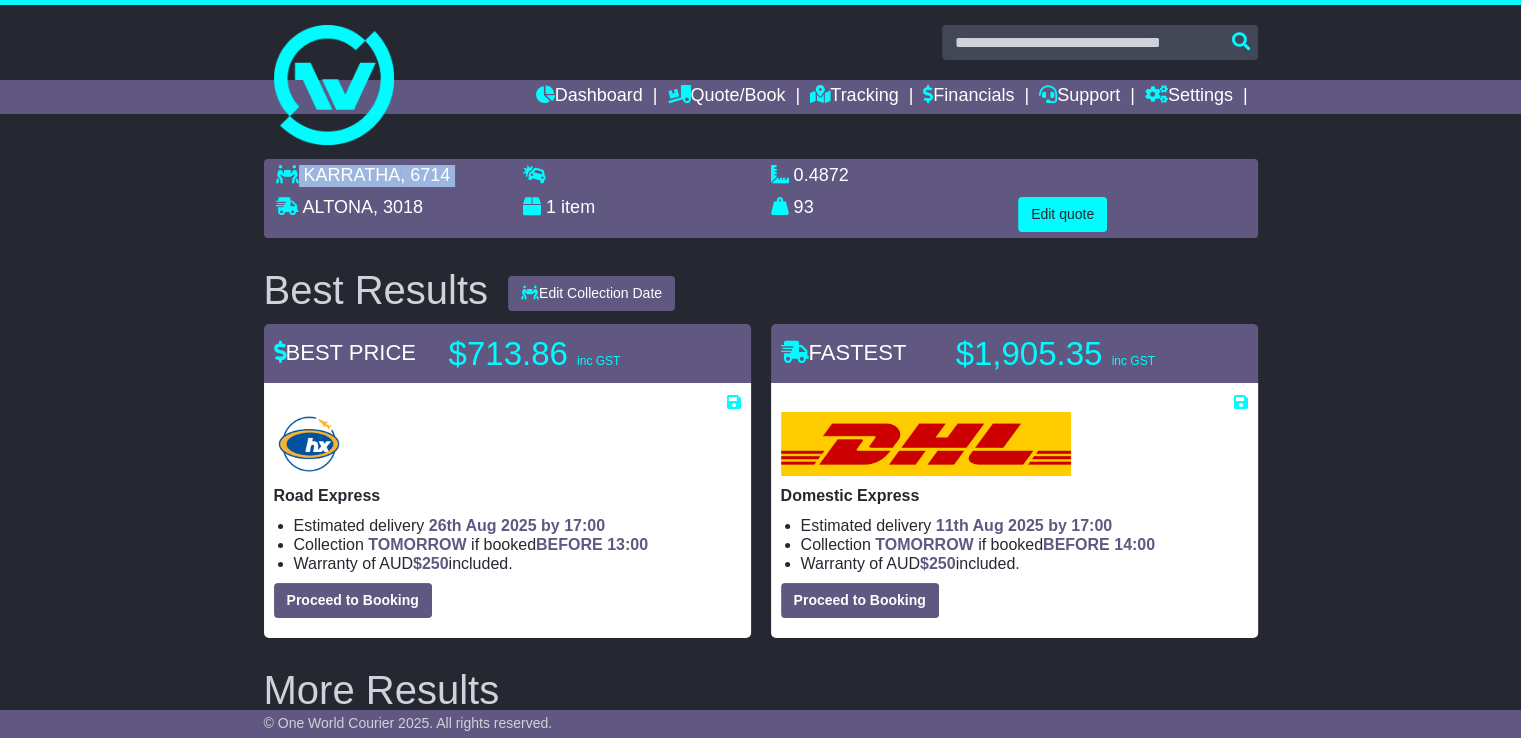 click on "KARRATHA" at bounding box center (352, 175) 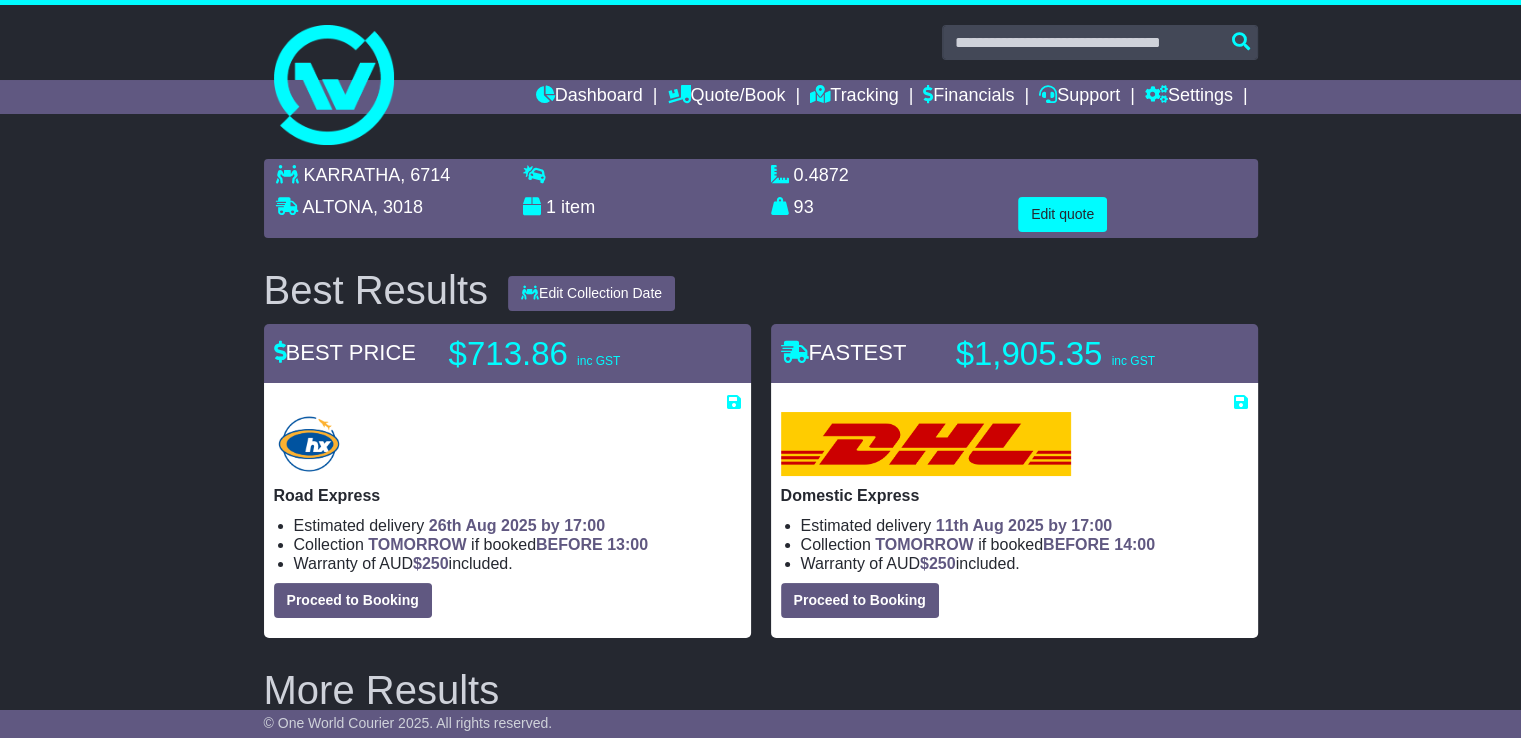 click on "ALTONA" at bounding box center (338, 207) 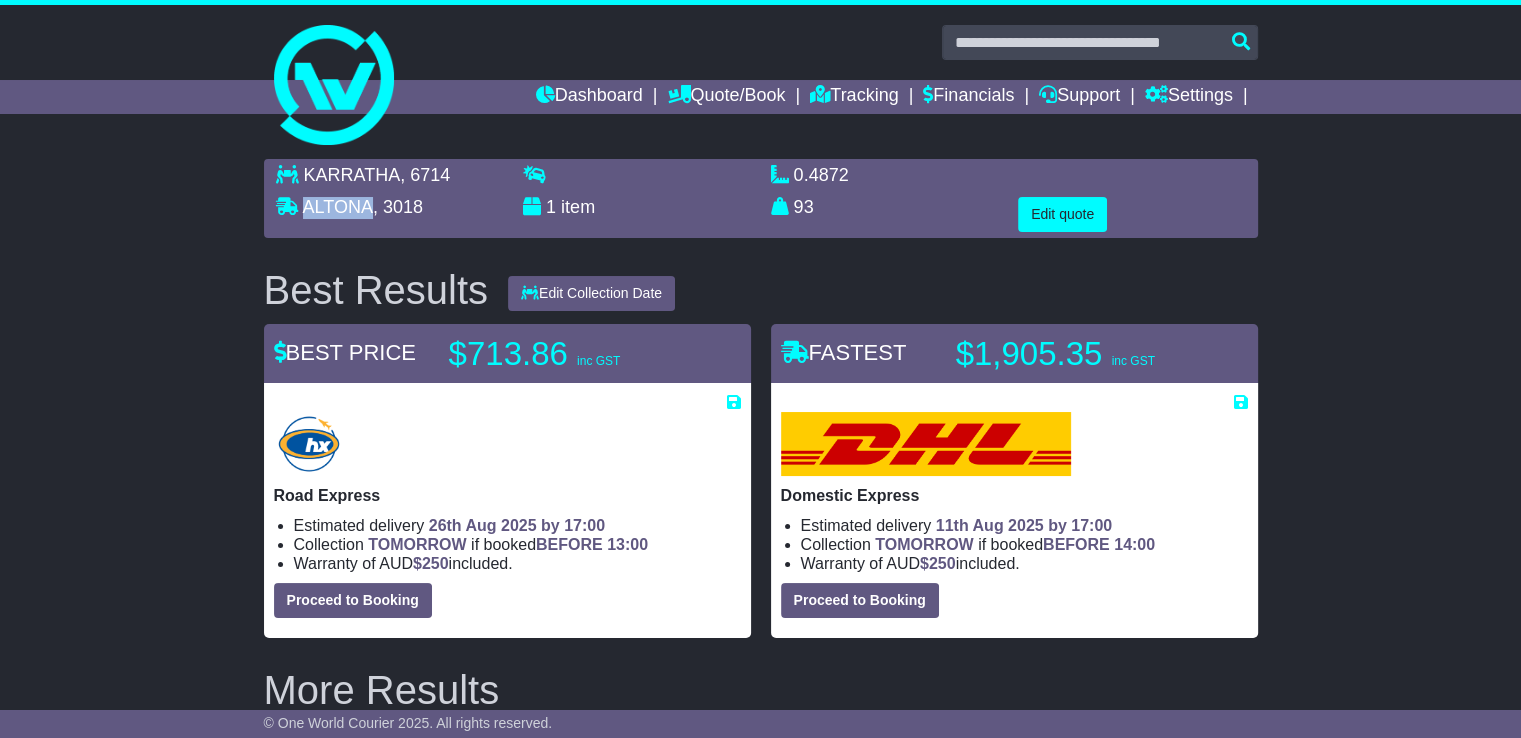 click on "ALTONA" at bounding box center (338, 207) 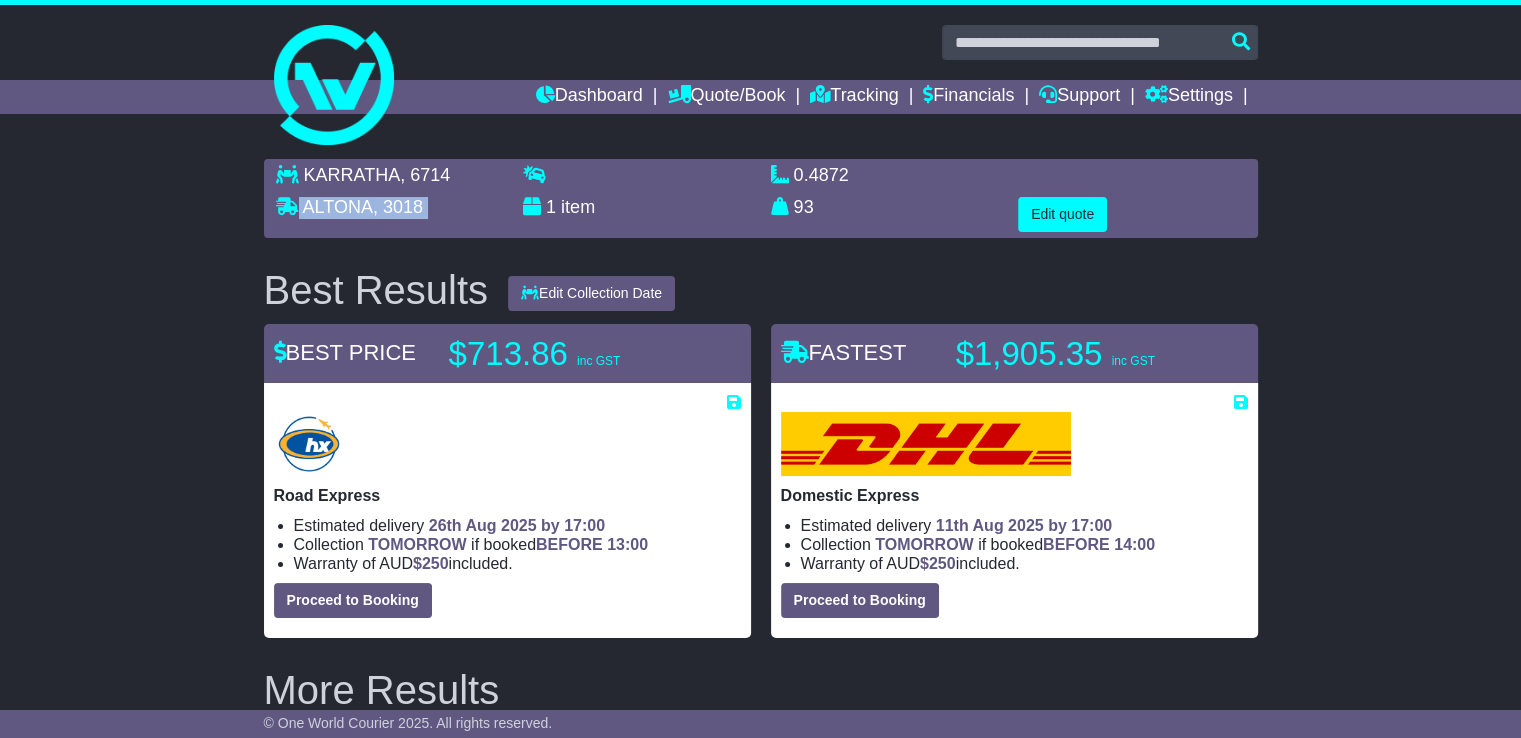 click on "ALTONA" at bounding box center (338, 207) 